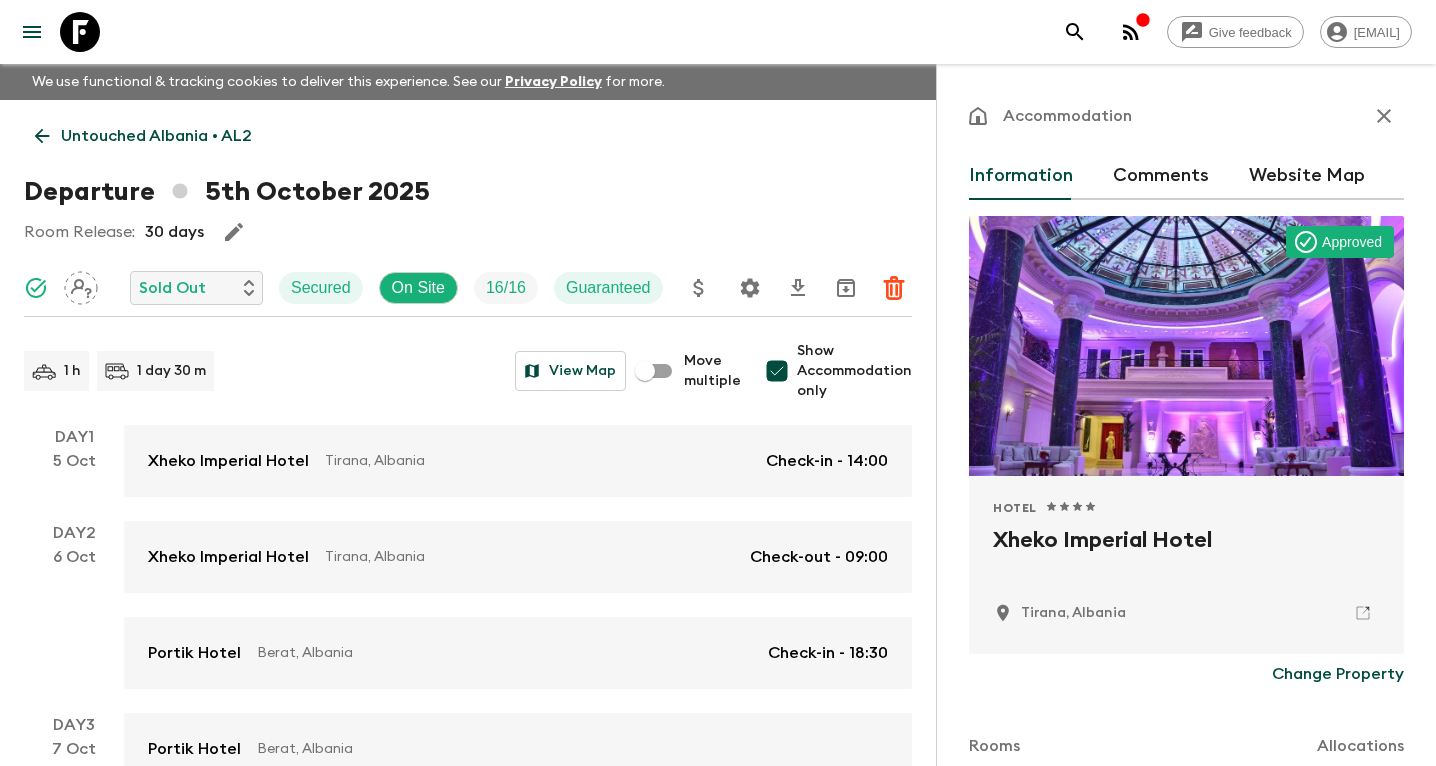 scroll, scrollTop: 0, scrollLeft: 0, axis: both 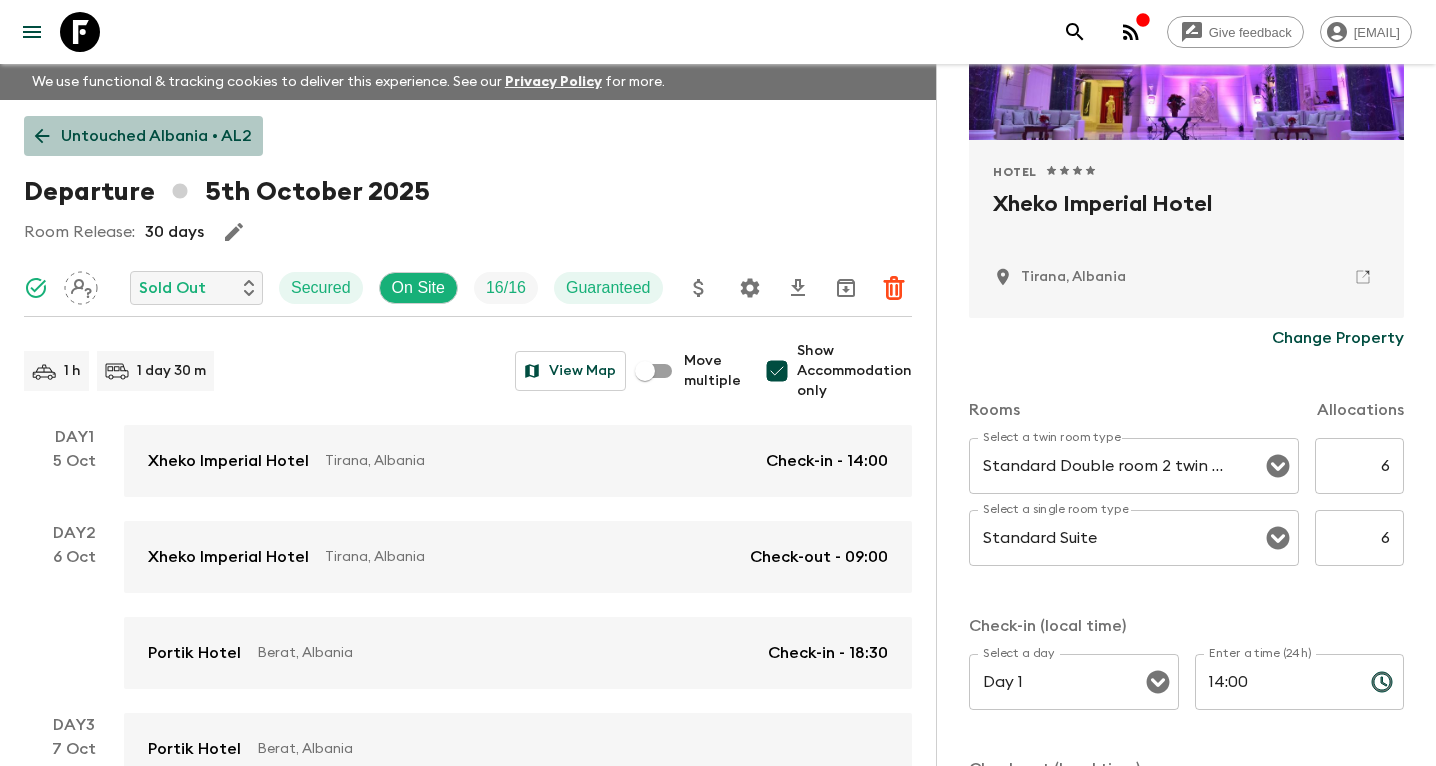 click on "Untouched Albania • AL2" at bounding box center (156, 136) 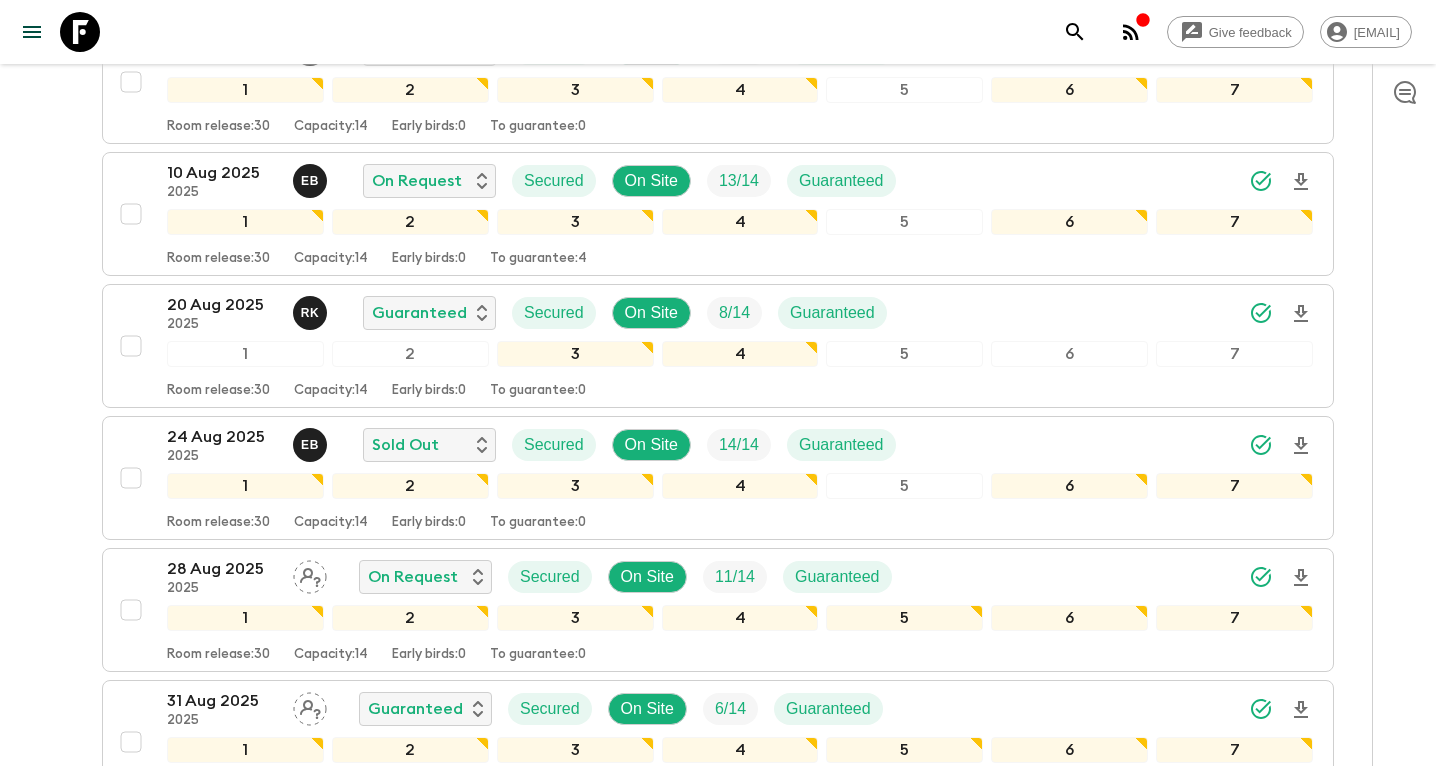 scroll, scrollTop: 681, scrollLeft: 0, axis: vertical 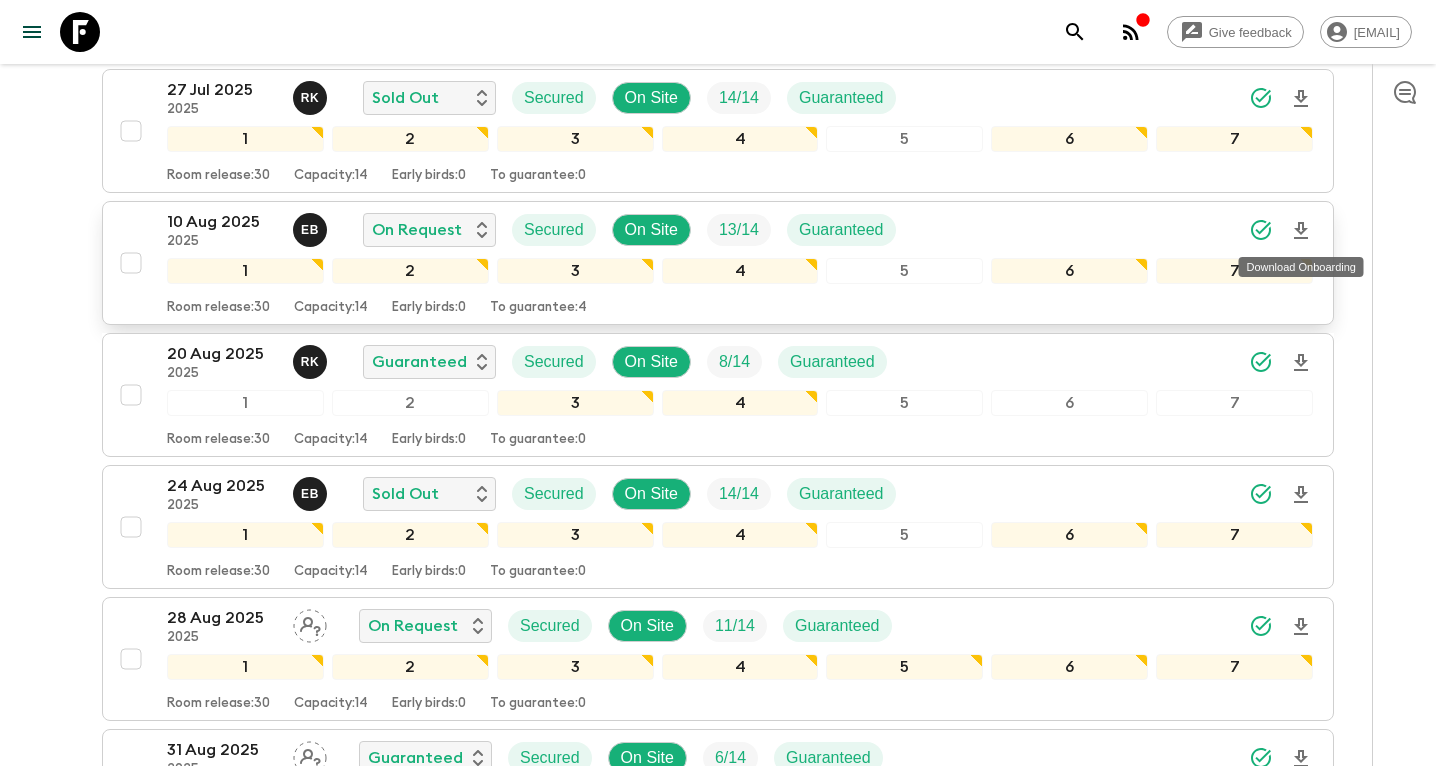 click 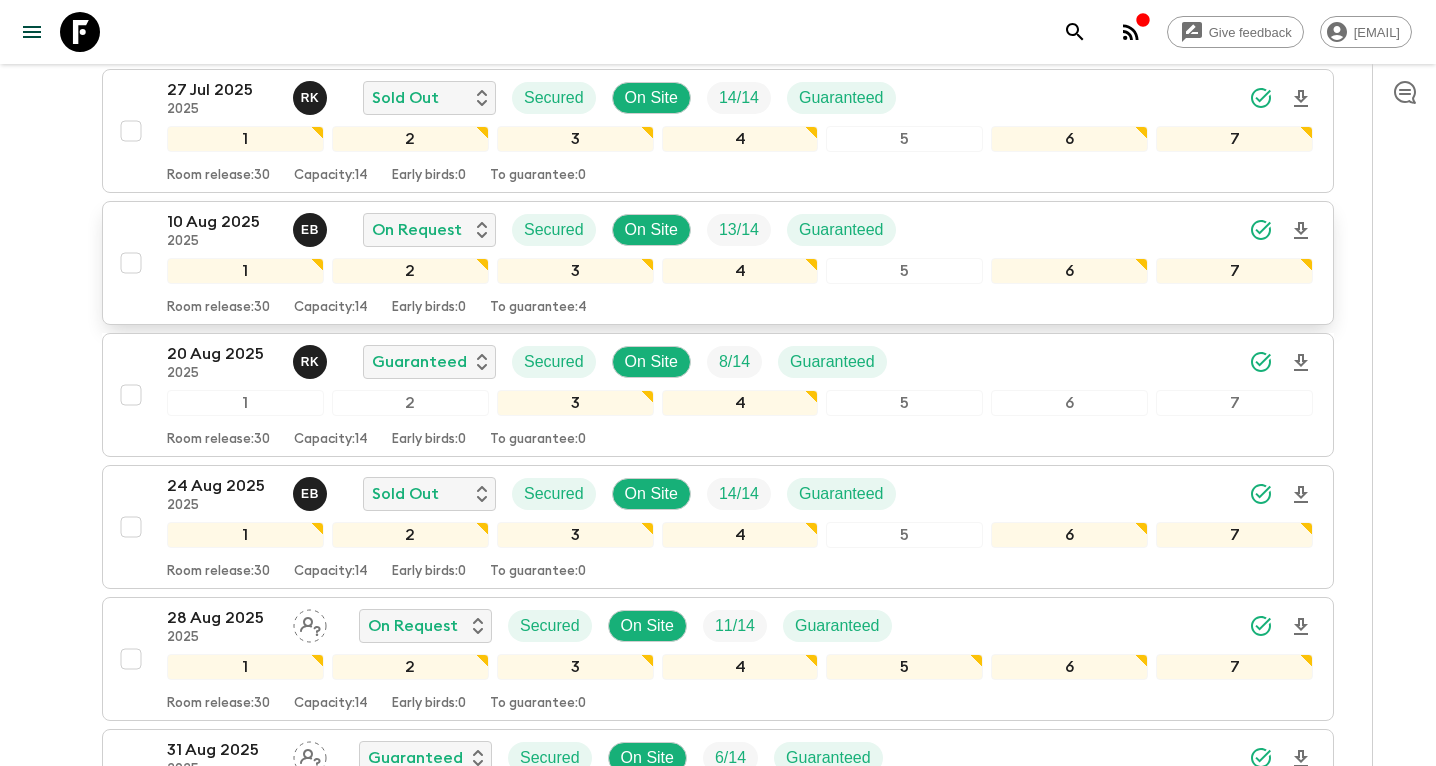 click on "10 Aug 2025" at bounding box center [222, 222] 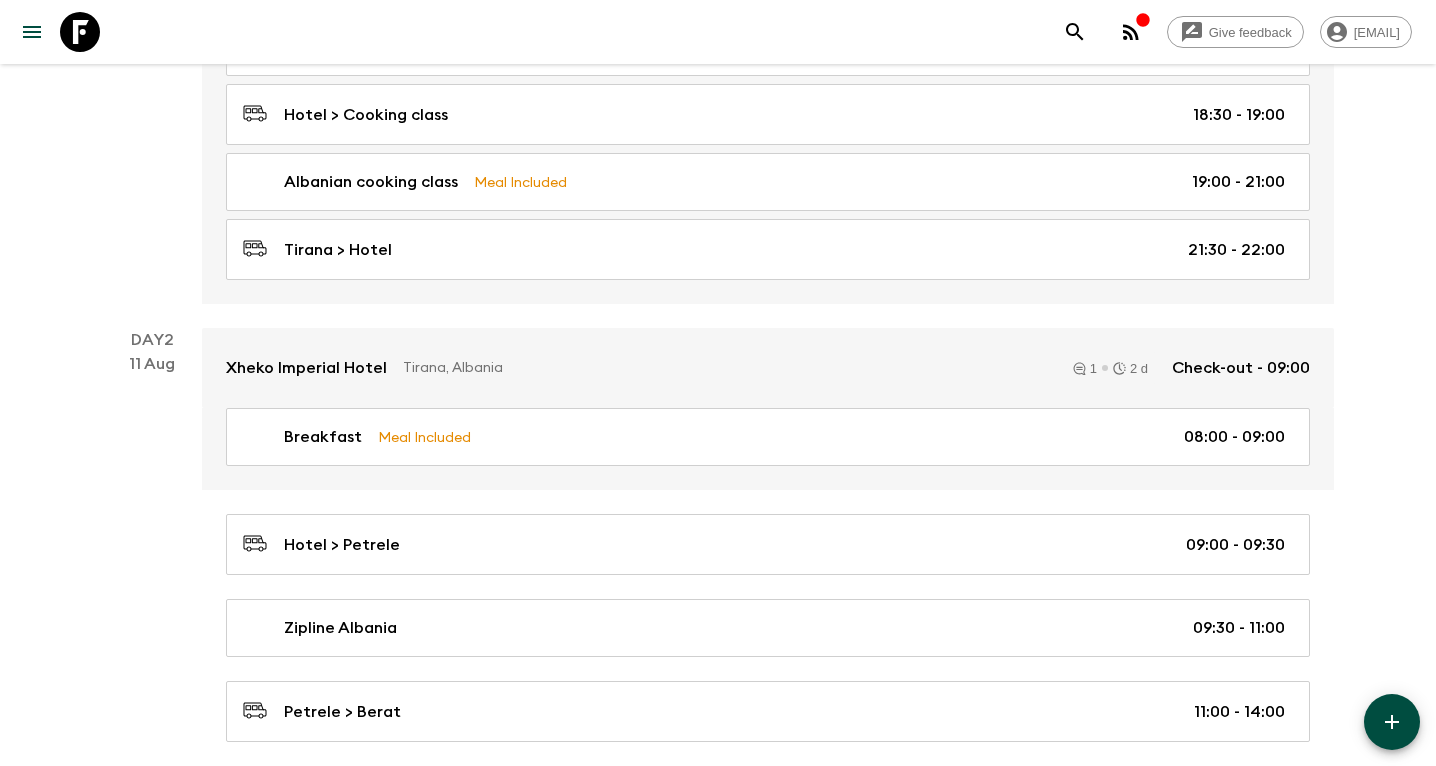scroll, scrollTop: 0, scrollLeft: 0, axis: both 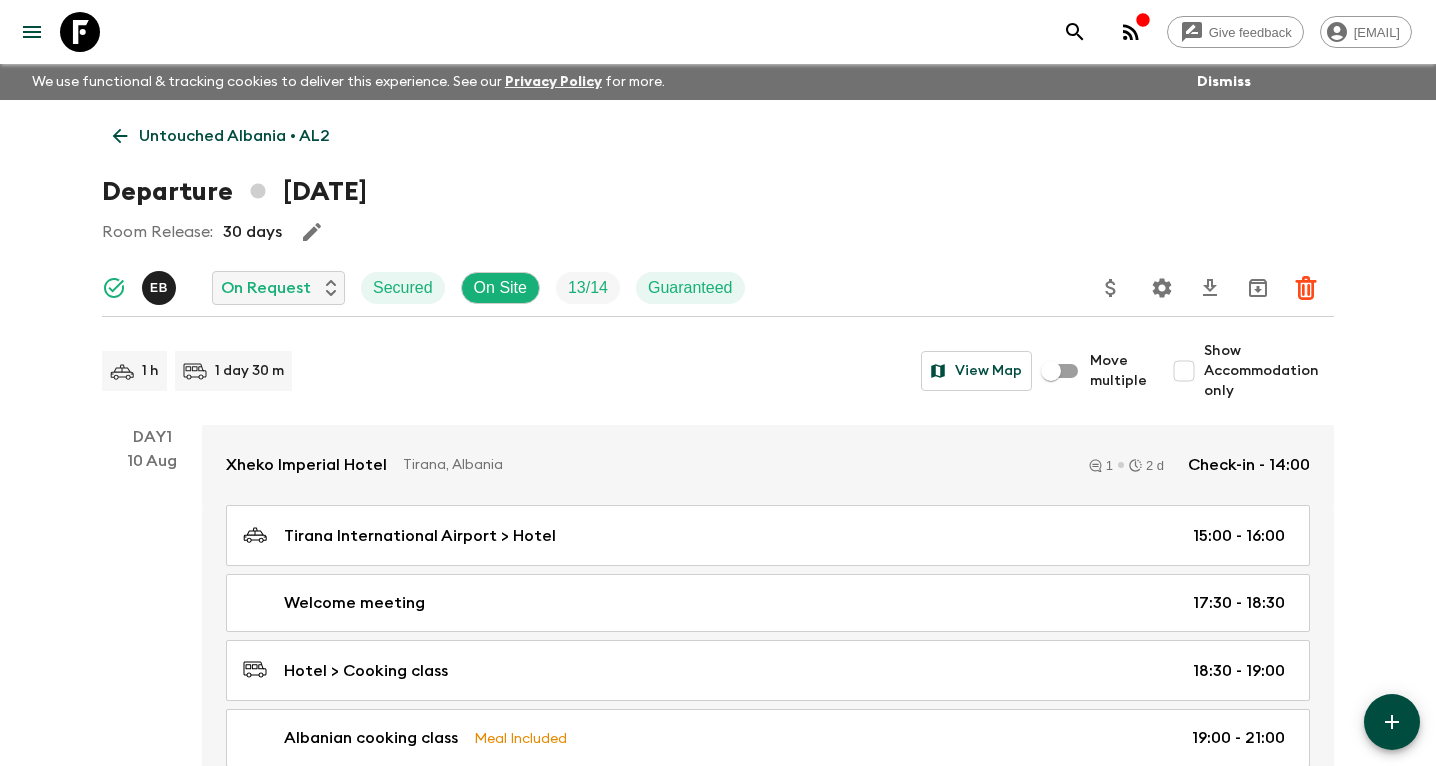 click 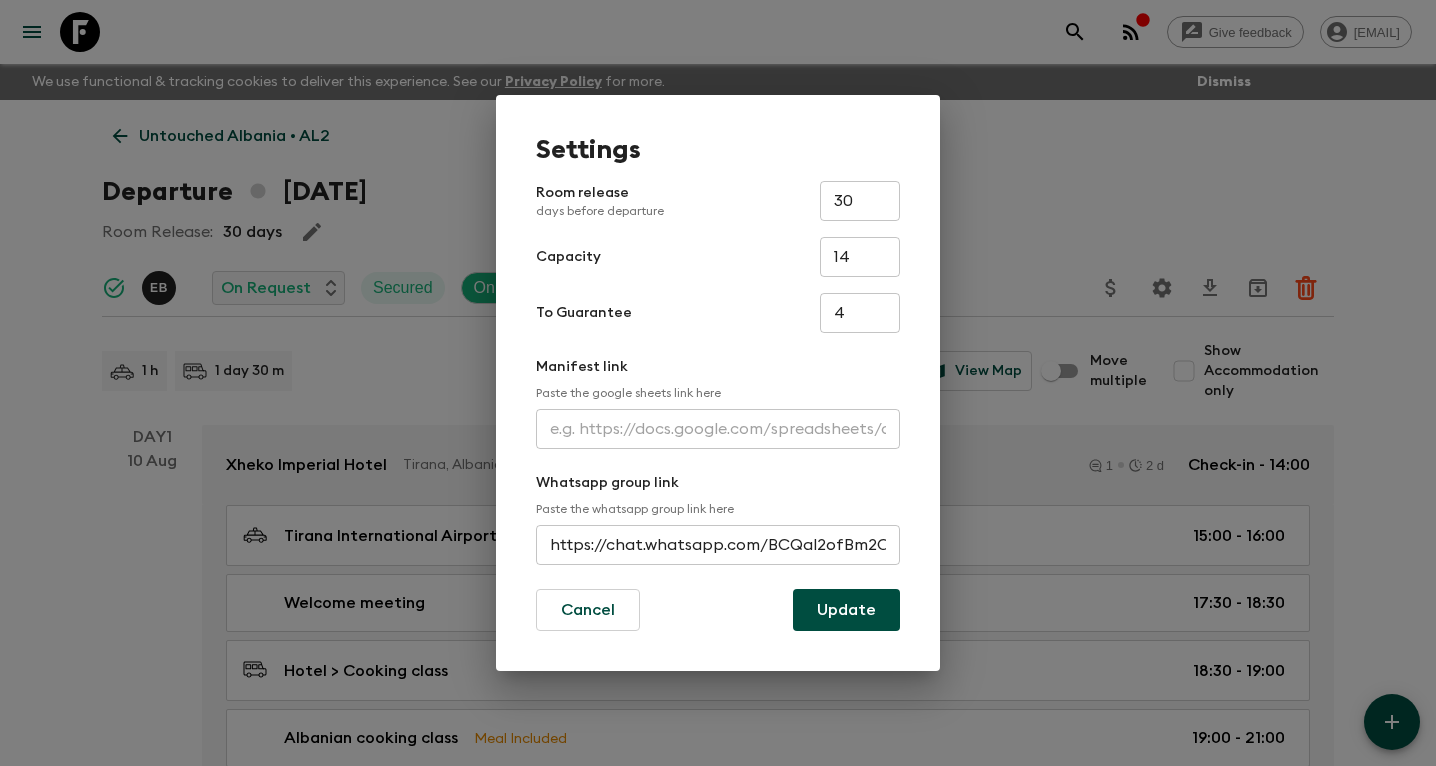 click at bounding box center (718, 429) 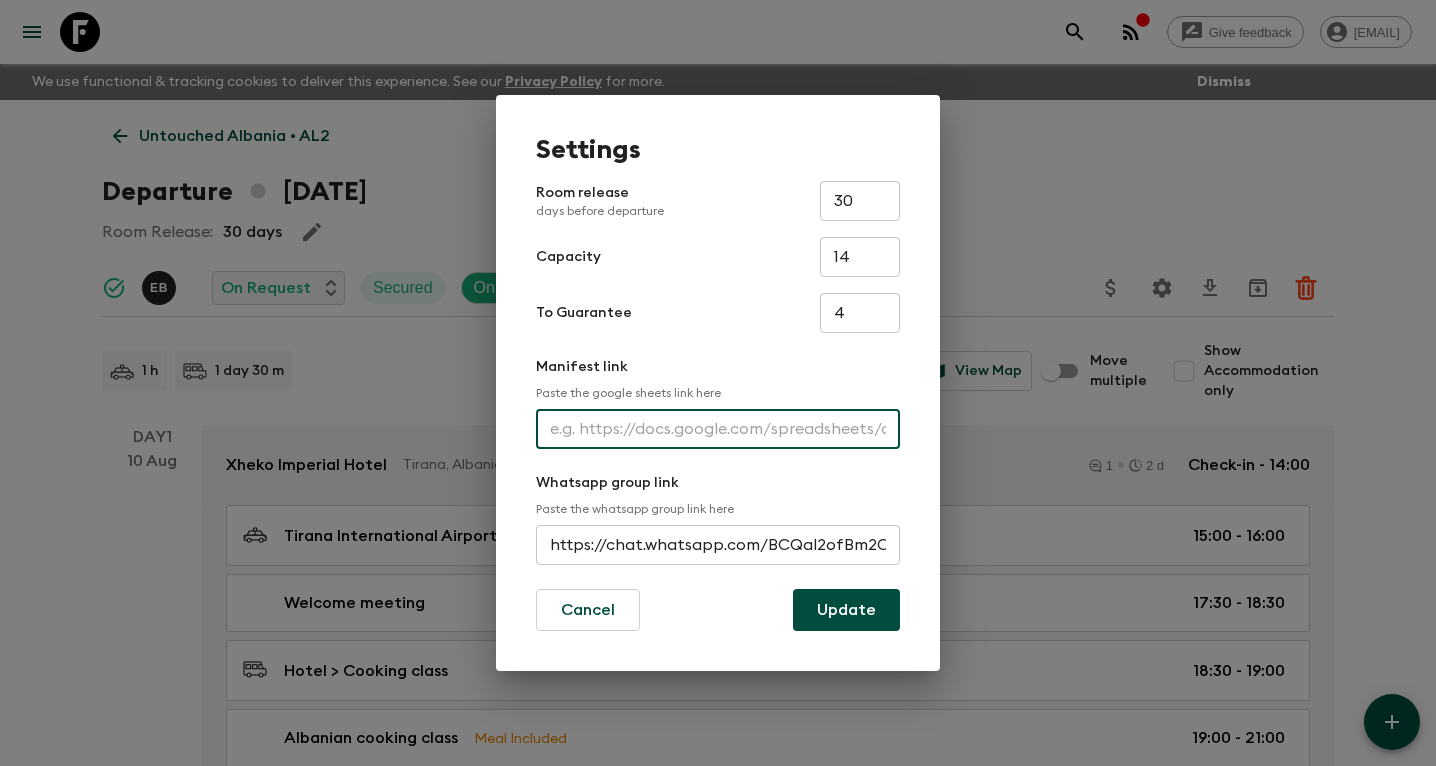paste on "[URL]" 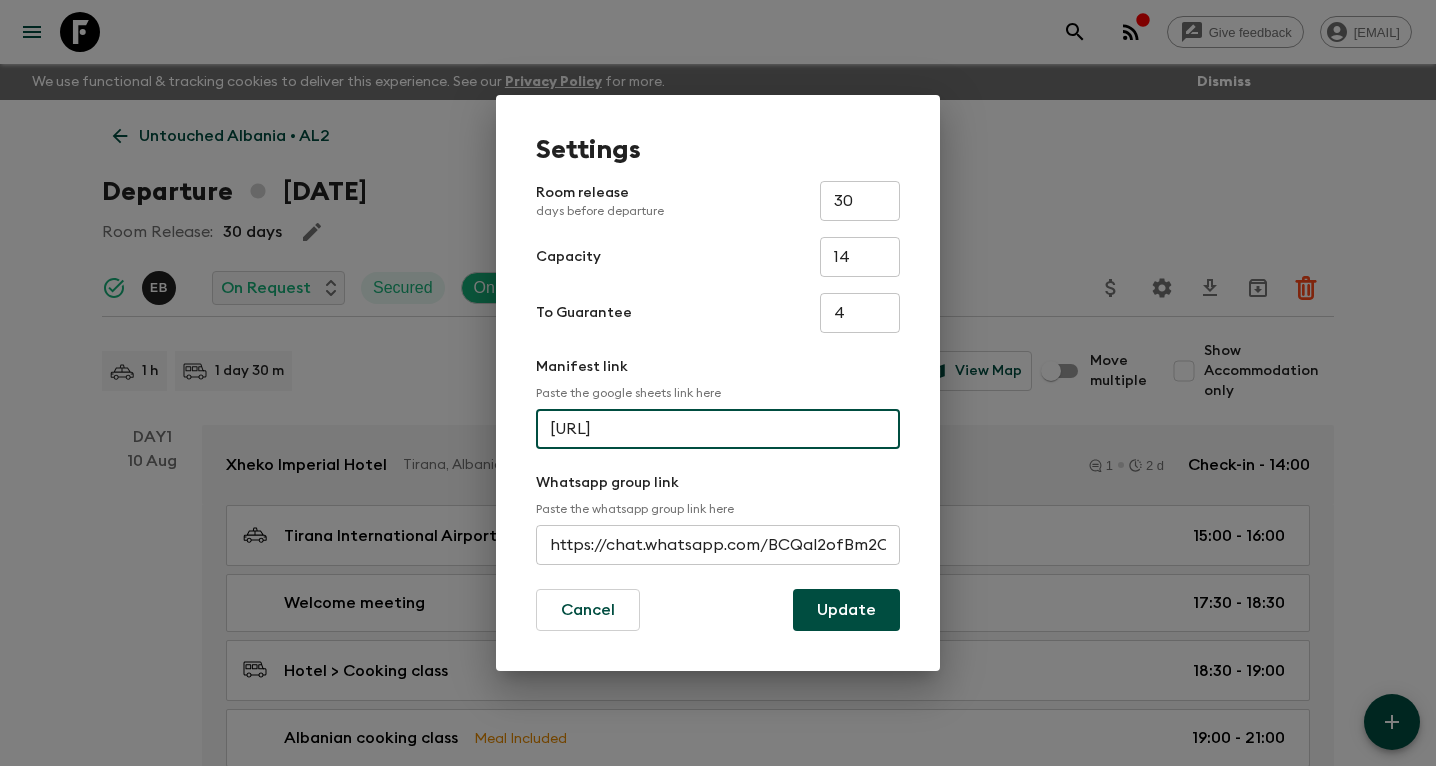 scroll, scrollTop: 0, scrollLeft: 528, axis: horizontal 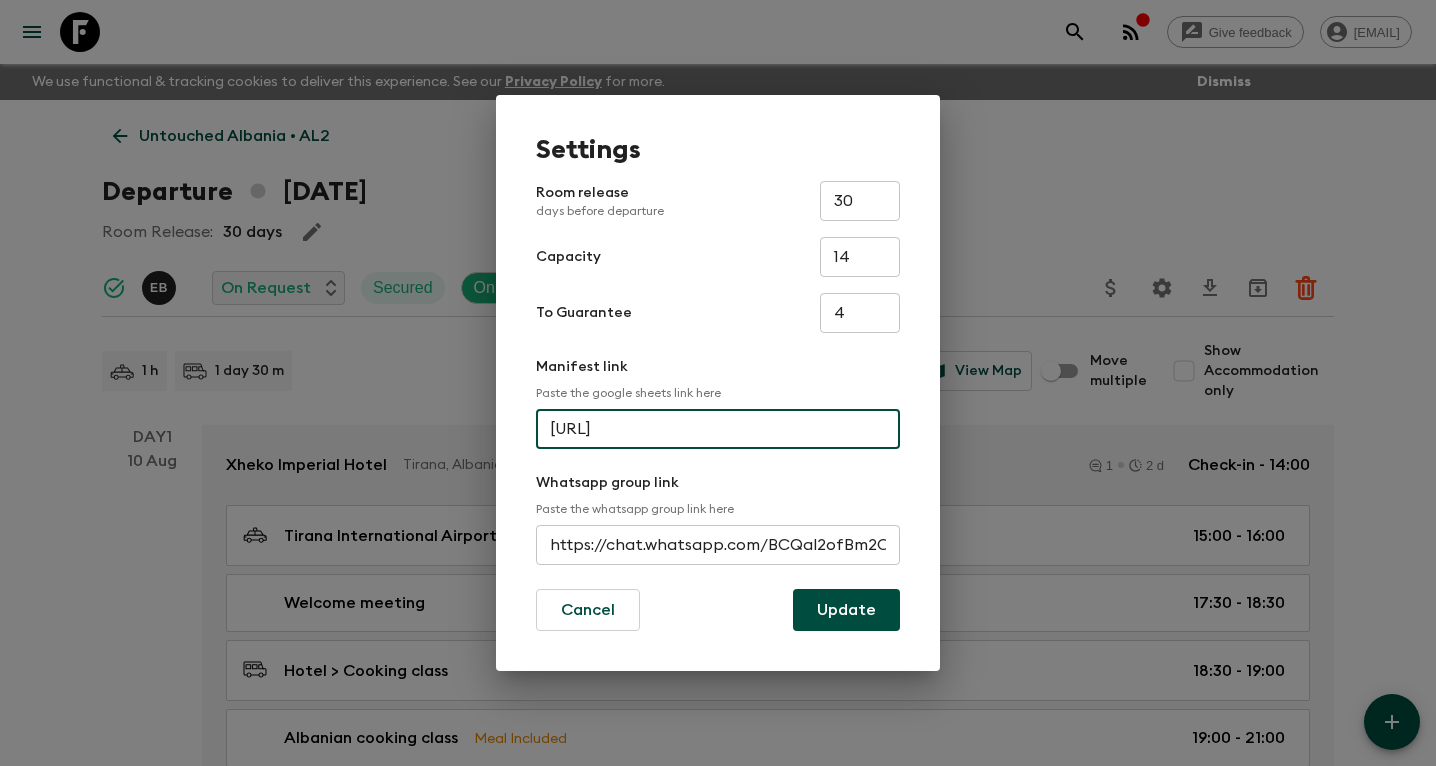 type on "[URL]" 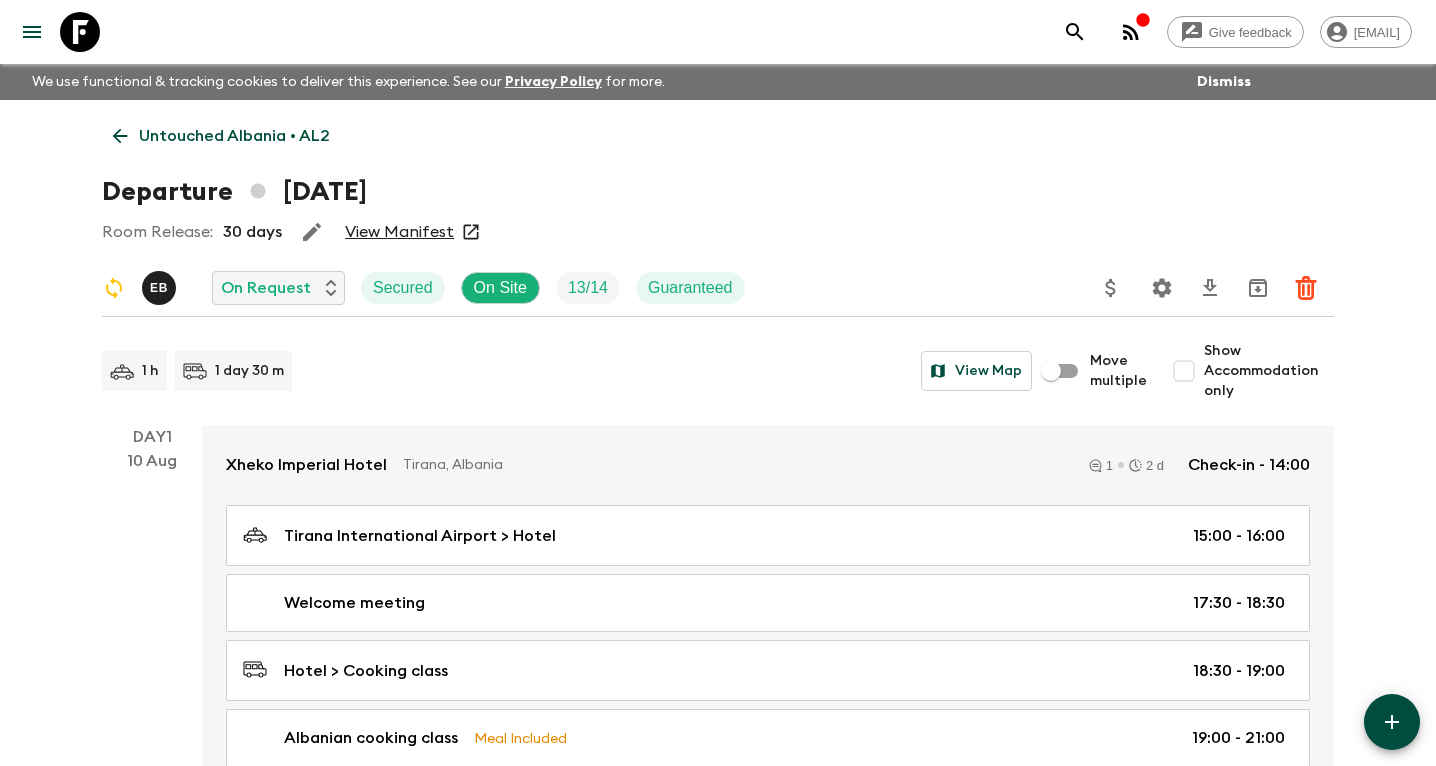 click on "Untouched Albania • AL2" at bounding box center [234, 136] 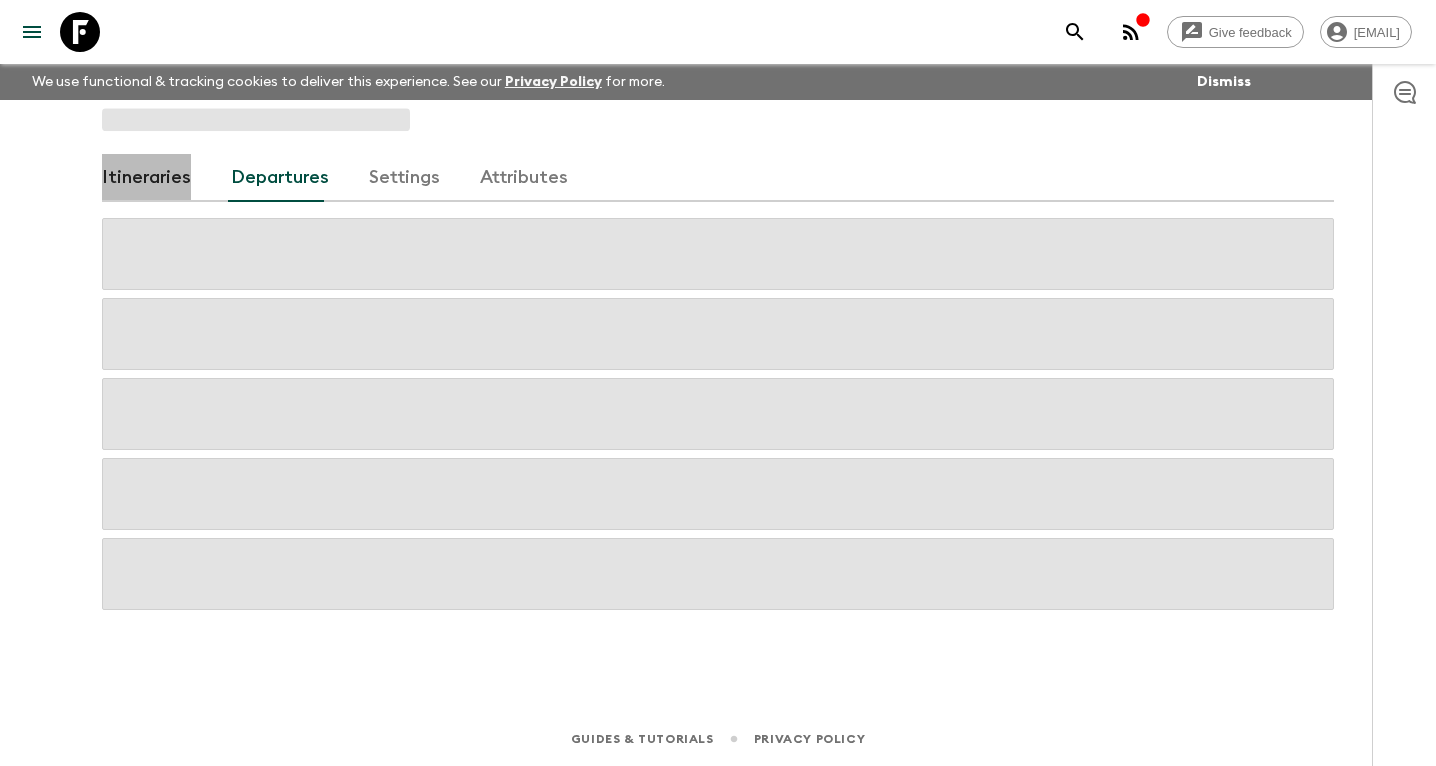 click on "Itineraries" at bounding box center [146, 178] 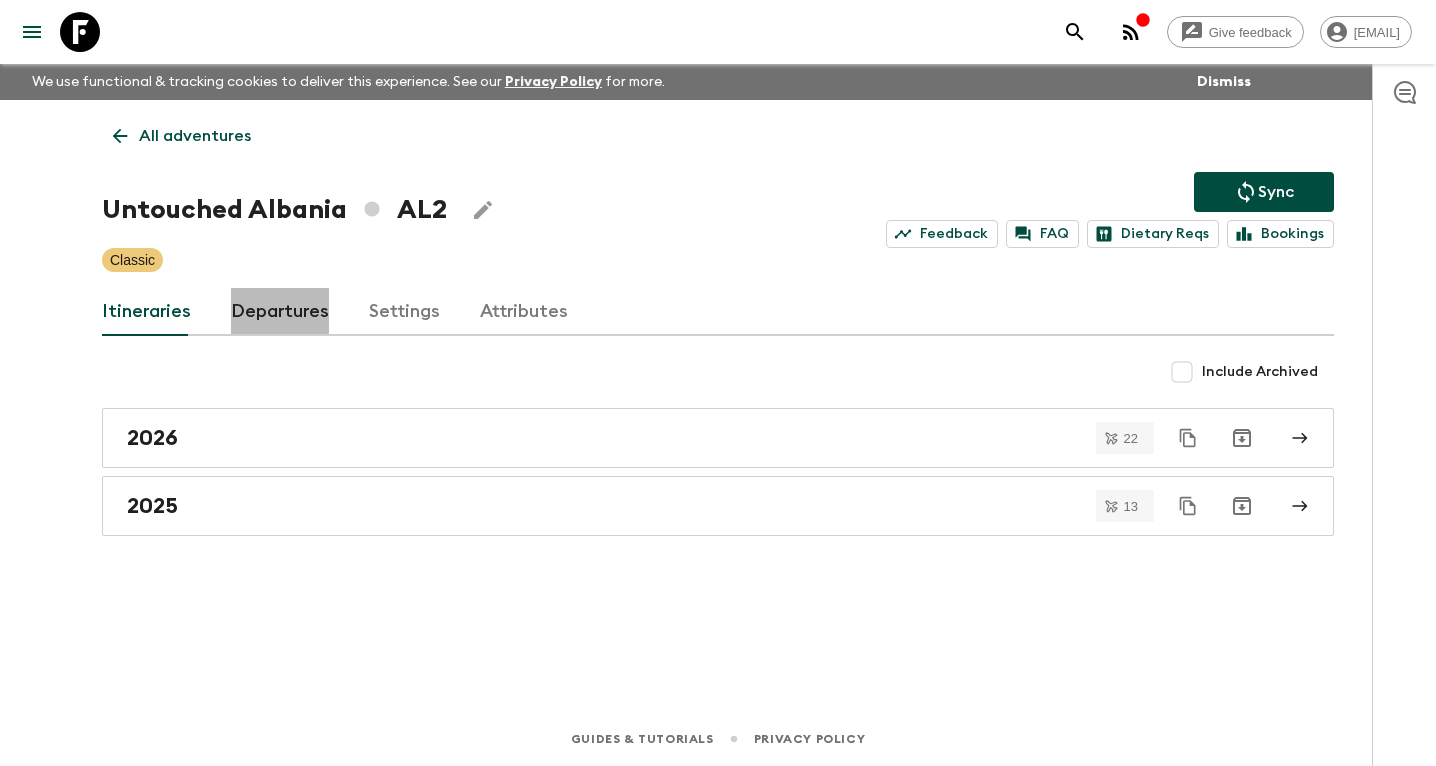 click on "Departures" at bounding box center [280, 312] 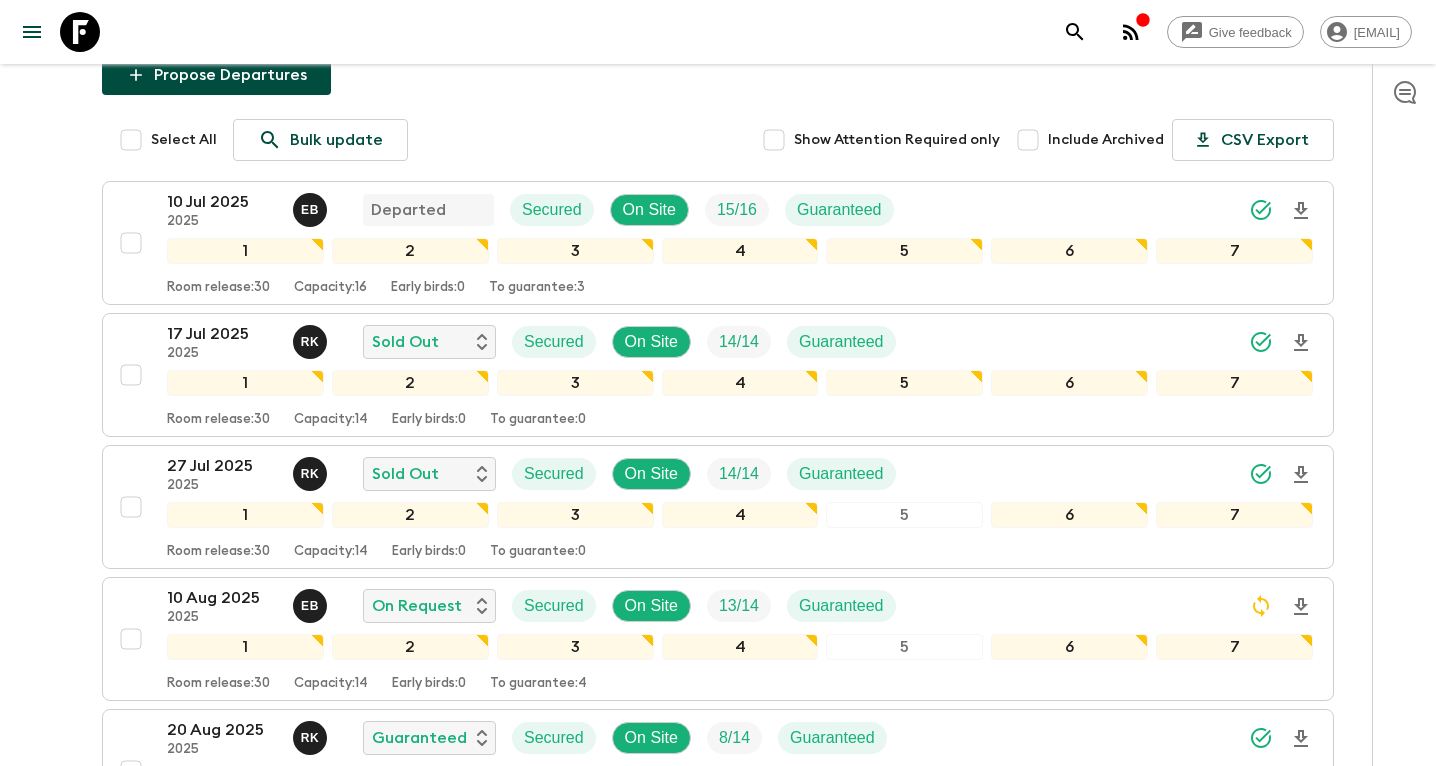 scroll, scrollTop: 306, scrollLeft: 0, axis: vertical 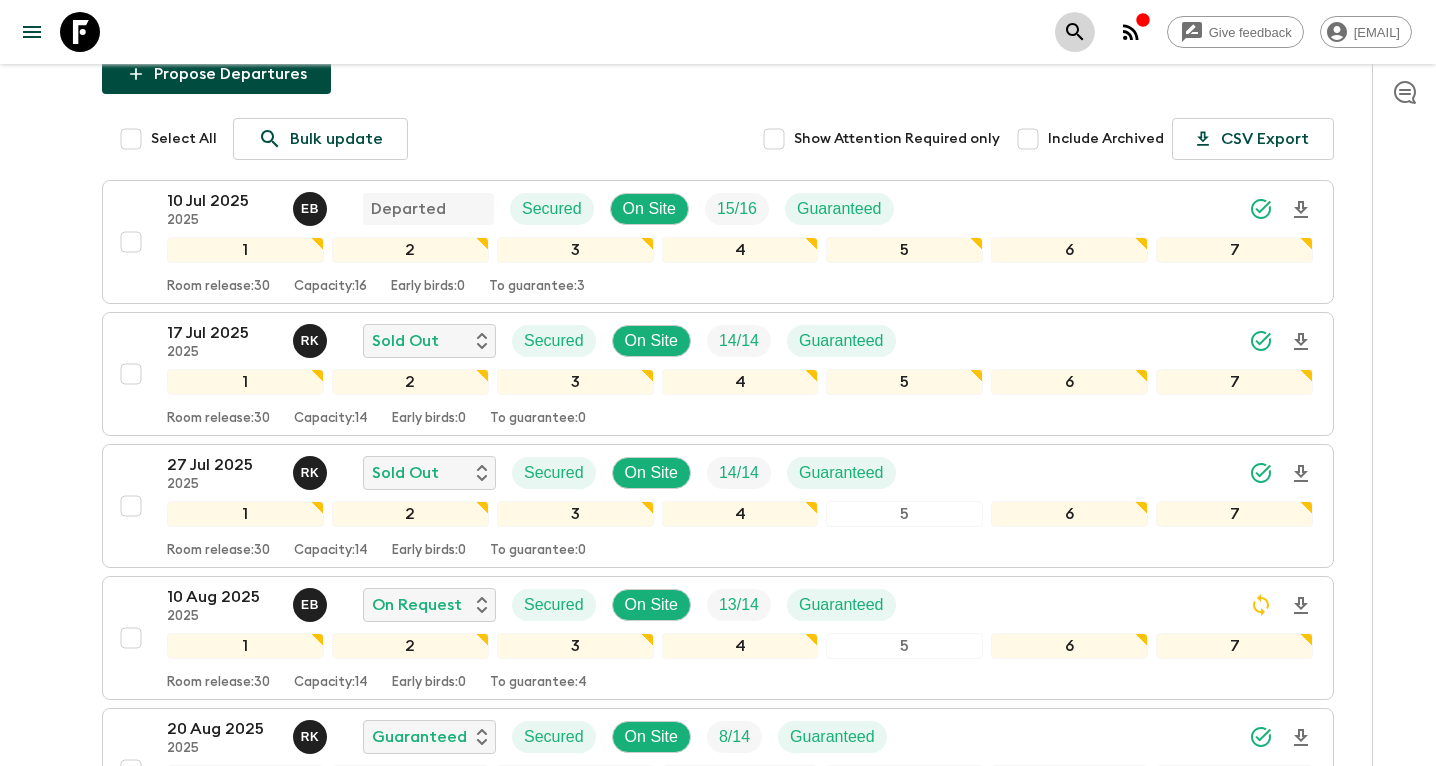 click at bounding box center [1075, 32] 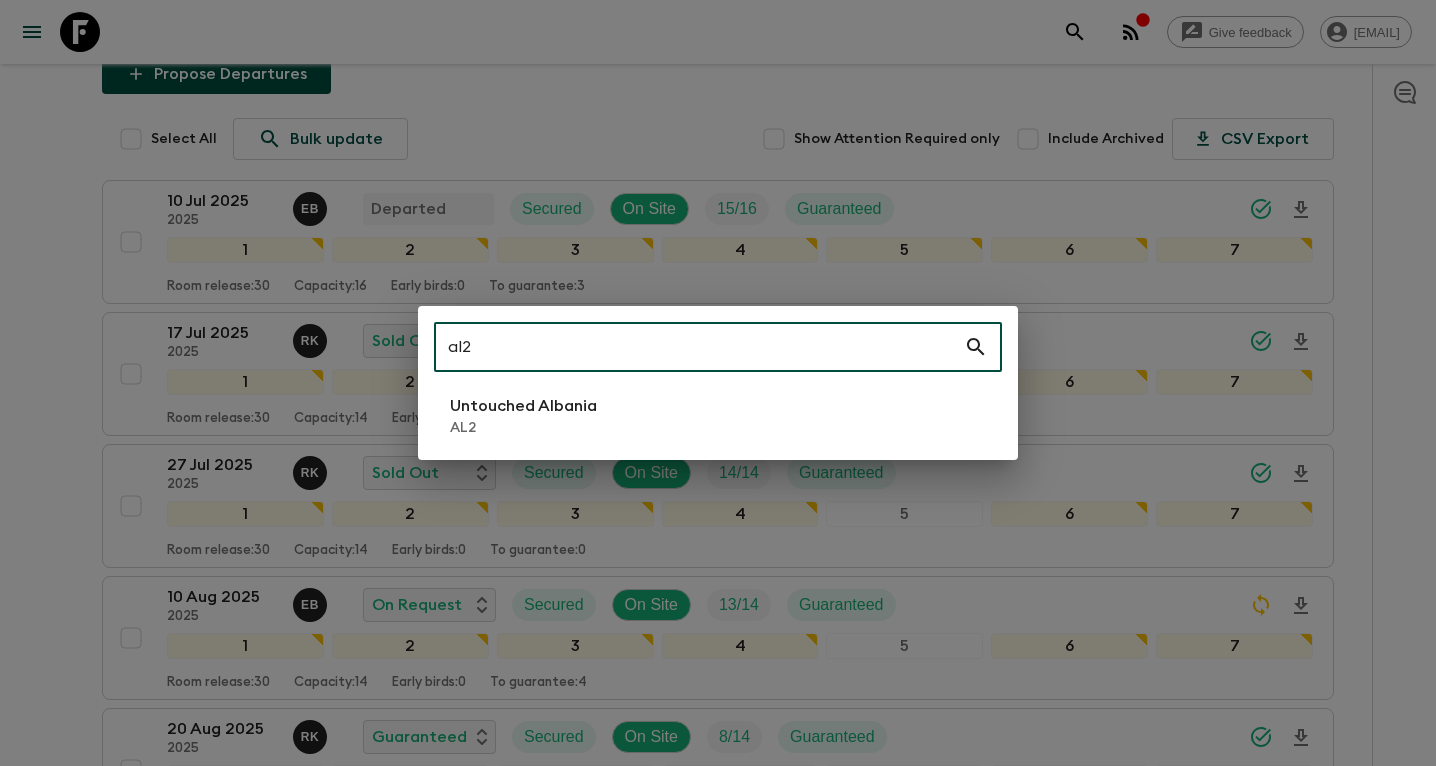 type on "al2" 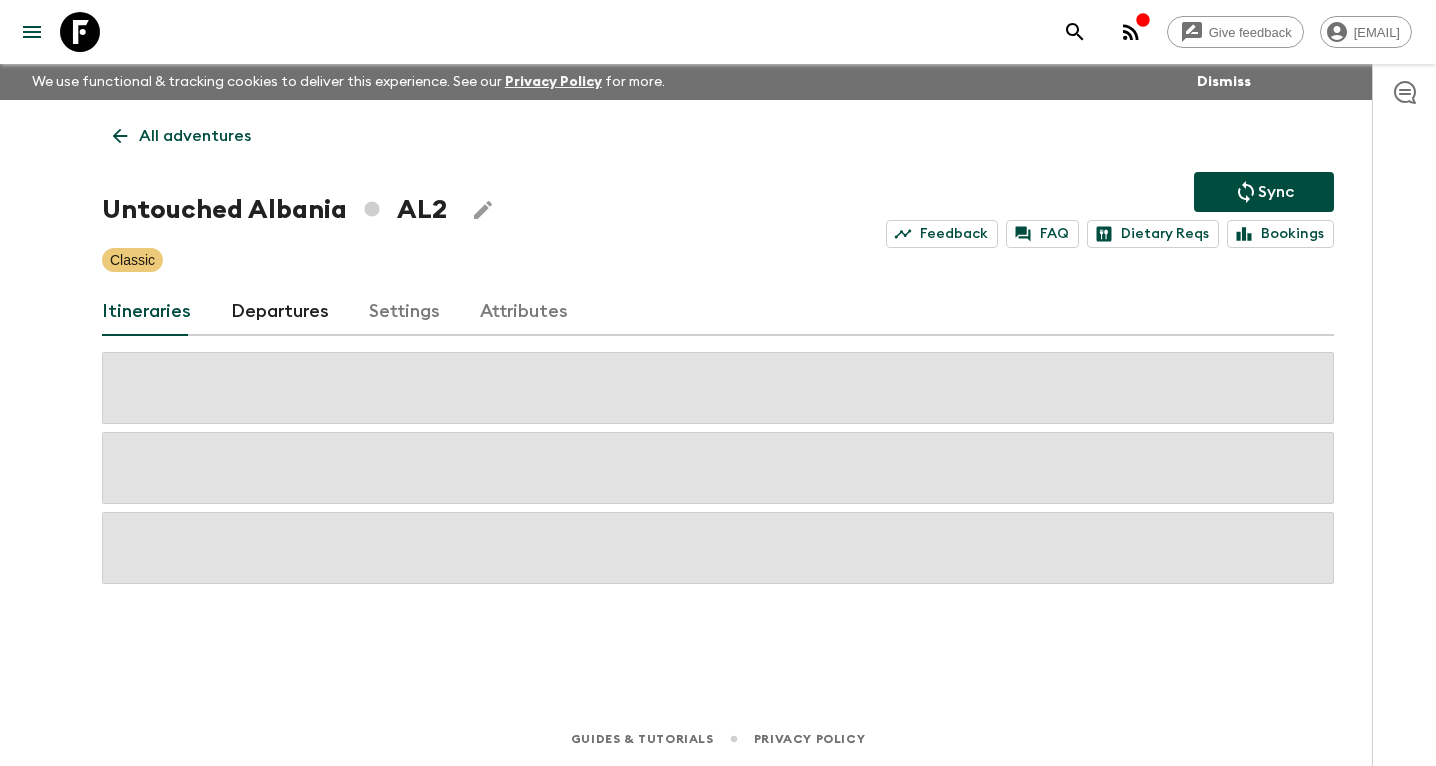 scroll, scrollTop: 0, scrollLeft: 0, axis: both 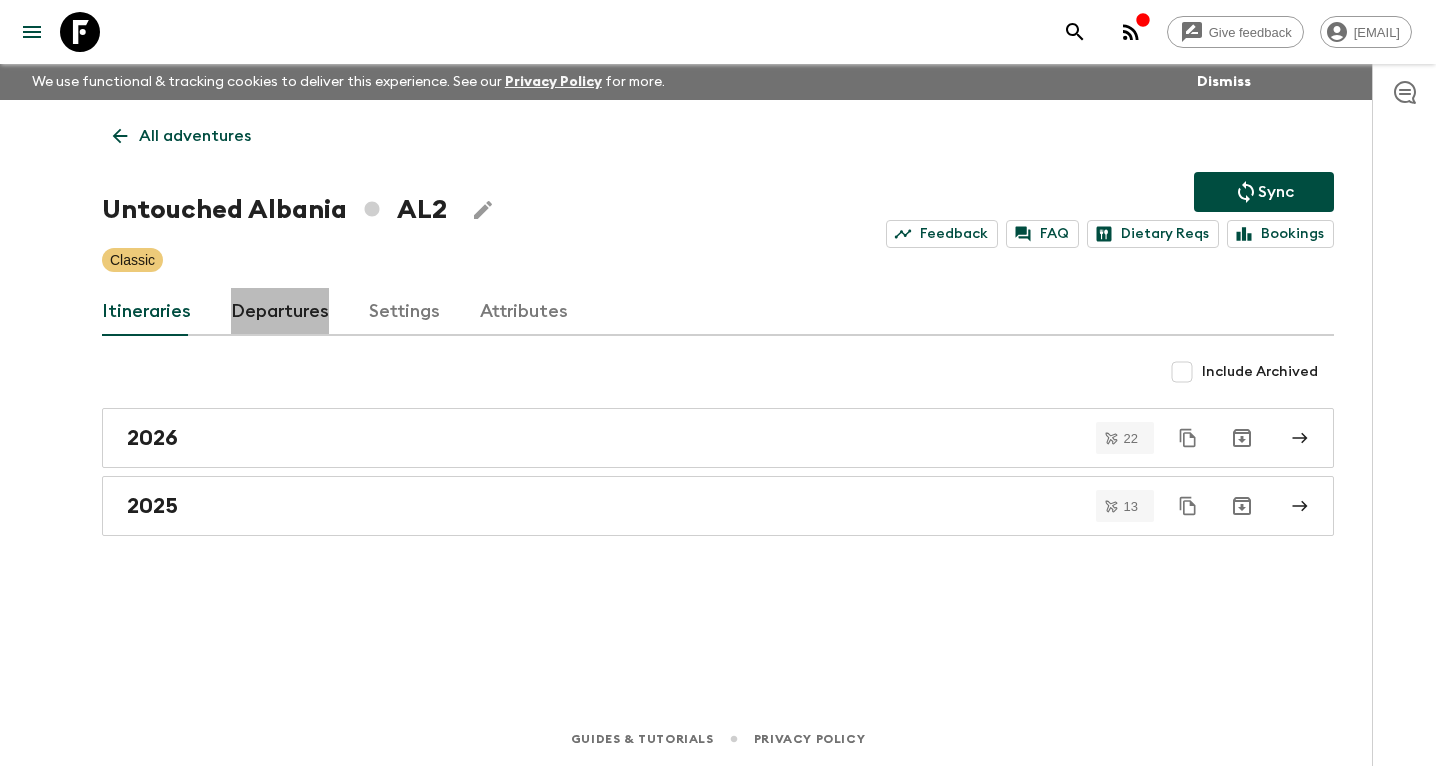 click on "Departures" at bounding box center [280, 312] 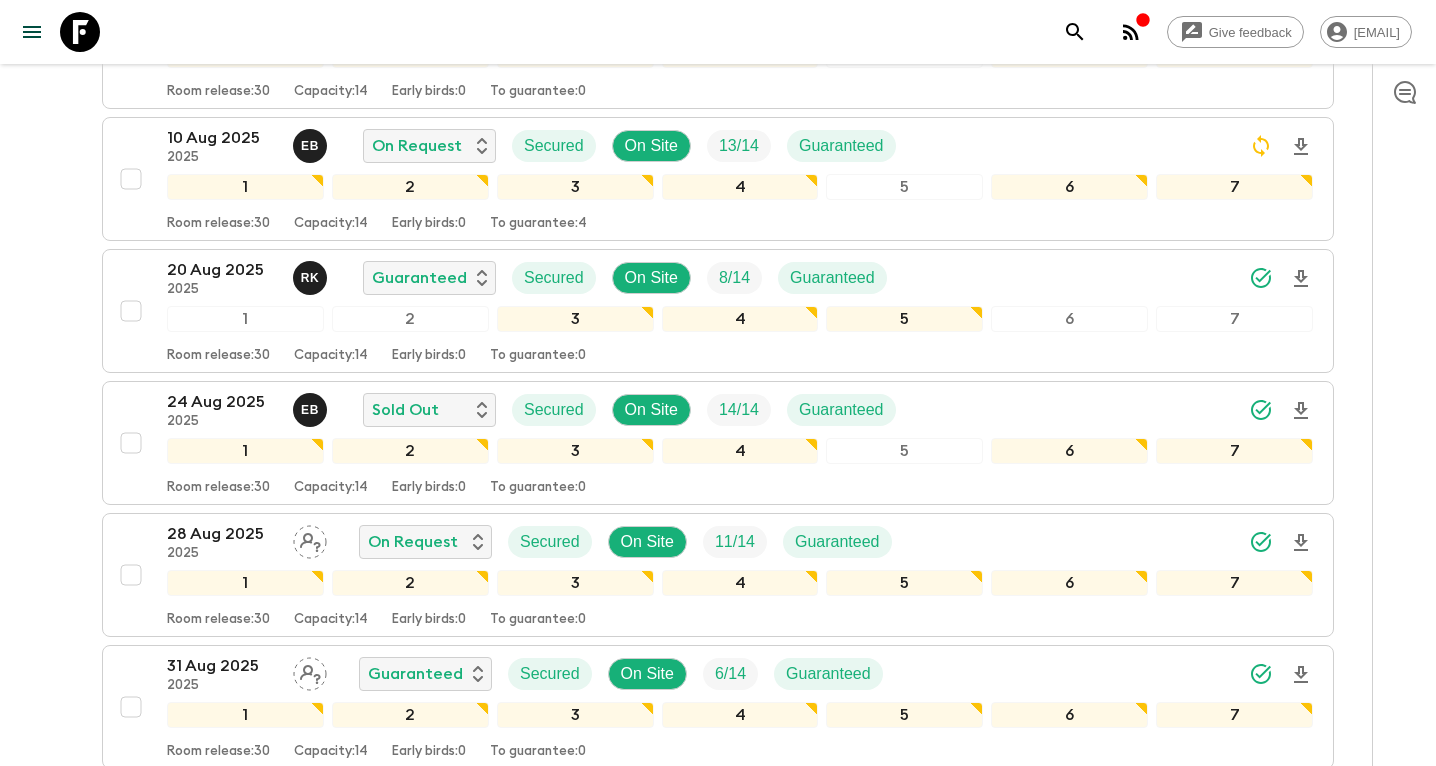 scroll, scrollTop: 766, scrollLeft: 0, axis: vertical 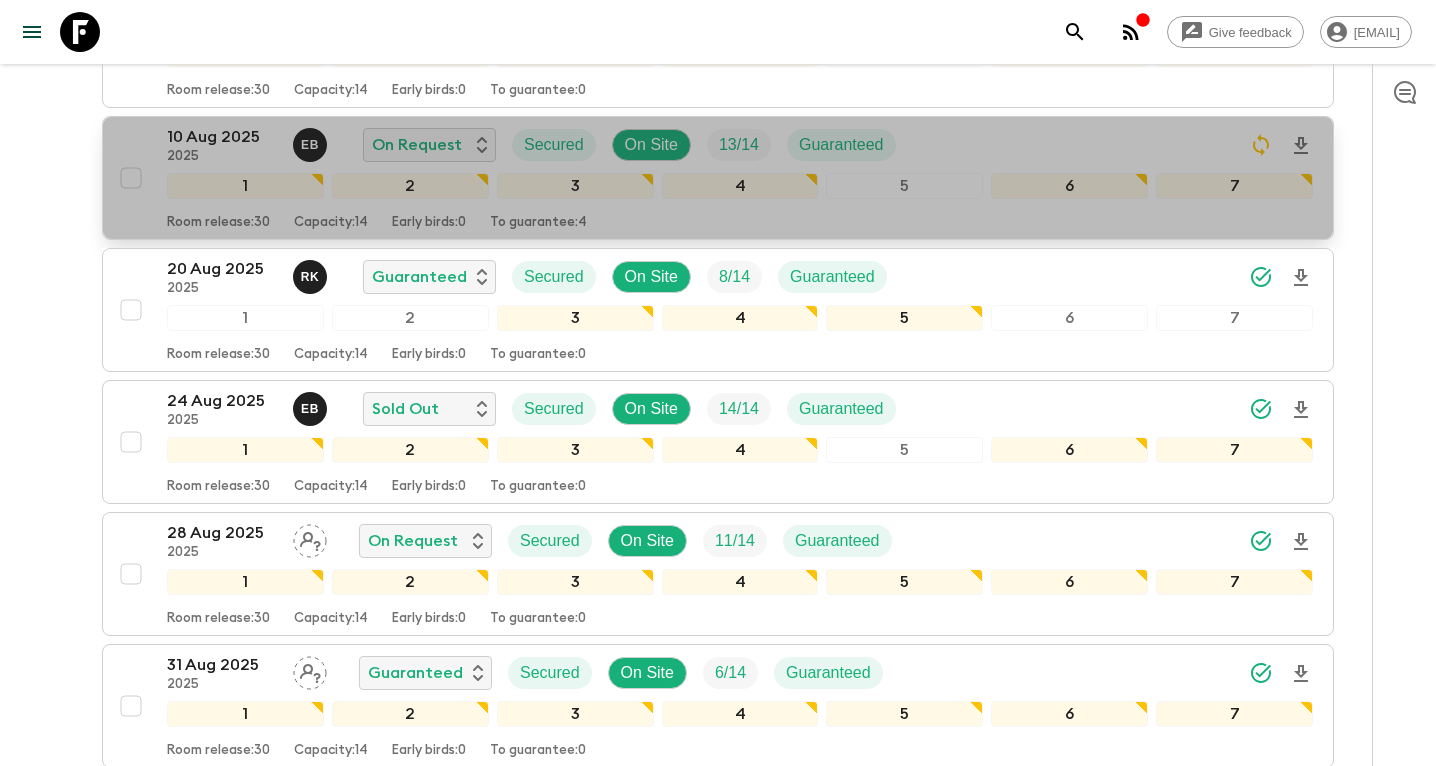 click on "10 Aug 2025" at bounding box center [222, 137] 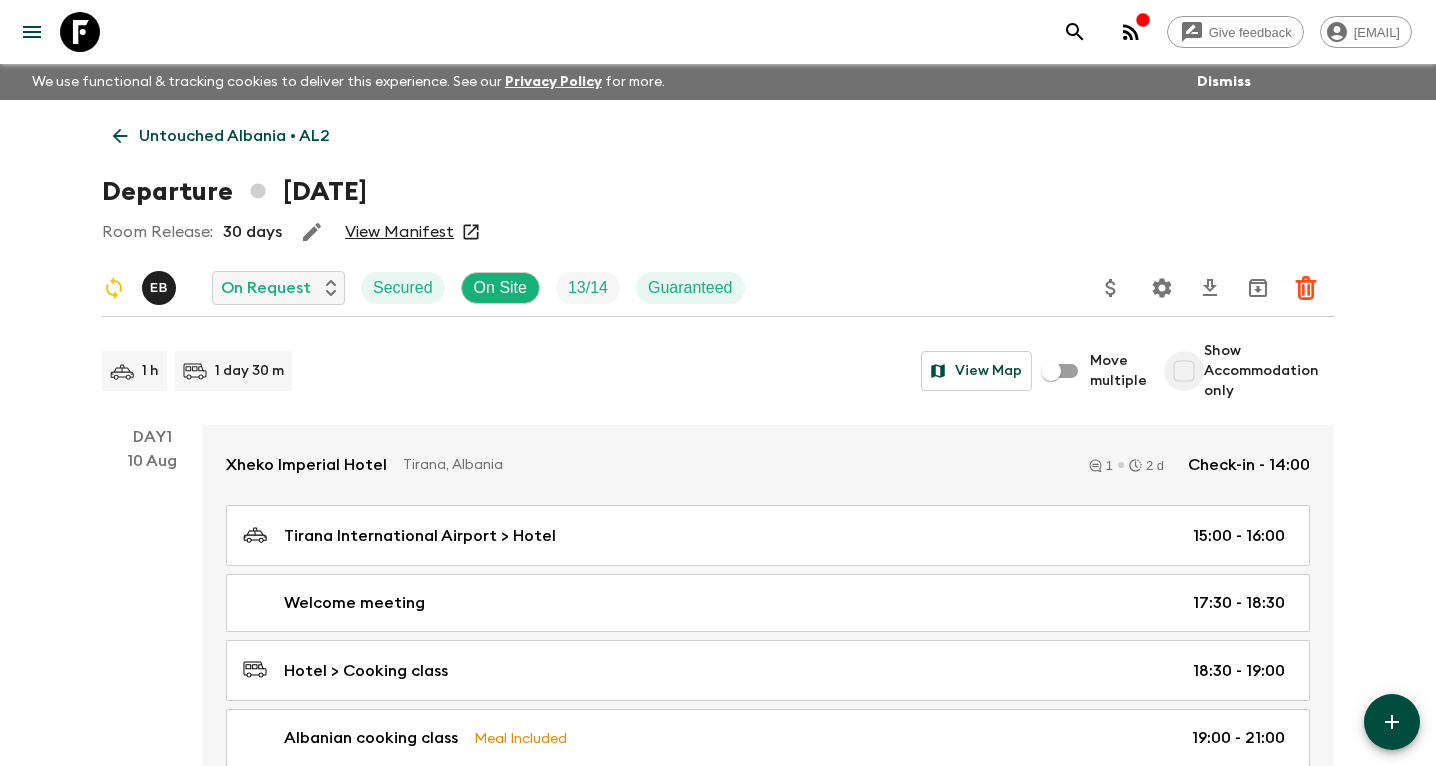click on "Show Accommodation only" at bounding box center [1184, 371] 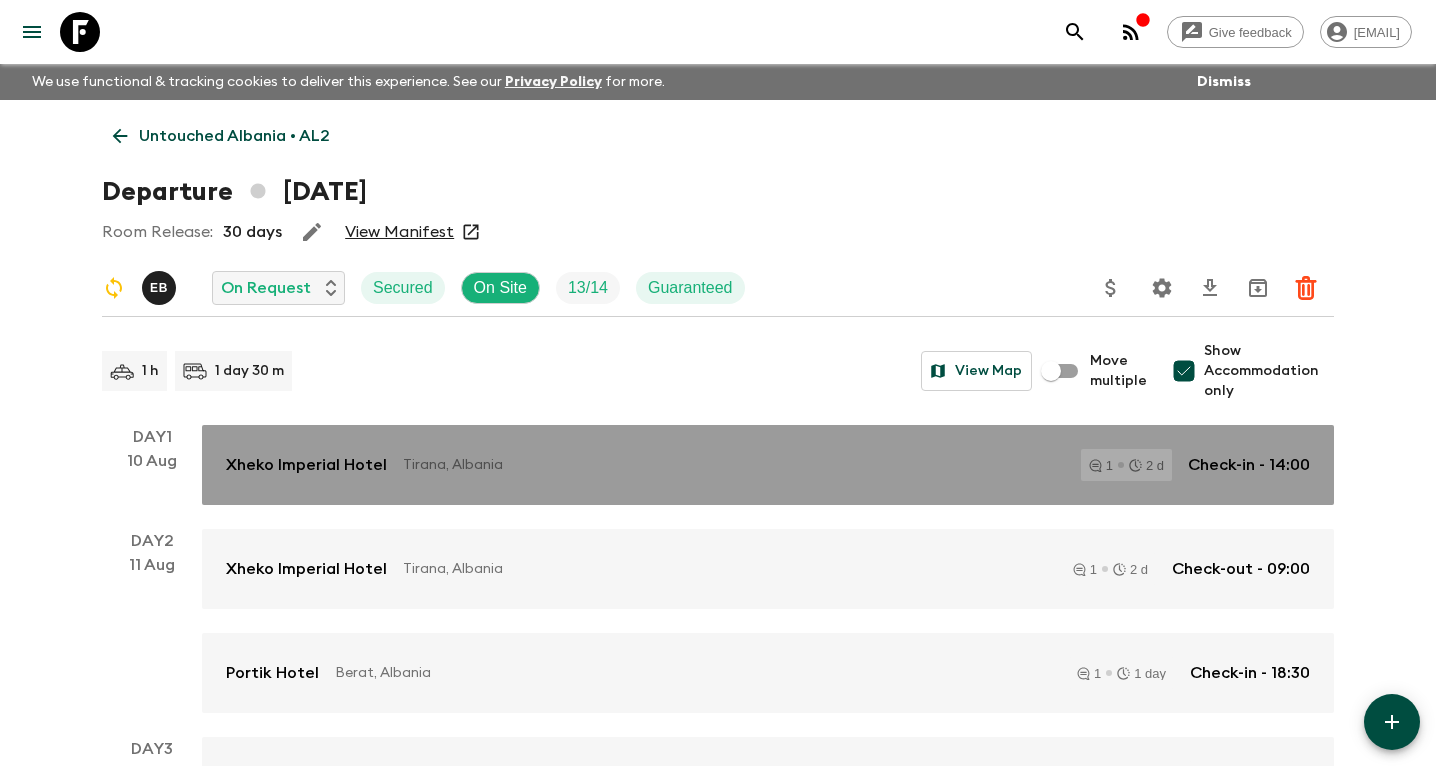 click on "Check-in - 14:00" at bounding box center [1249, 465] 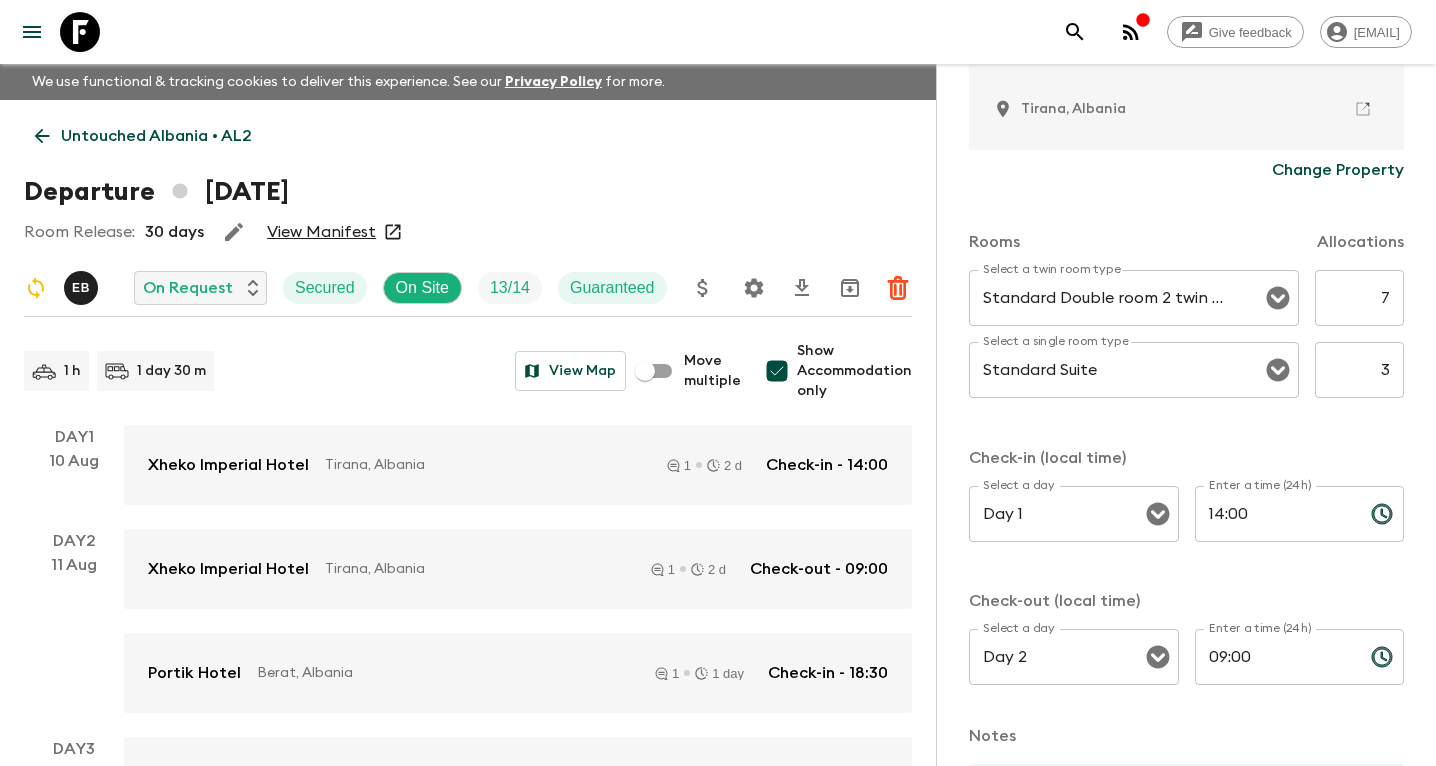 scroll, scrollTop: 506, scrollLeft: 0, axis: vertical 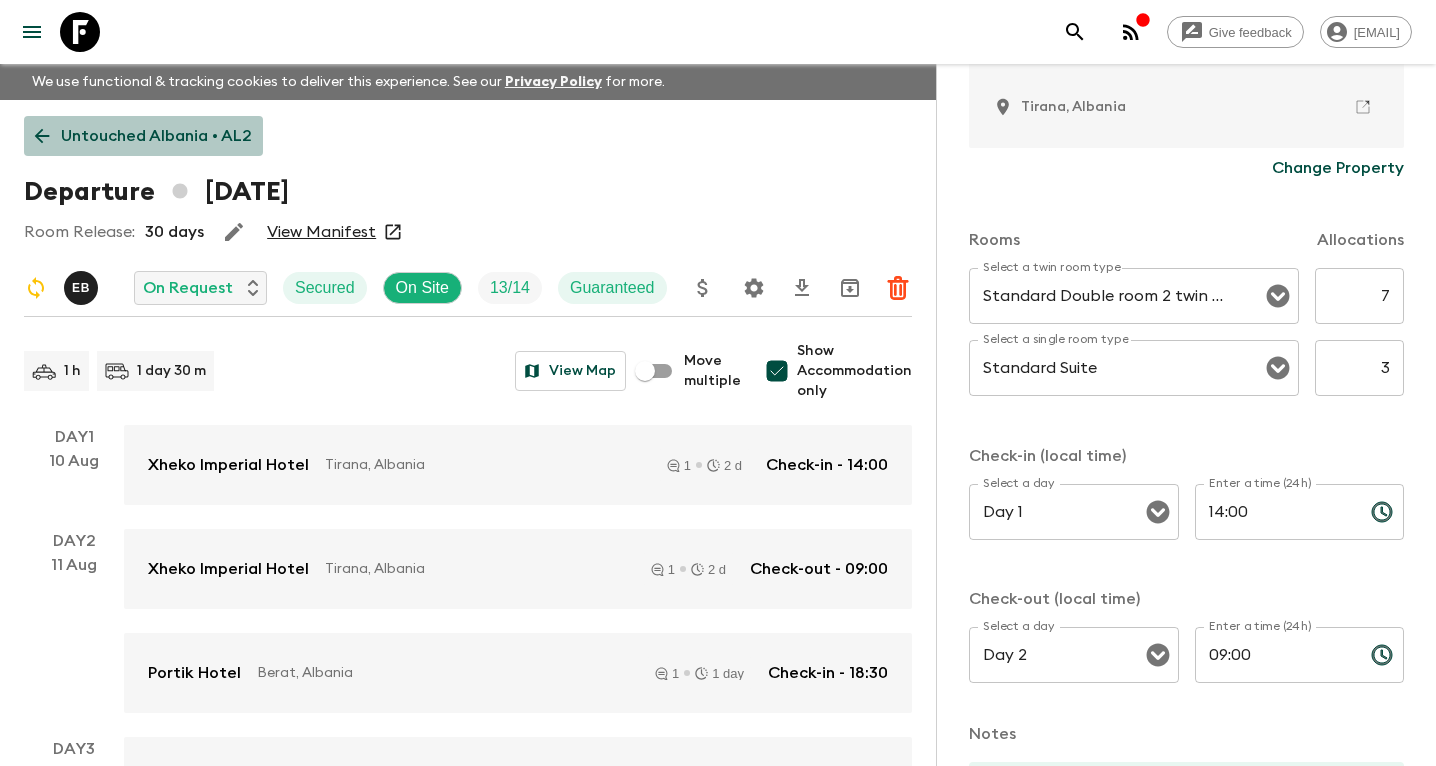 click on "Untouched Albania • AL2" at bounding box center (156, 136) 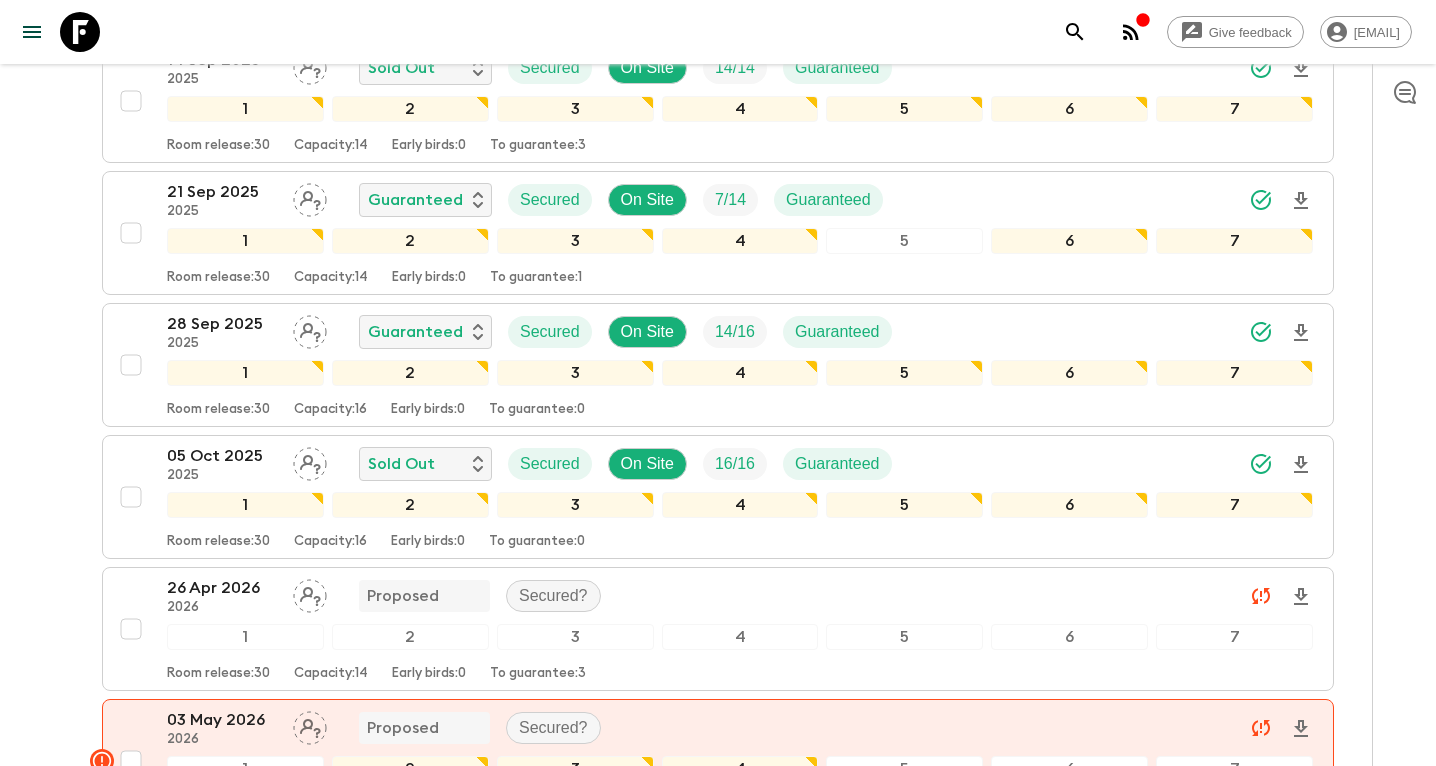 scroll, scrollTop: 1751, scrollLeft: 0, axis: vertical 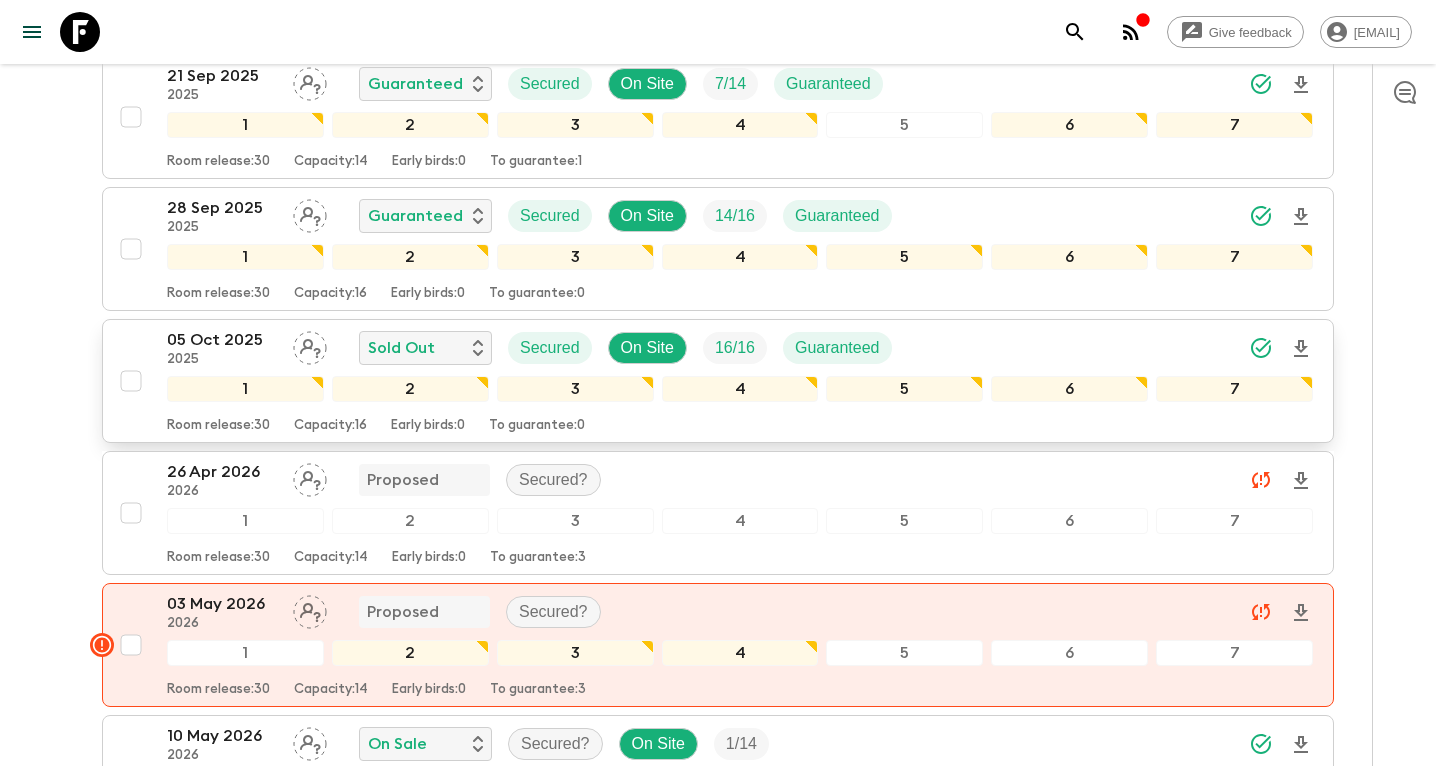 click on "[DATE] [DATE] Sold Out Secured On Site 16 / 16 Guaranteed" at bounding box center [740, 348] 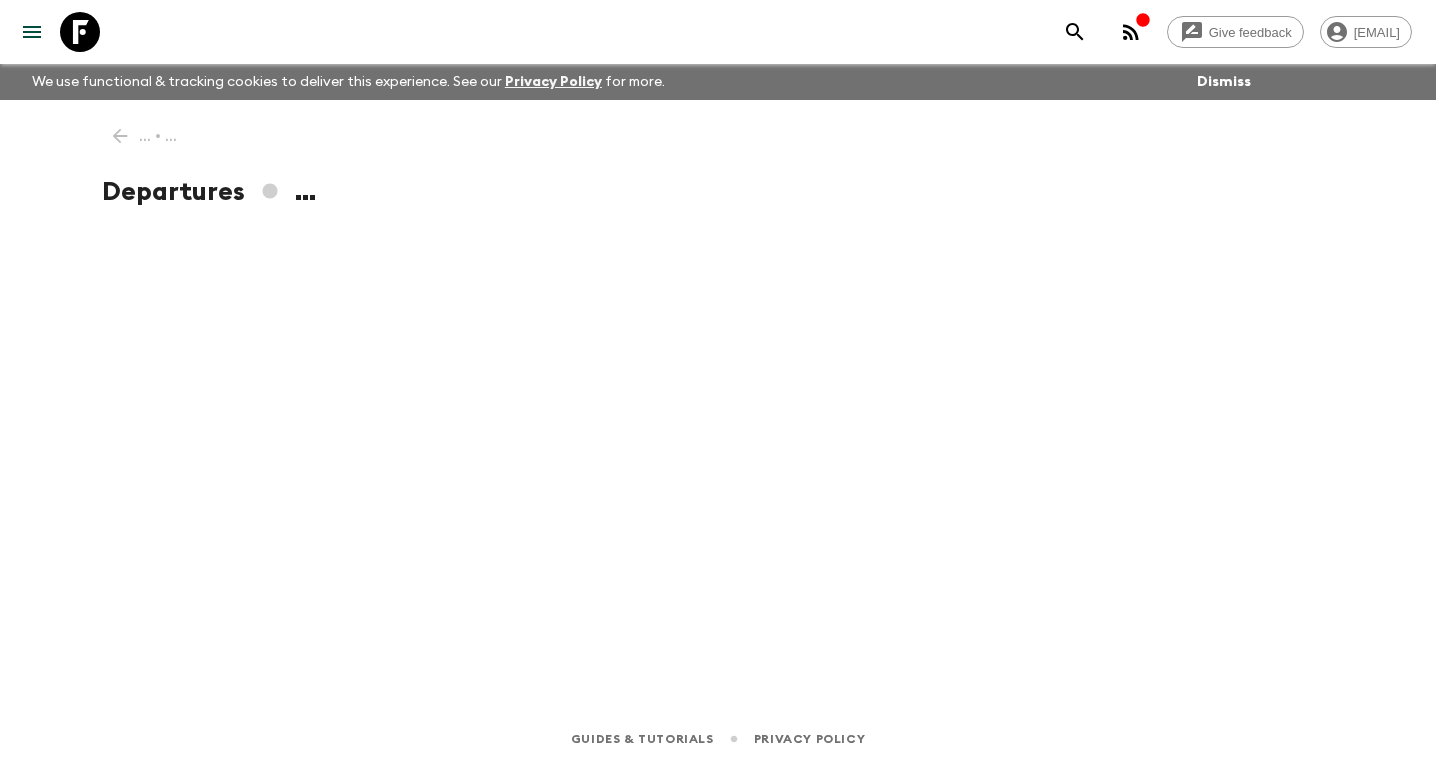 scroll, scrollTop: 0, scrollLeft: 0, axis: both 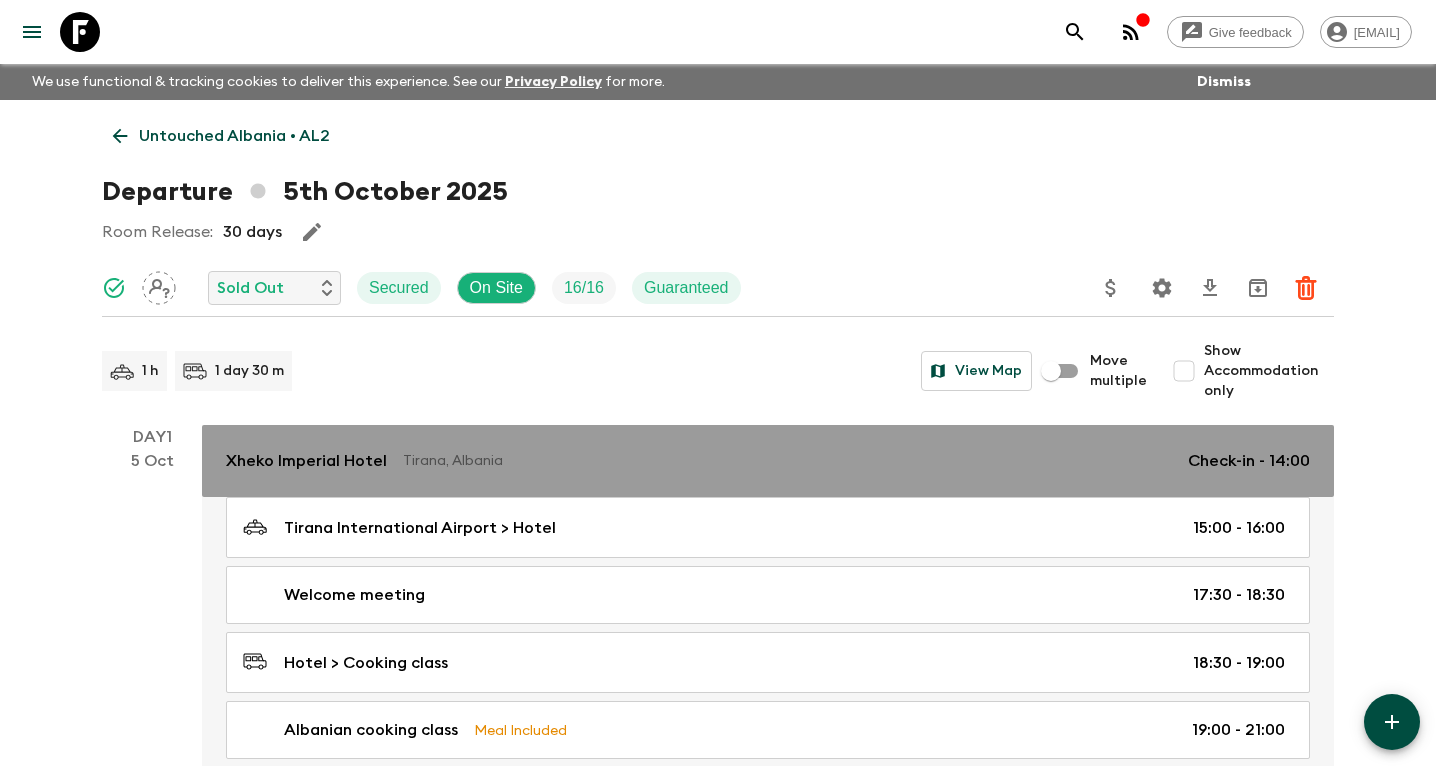 click on "[HOTEL] [CITY], [COUNTRY] Check-in - [TIME]" at bounding box center (768, 461) 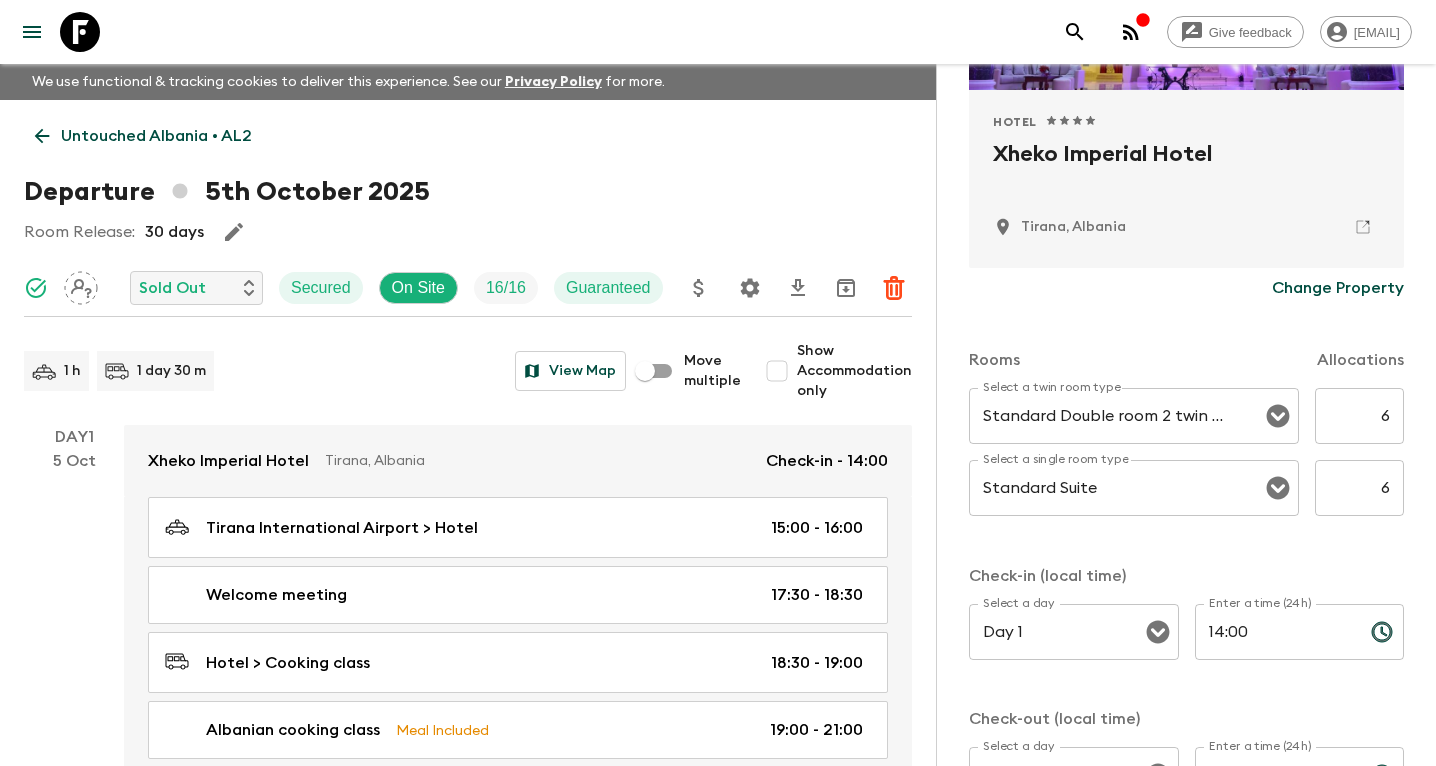 scroll, scrollTop: 387, scrollLeft: 0, axis: vertical 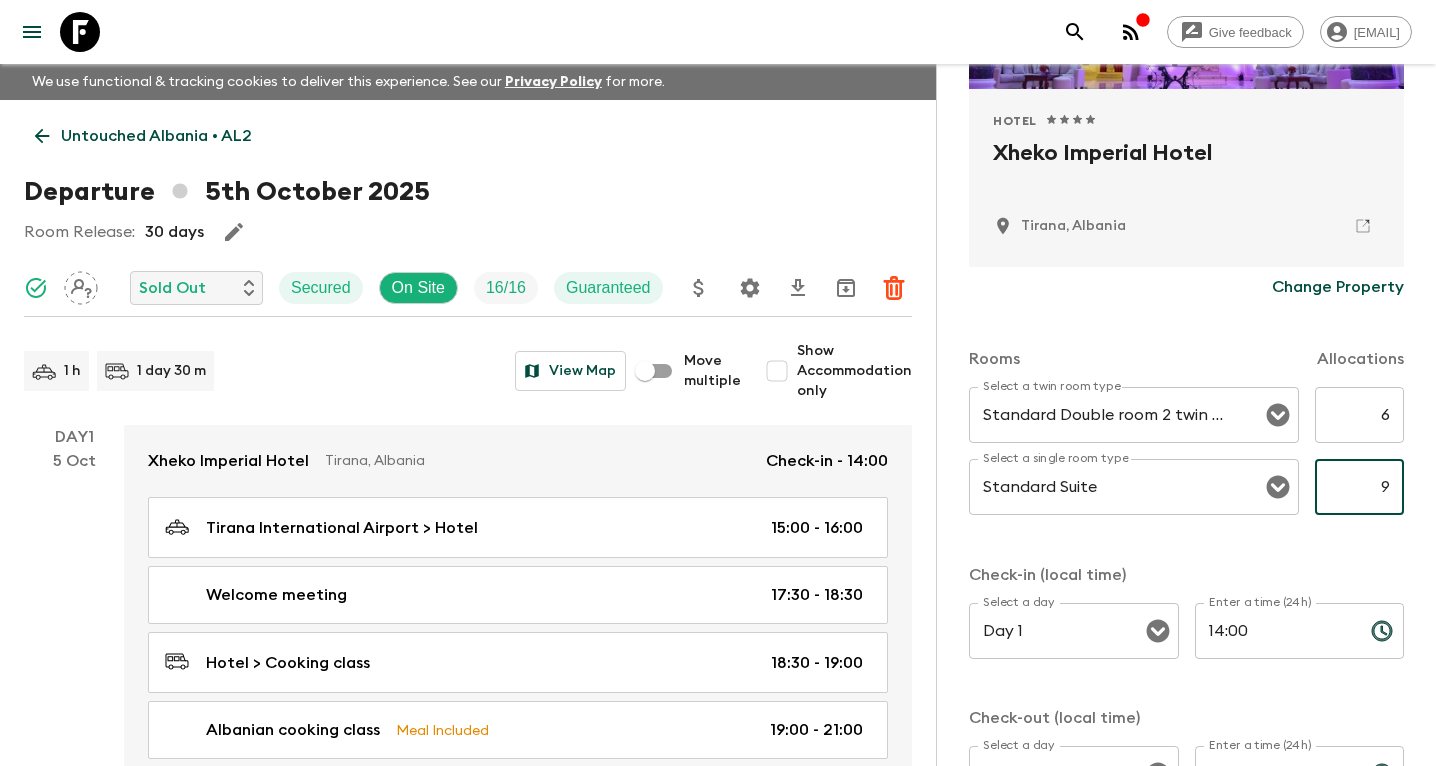 type on "9" 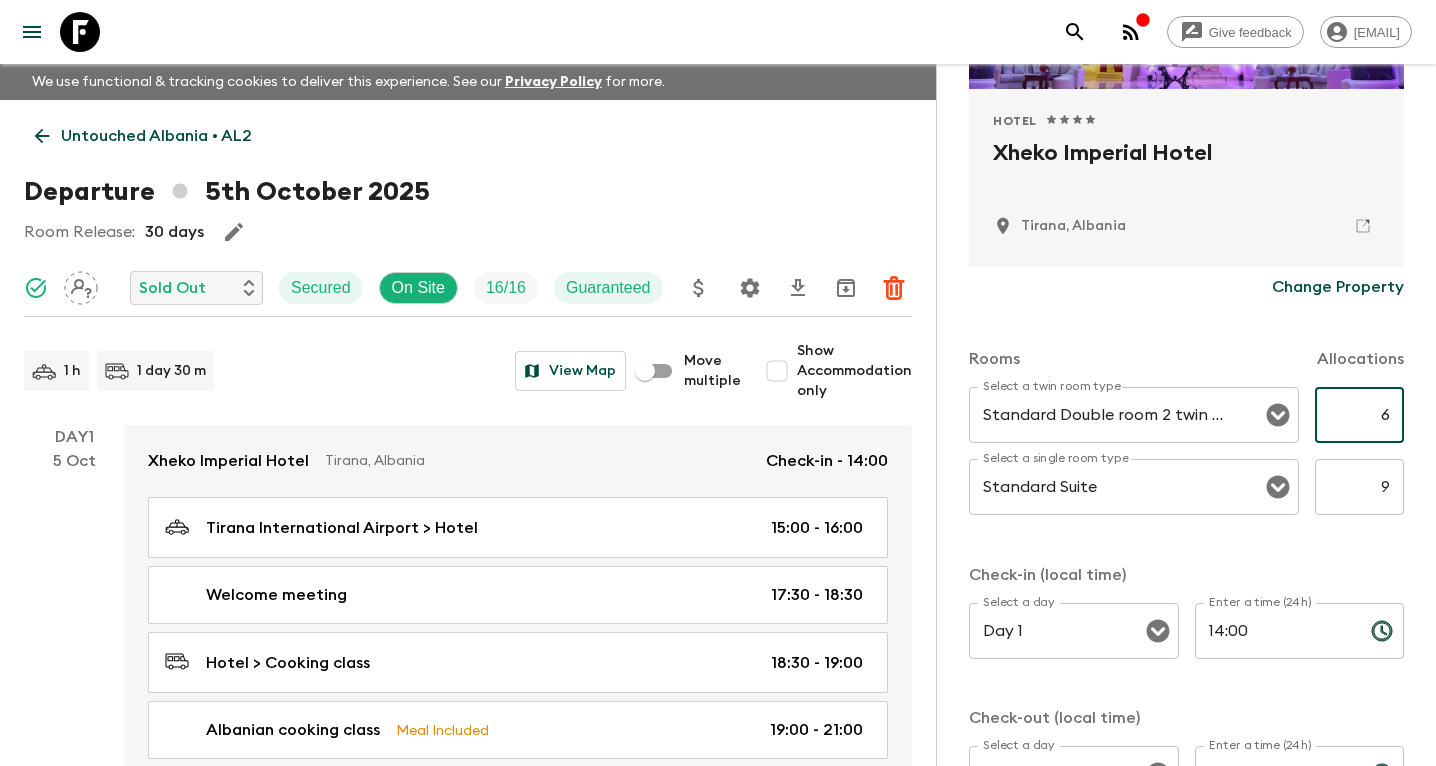 drag, startPoint x: 1376, startPoint y: 419, endPoint x: 1422, endPoint y: 419, distance: 46 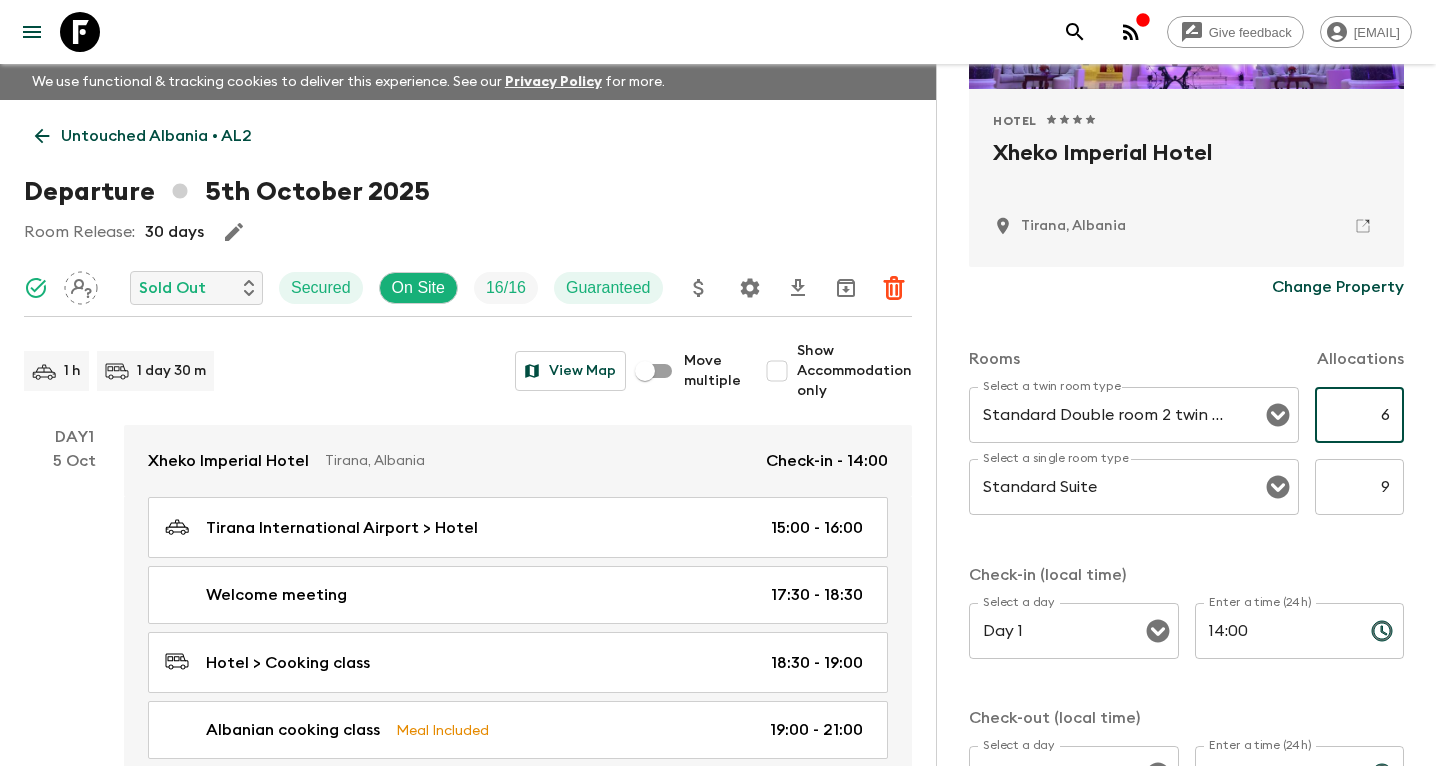 click on "Accommodation Information Comments Website Map Approved Hotel 1 Star 2 Stars 3 Stars 4 Stars 5 Stars [HOTEL] [CITY], [COUNTRY] Change Property Rooms Allocations Select a twin room type Standard Double room 2 twin beds Select a twin room type 6 ​ Select a single room type Standard Suite Select a single room type 9 ​ Check-in (local time) Select a day Day 1 Select a day ​ Enter a time (24h) [TIME] Enter a time (24h) ​ Check-out (local time) Select a day Day 2 Select a day ​ Enter a time (24h) [TIME] Enter a time (24h) ​ Notes Notes x Notes Notes are only visible to FlashPack employees Delete Cancel Save Changes" at bounding box center (1186, 447) 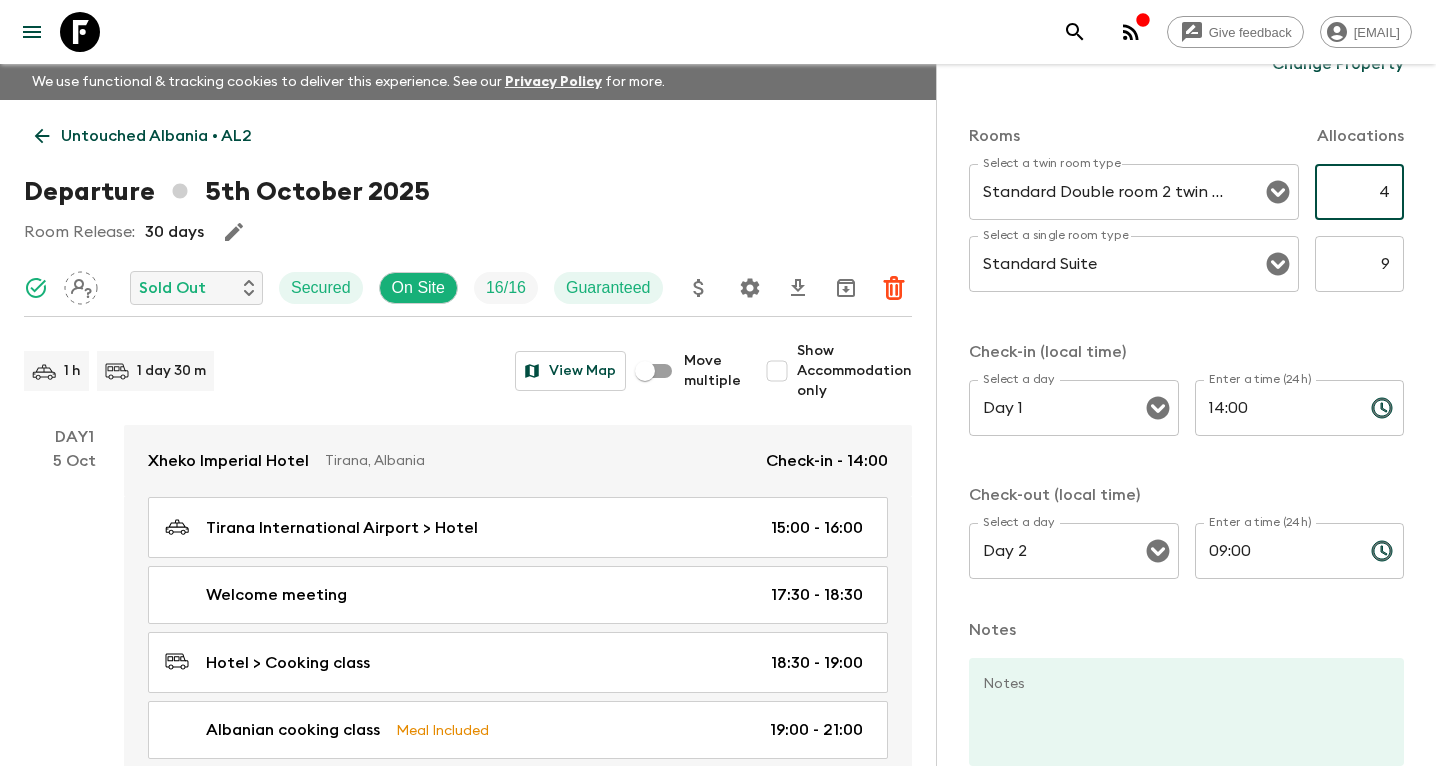 scroll, scrollTop: 738, scrollLeft: 0, axis: vertical 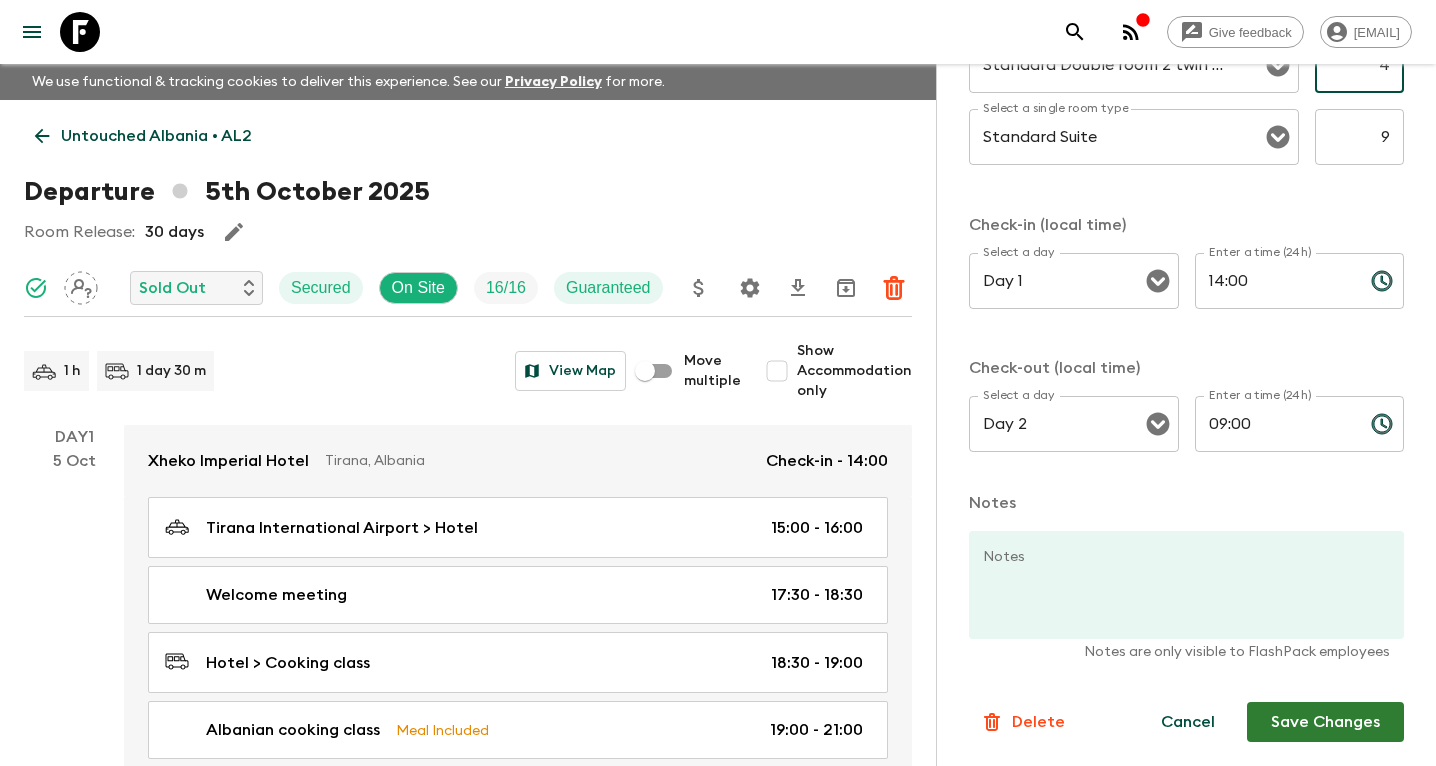 type on "4" 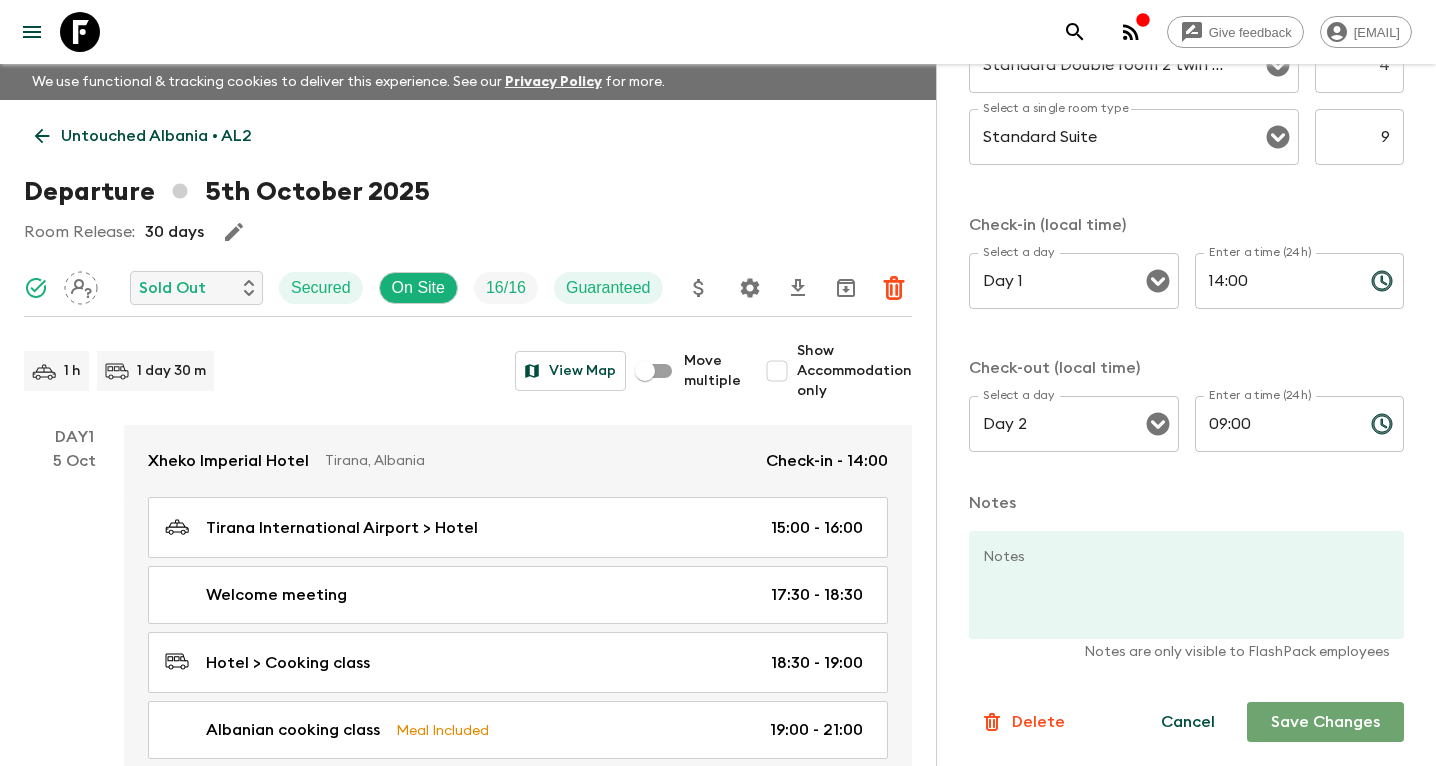 click on "Save Changes" at bounding box center [1325, 722] 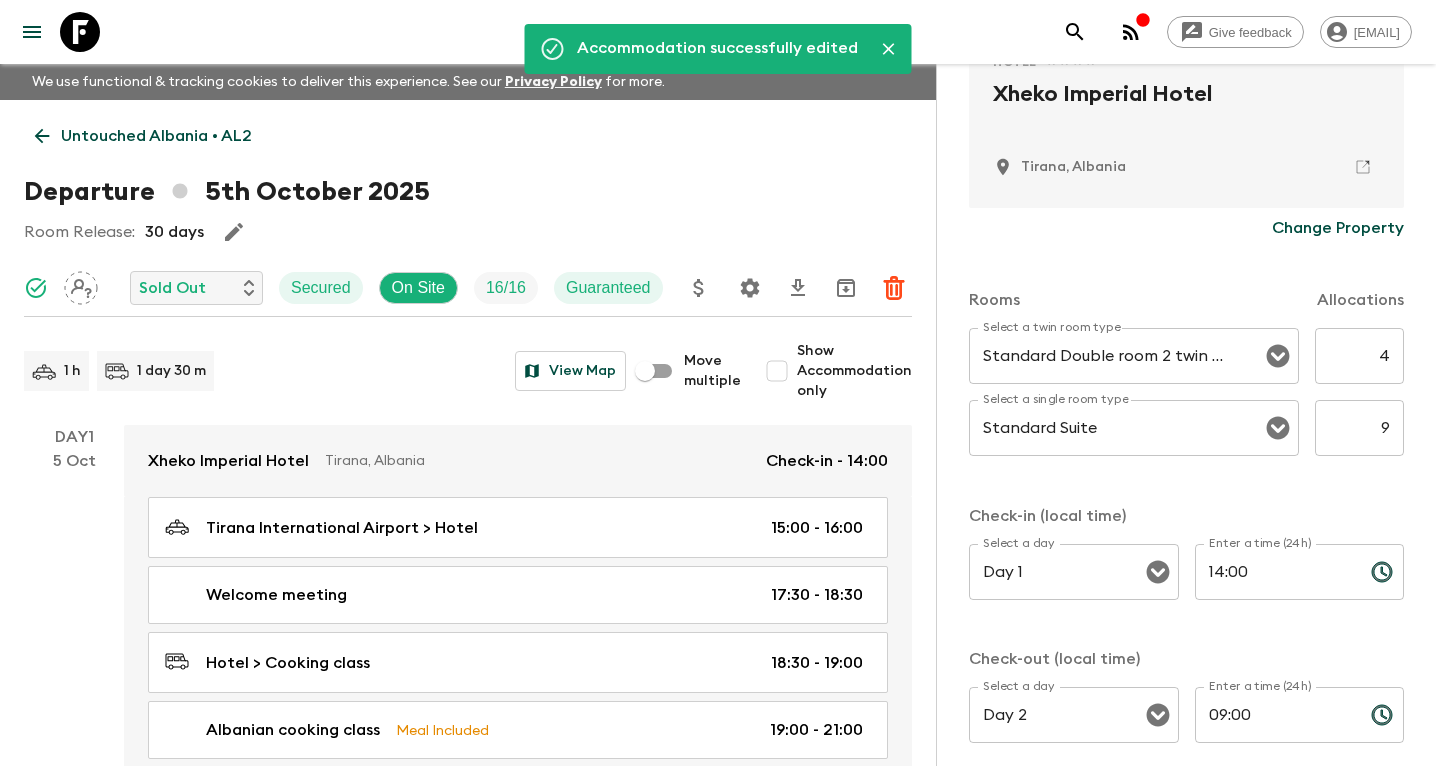 scroll, scrollTop: 0, scrollLeft: 0, axis: both 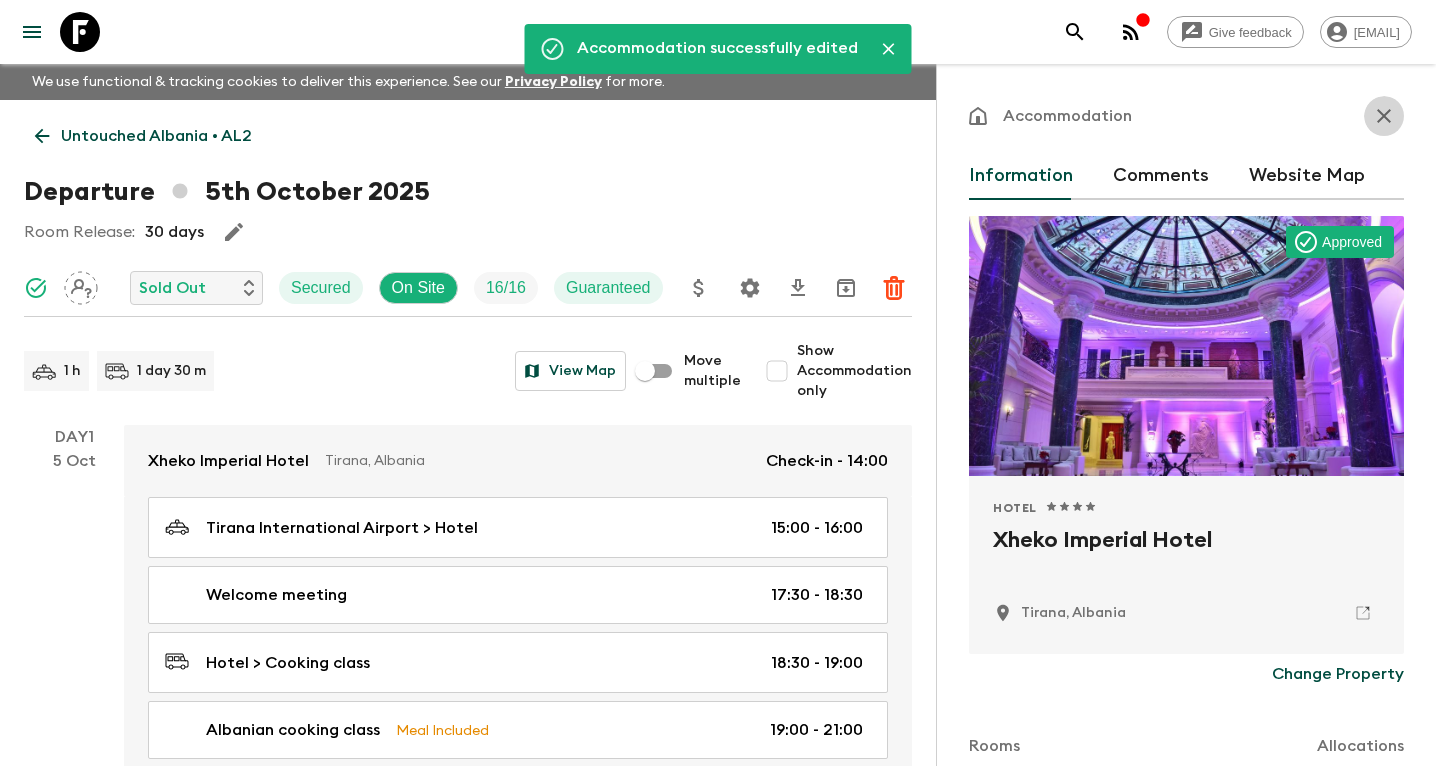 click 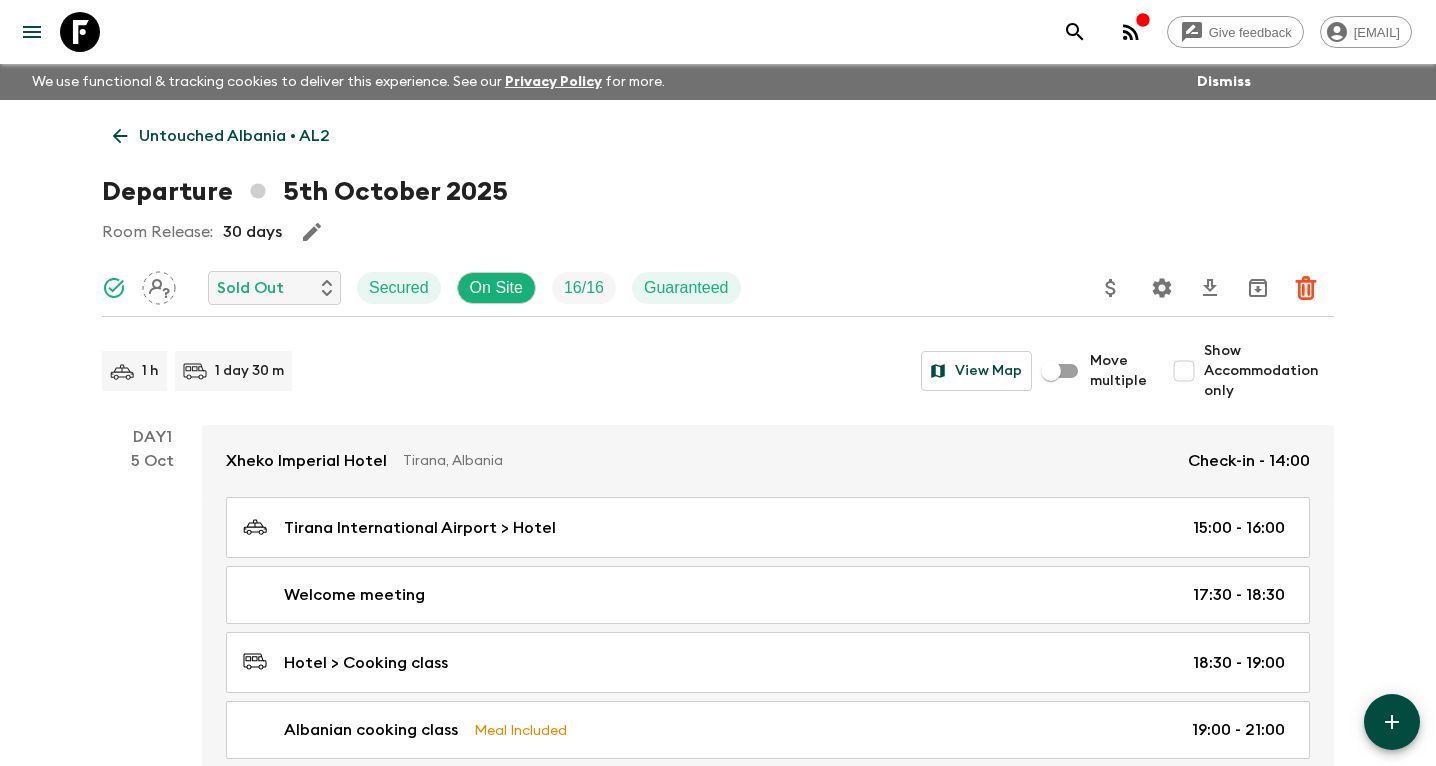 click on "Show Accommodation only" at bounding box center [1184, 371] 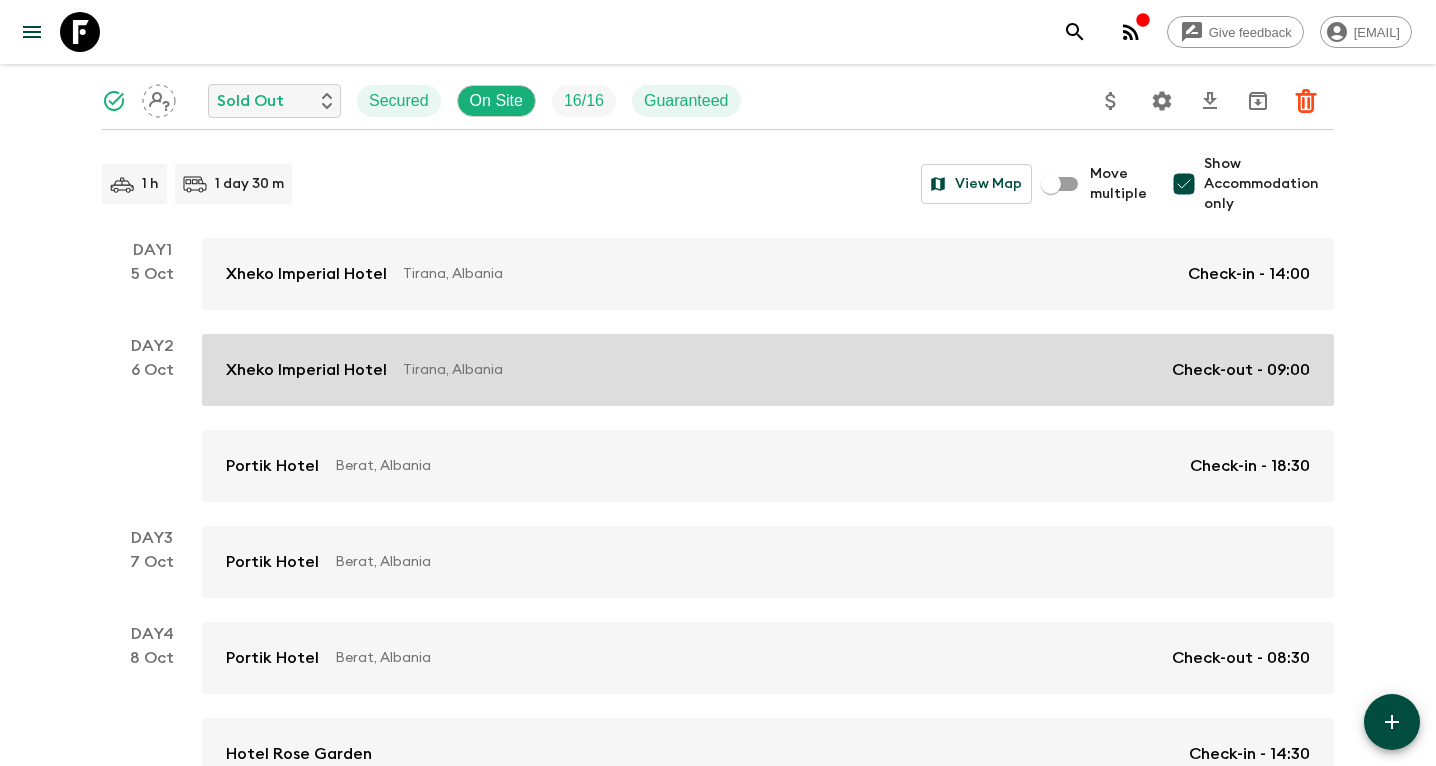 scroll, scrollTop: 224, scrollLeft: 0, axis: vertical 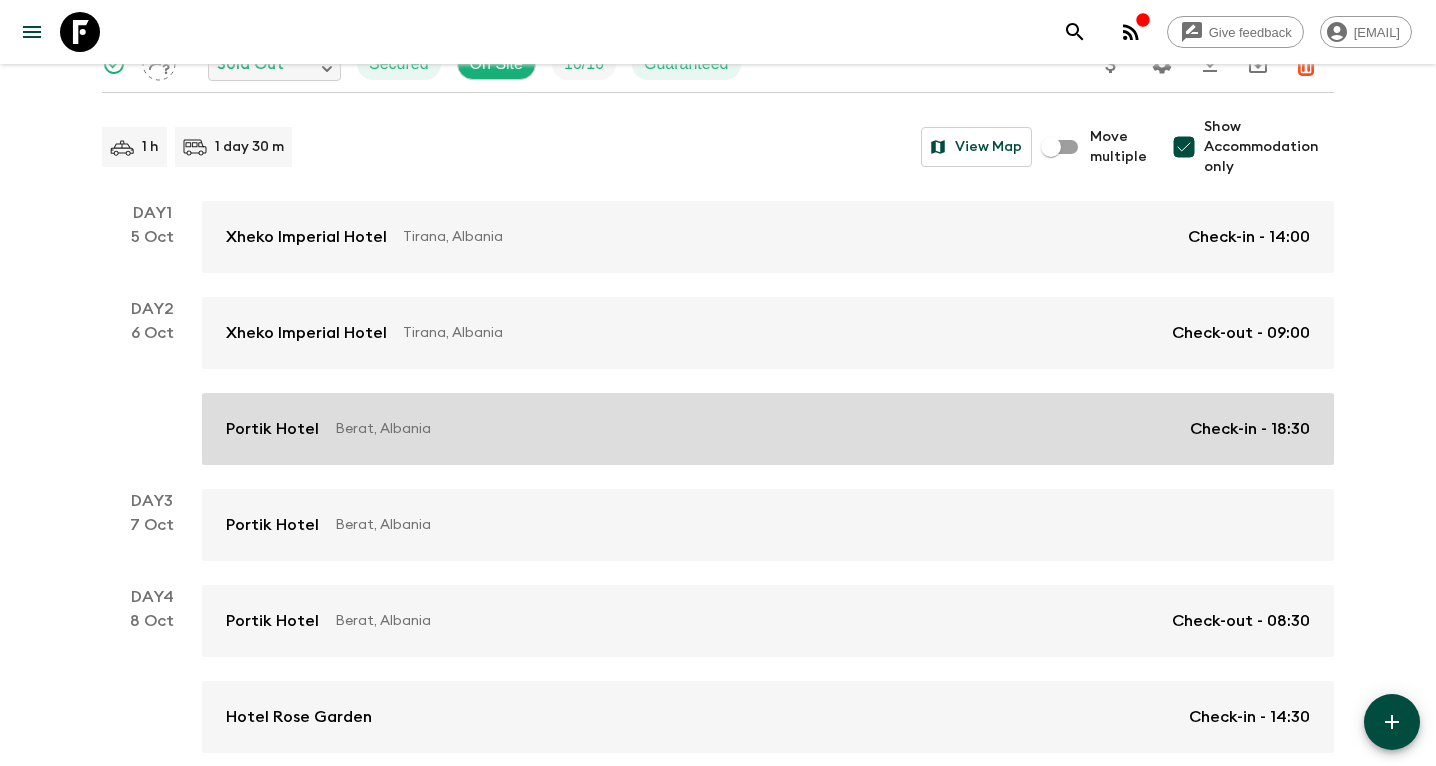 click on "Berat, Albania" at bounding box center [754, 429] 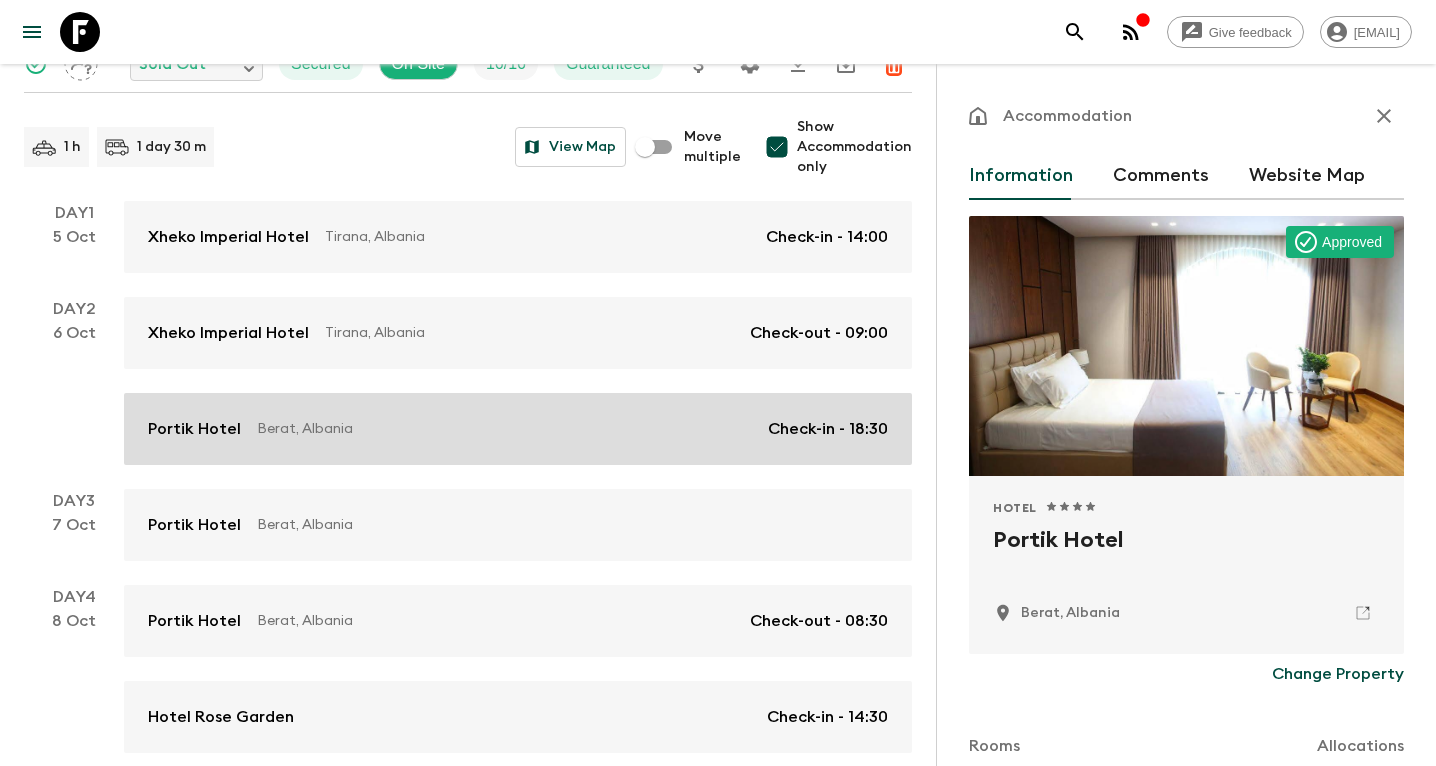 scroll, scrollTop: 738, scrollLeft: 0, axis: vertical 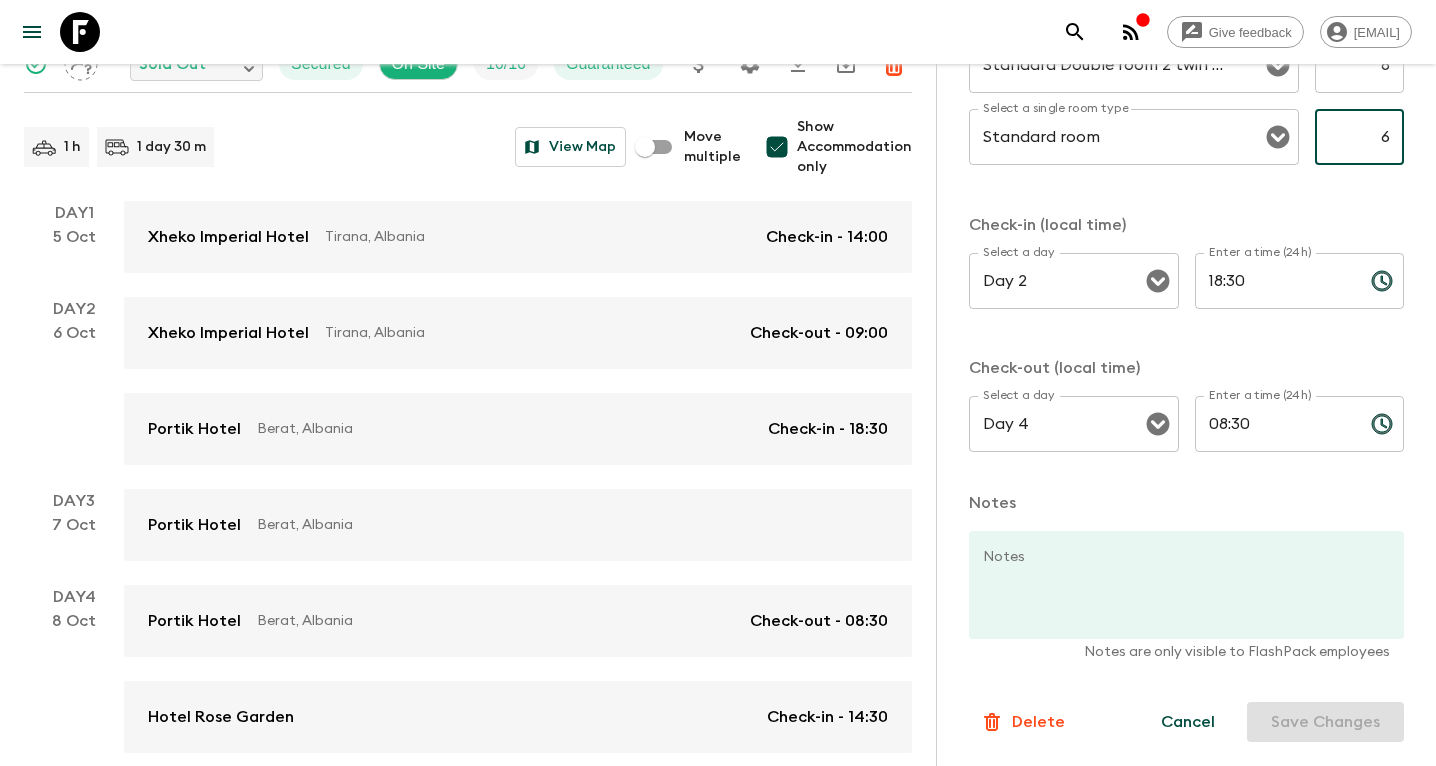 drag, startPoint x: 1365, startPoint y: 142, endPoint x: 1432, endPoint y: 142, distance: 67 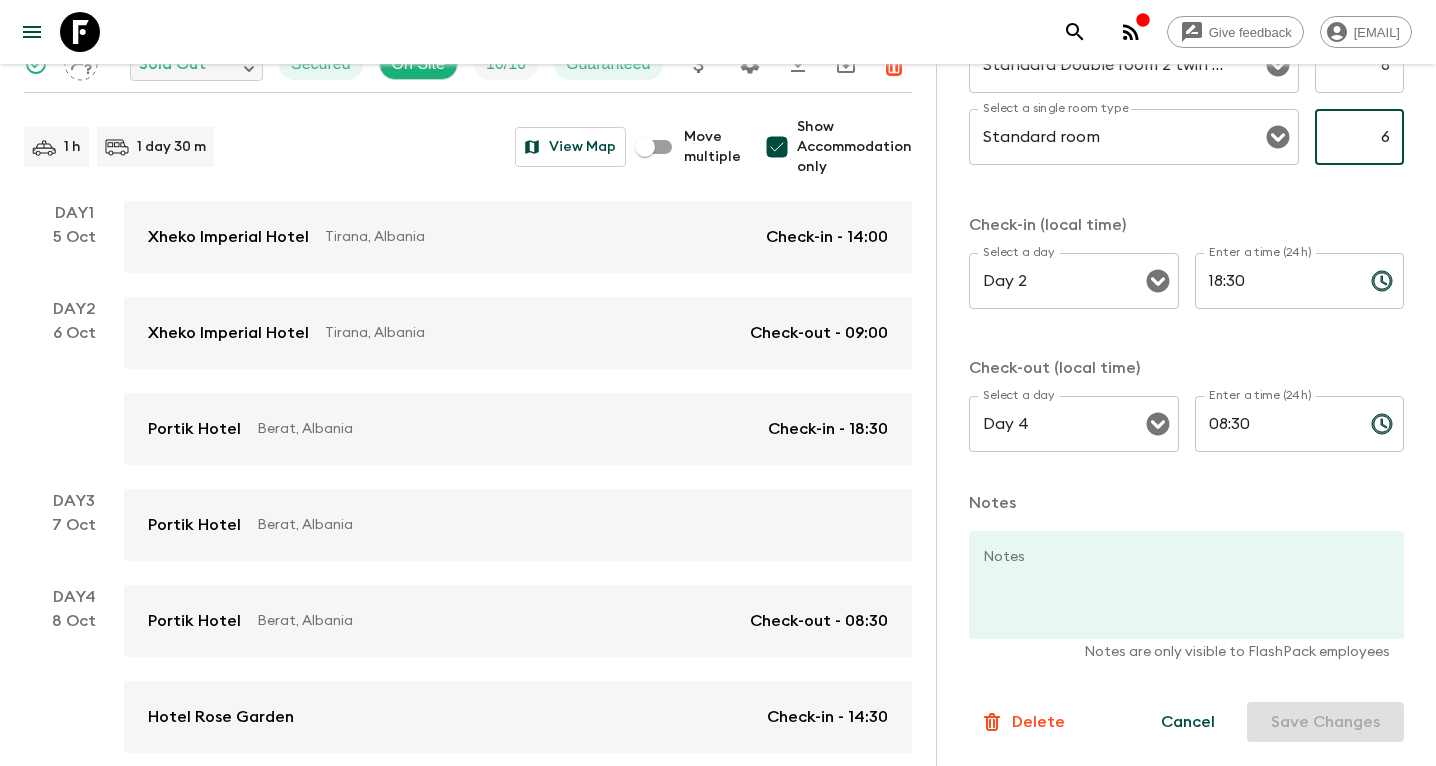click on "Accommodation Information Comments Website Map Approved Hotel 1 Star 2 Stars 3 Stars 4 Stars 5 Stars [HOTEL] [CITY], [COUNTRY] Change Property Rooms Allocations Select a twin room type Standard Double room 2 twin beds Select a twin room type 6 ​ Select a single room type Standard room Select a single room type 6 ​ Check-in (local time) Select a day Day 2 Select a day ​ Enter a time (24h) [TIME] Enter a time (24h) ​ Check-out (local time) Select a day Day 4 Select a day ​ Enter a time (24h) [TIME] Enter a time (24h) ​ Notes Notes x Notes Notes are only visible to FlashPack employees Delete Cancel Save Changes" at bounding box center (1186, 447) 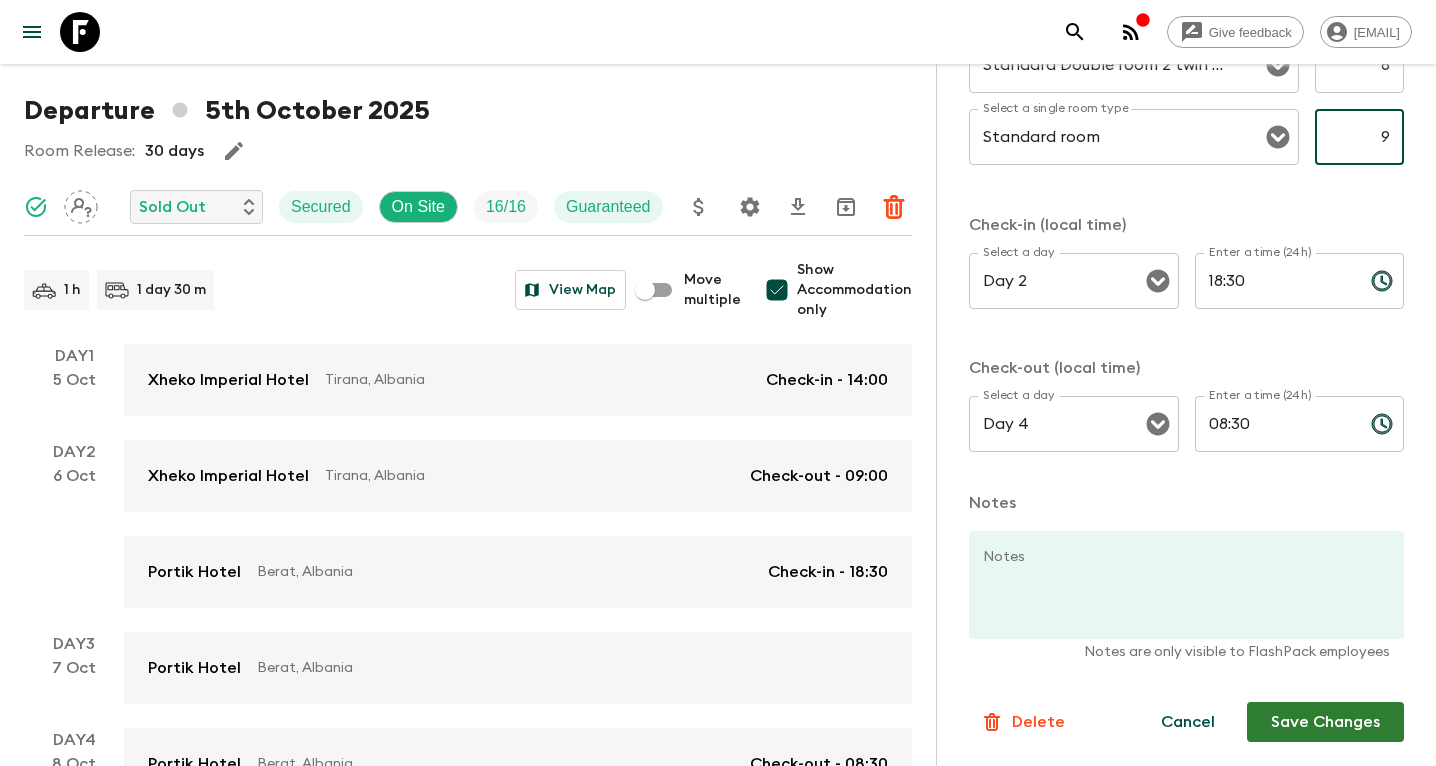 scroll, scrollTop: 57, scrollLeft: 0, axis: vertical 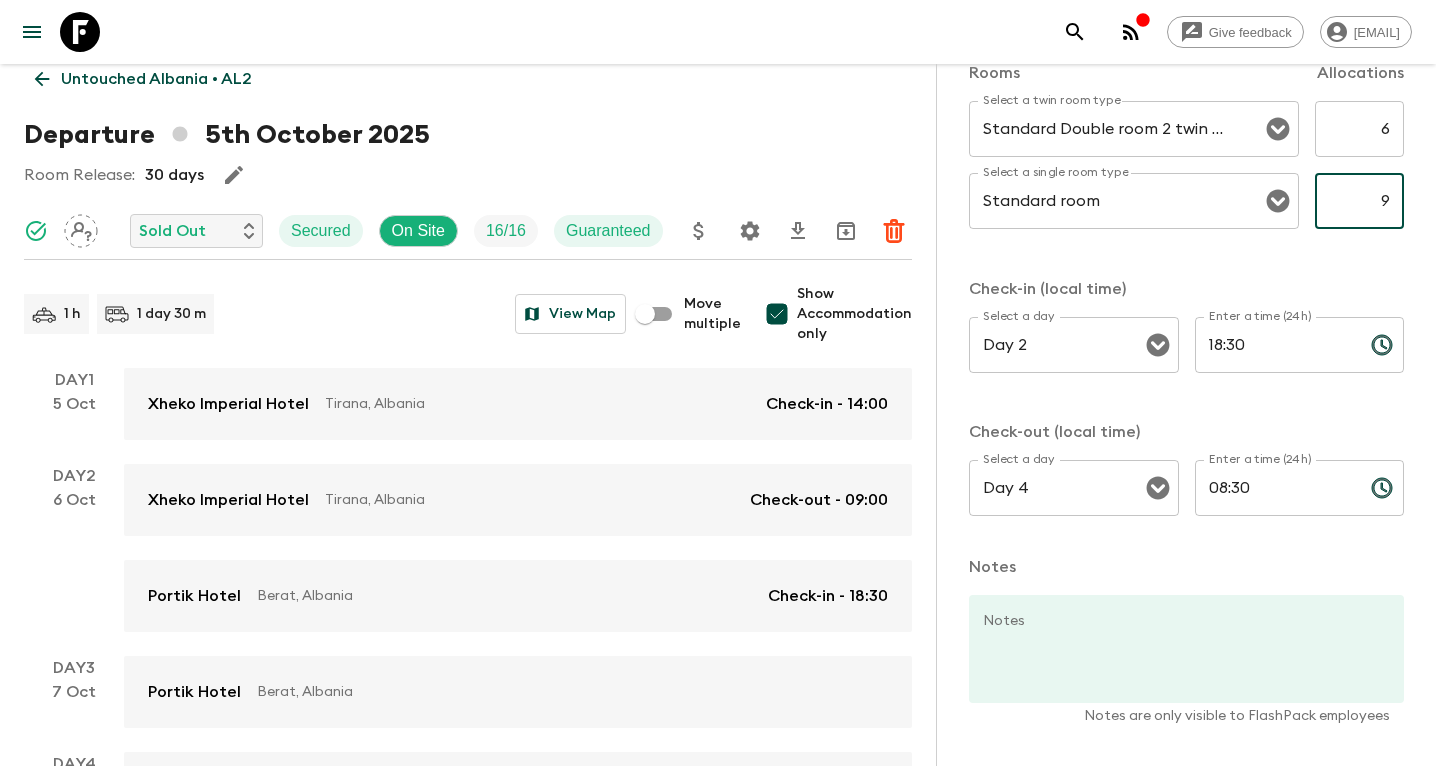 type on "9" 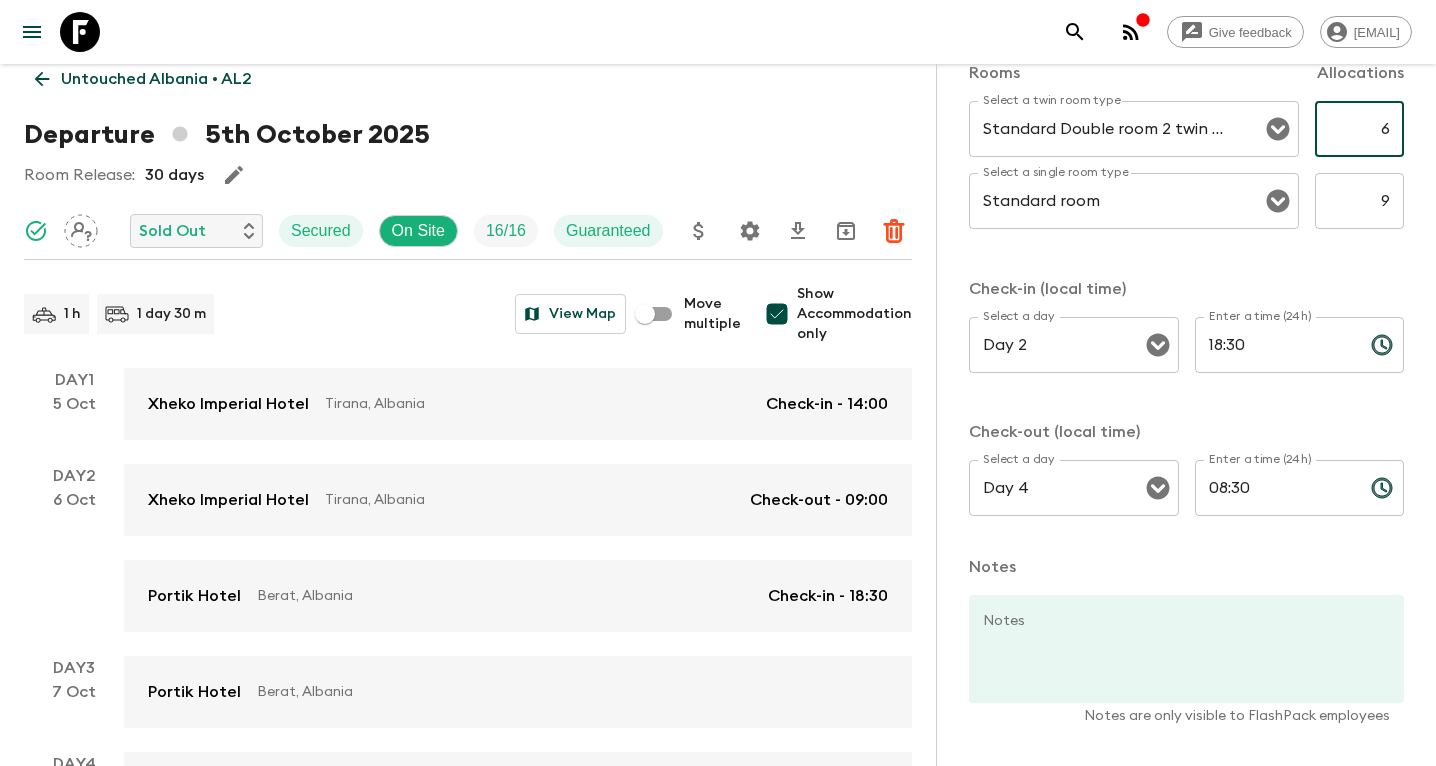 drag, startPoint x: 1376, startPoint y: 129, endPoint x: 1436, endPoint y: 129, distance: 60 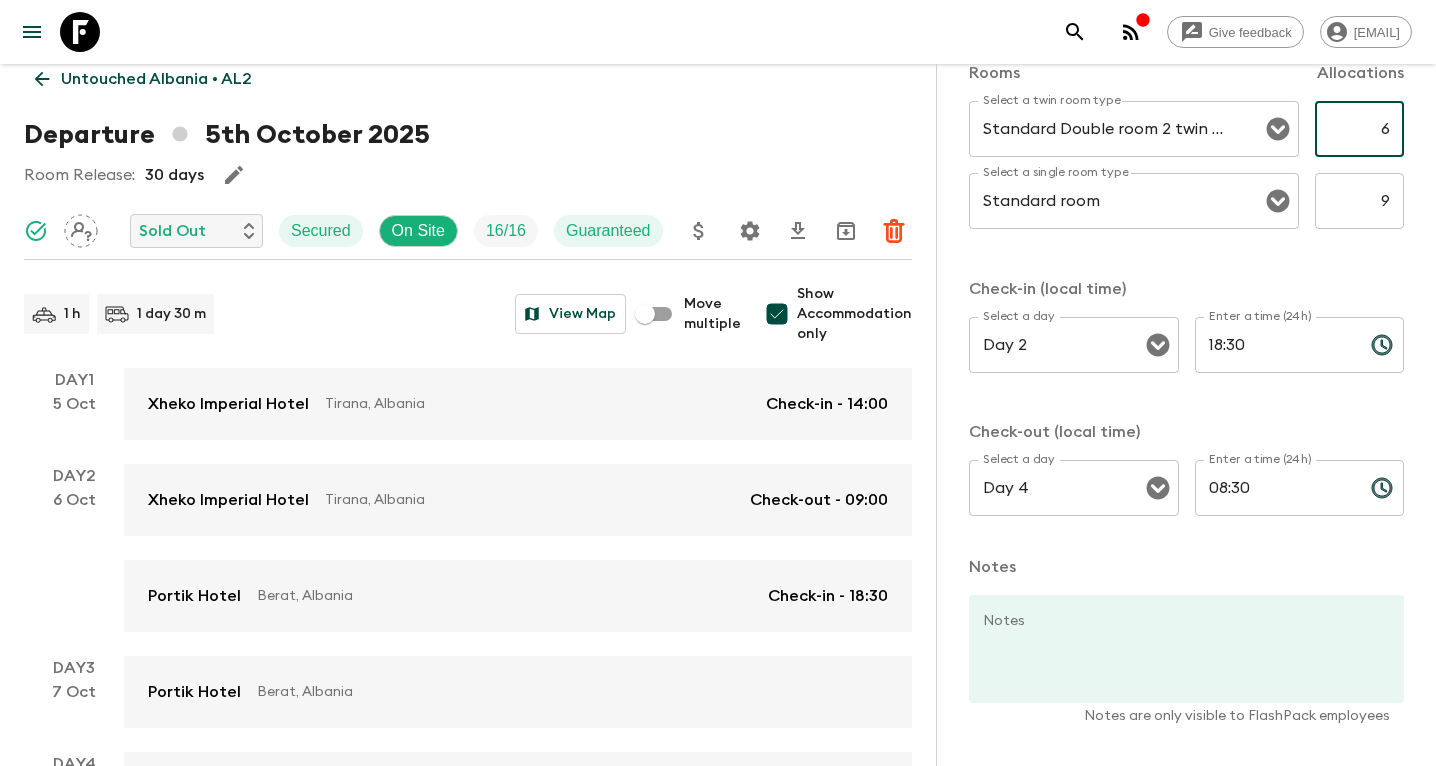 click on "Give feedback [EMAIL] We use functional & tracking cookies to deliver this experience. See our Privacy Policy for more. Dismiss Untouched [COUNTRY] • AL2 Departure [DATE] Room Release: 30 days Sold Out Secured On Site 16 / 16 Guaranteed Accommodation Information Comments Website Map Approved Hotel 1 Star 2 Stars 3 Stars 4 Stars 5 Stars [HOTEL] [CITY], [COUNTRY] Change Property Rooms Allocations Select a twin room type Standard Double room 2 twin beds Select a twin room type 6 ​ Select a single room type Standard room Select a single room type 9 ​ Check-in (local time) Select a day Day 2 Select a day ​ Enter a time (24h) [TIME] Enter a time (24h) ​ Check-out (local time) Select a day Day 4 Select a day ​ Enter a time (24h) [TIME] Enter a time (24h) ​ Notes Notes x Notes Notes are only visible to FlashPack employees Delete Cancel Save Changes 1 h 1 day 30 m View Map Move multiple Show Accommodation only Day 1 [DATE] [HOTEL] [CITY], [COUNTRY] Day 2 [DATE]" at bounding box center (718, 726) 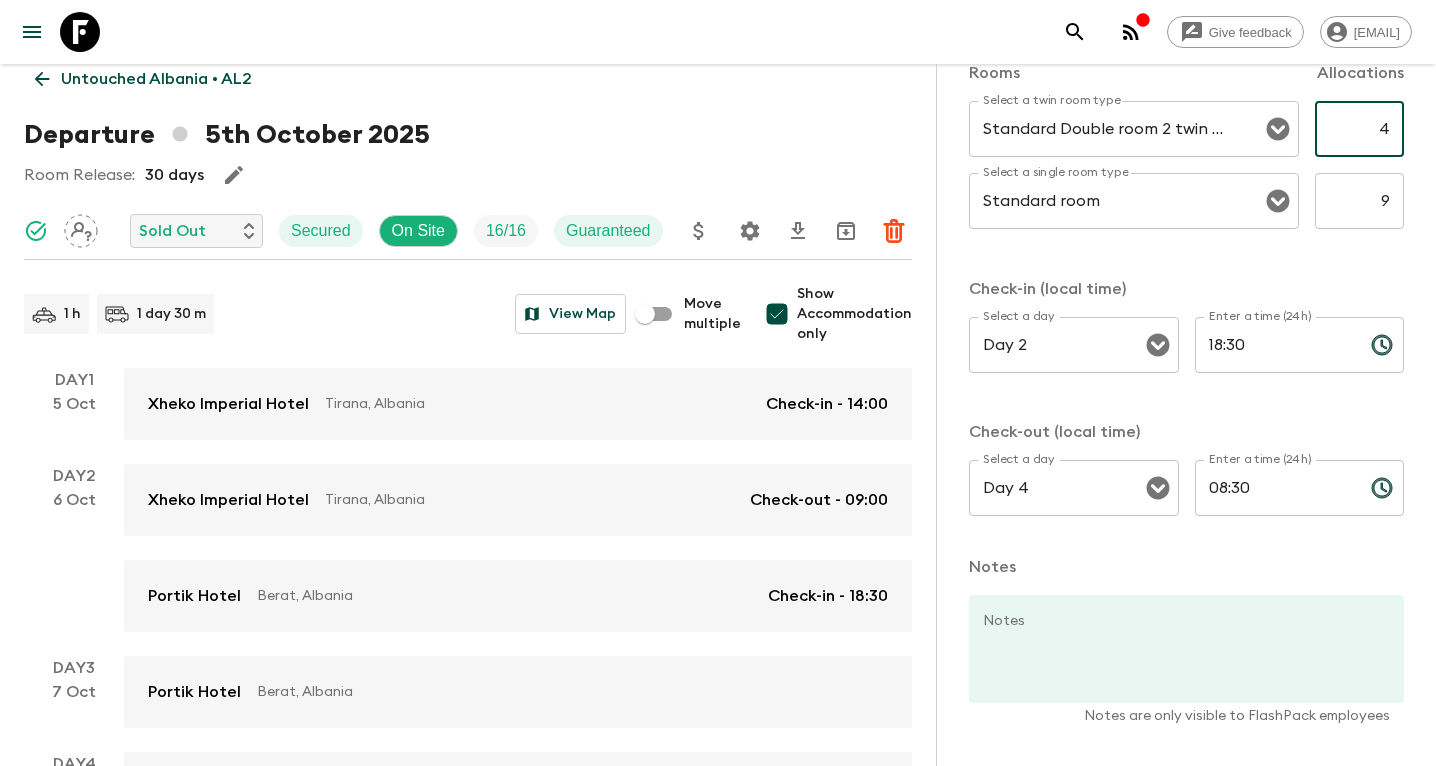 scroll, scrollTop: 738, scrollLeft: 0, axis: vertical 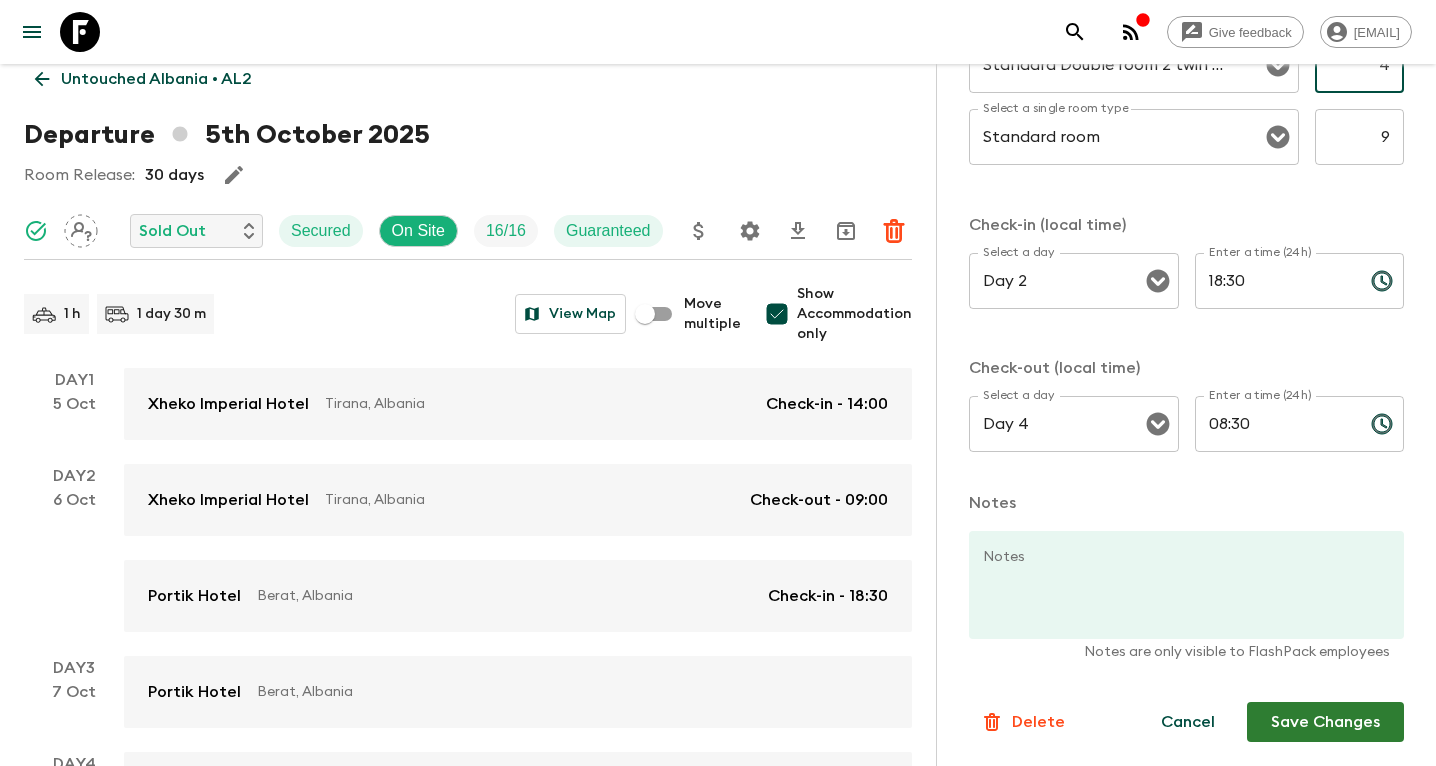 type on "4" 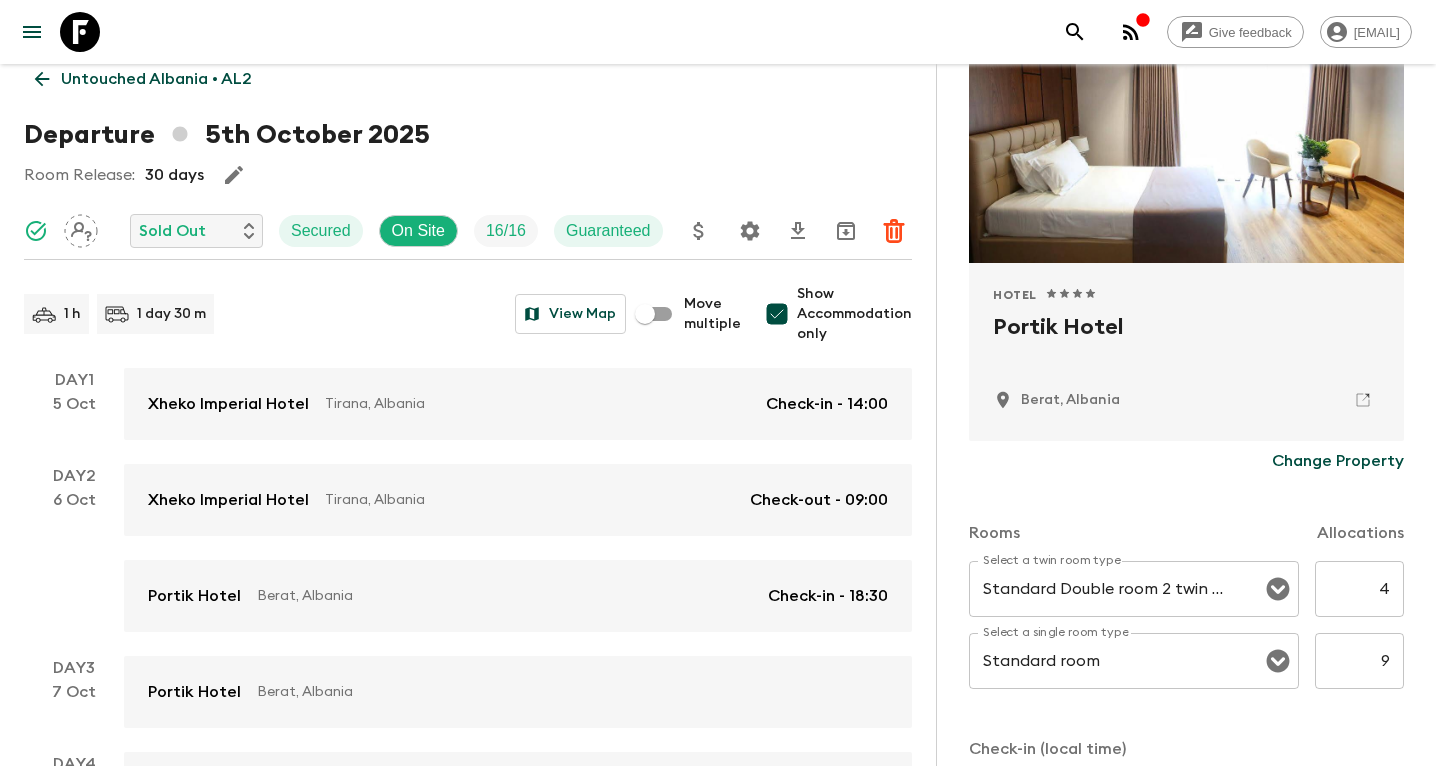 scroll, scrollTop: 0, scrollLeft: 0, axis: both 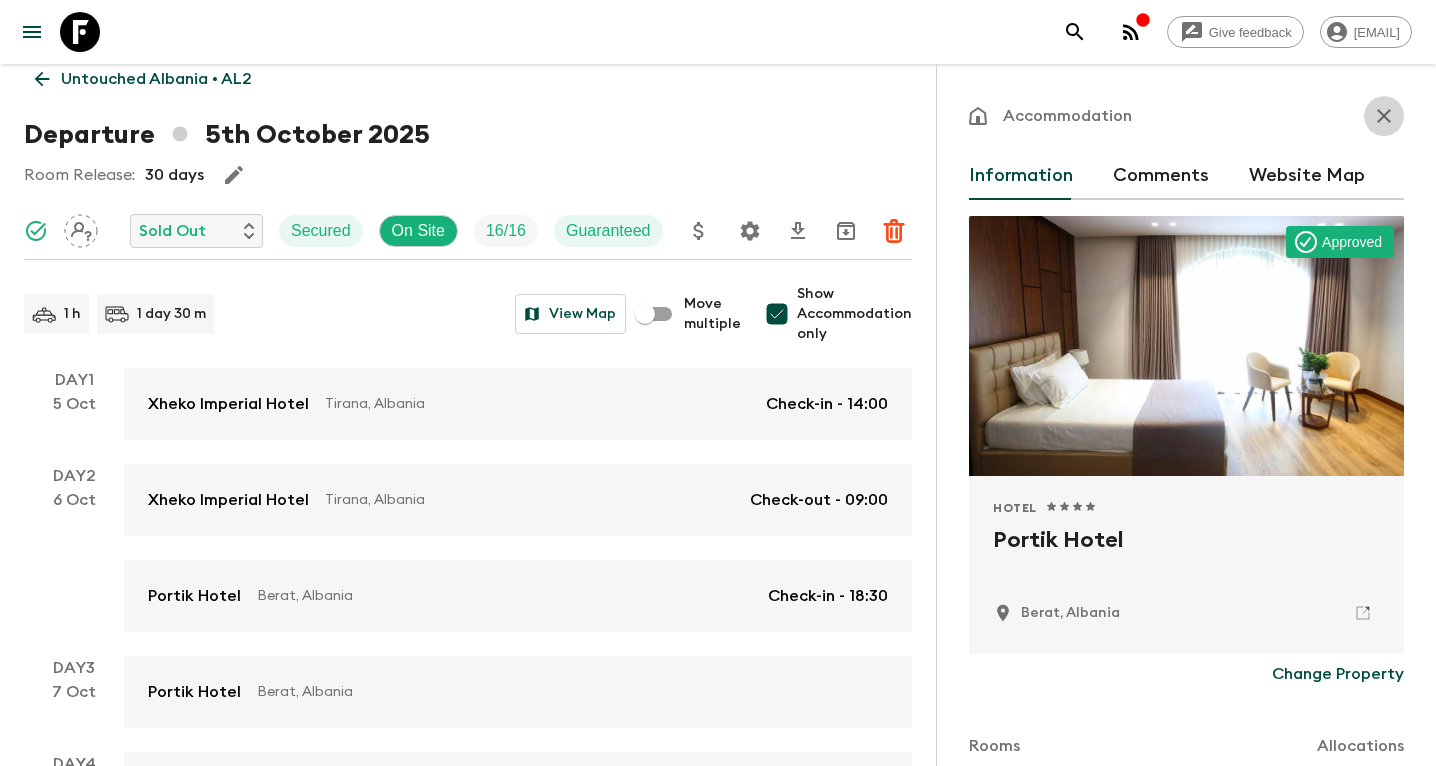 click 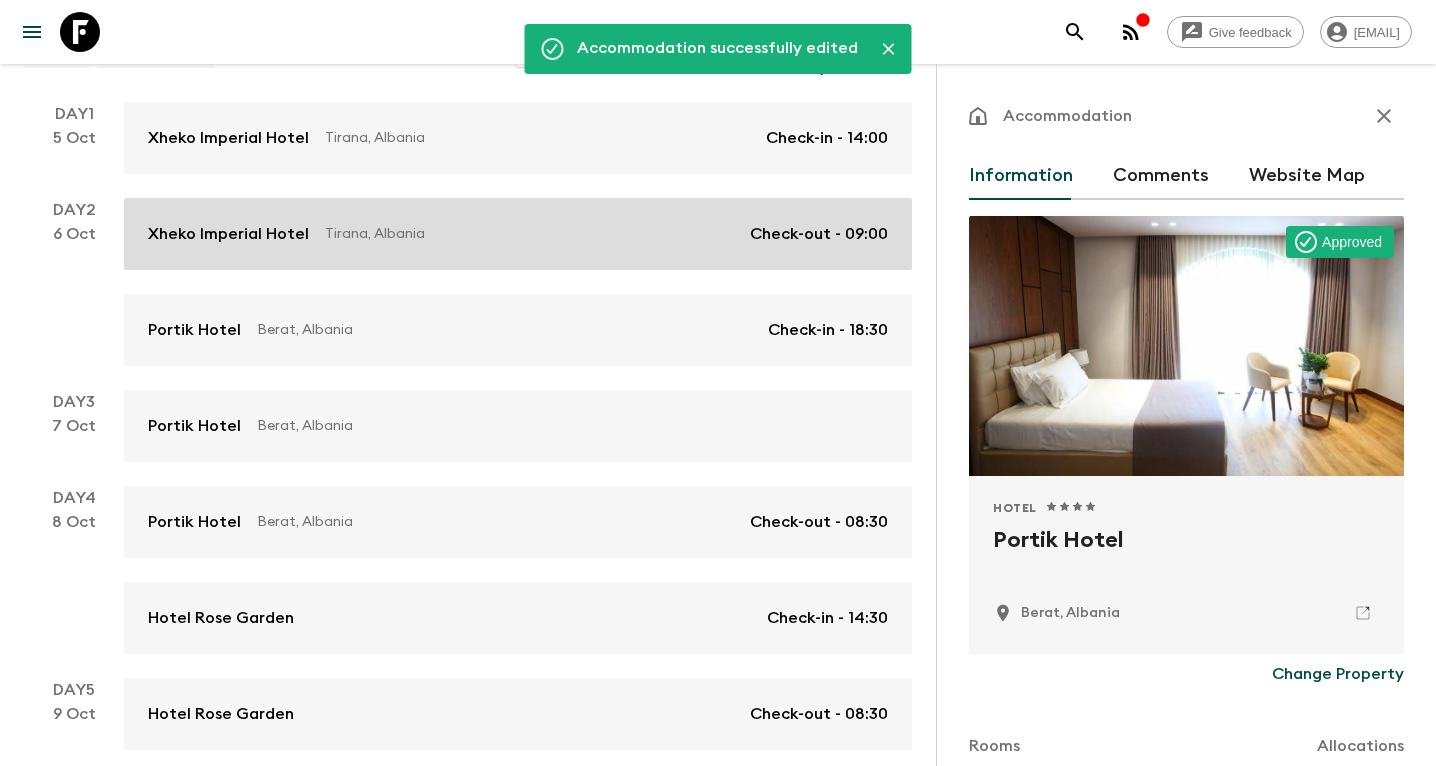 scroll, scrollTop: 324, scrollLeft: 0, axis: vertical 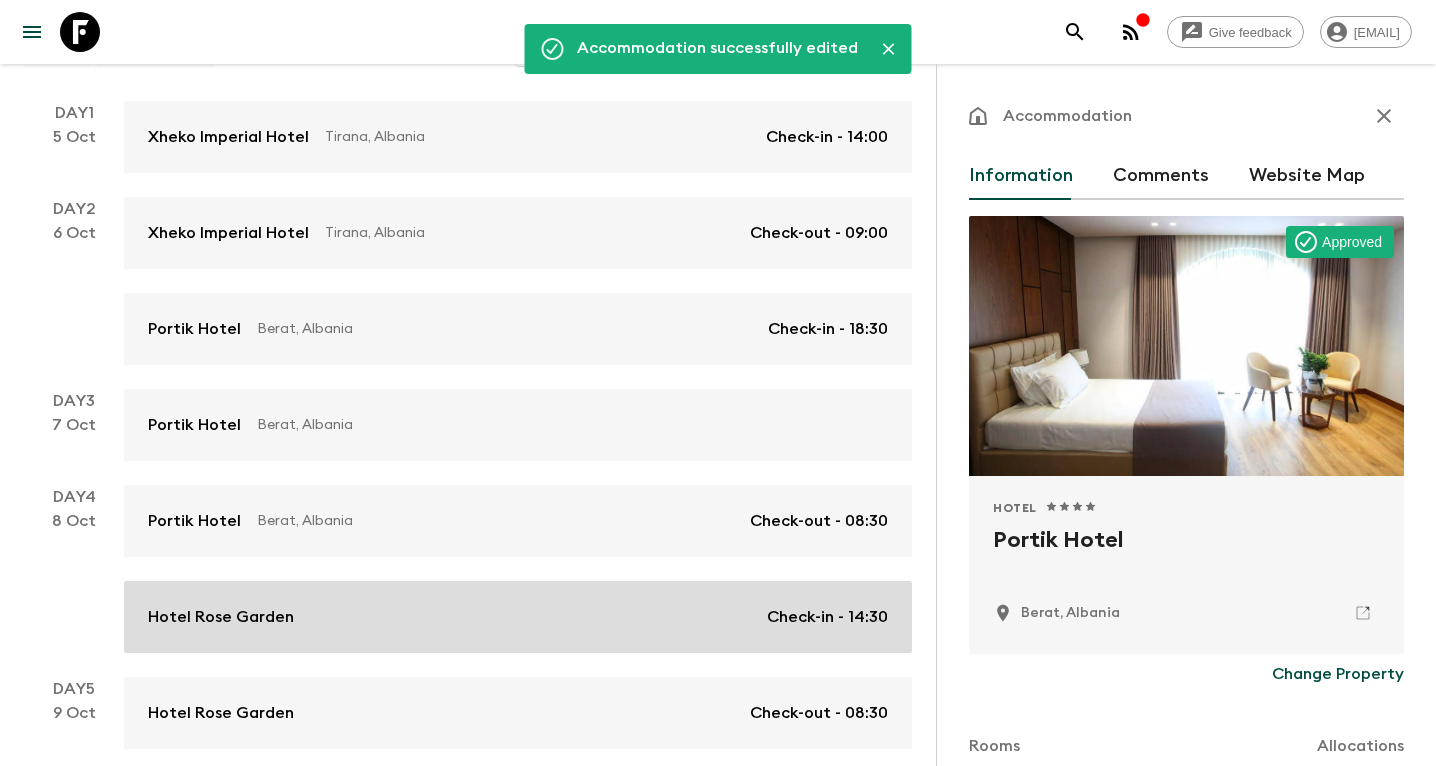 click on "Hotel Rose Garden Check-in - 14:30" at bounding box center (518, 617) 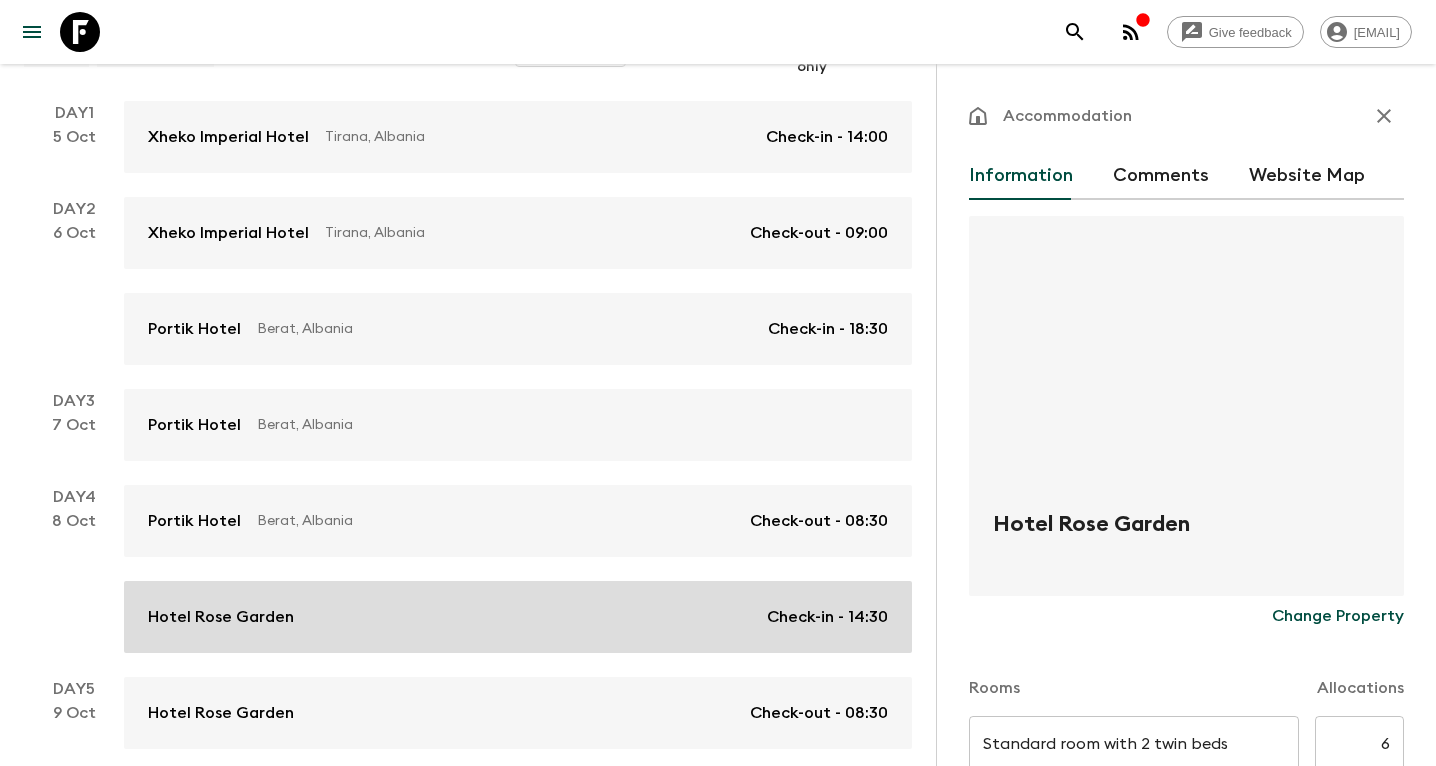 type on "Located in Gjirokaster.
Boutique hotel with swimming pool.
400 yards from centre of Gjirokaster.
9.5/10 on booking.com" 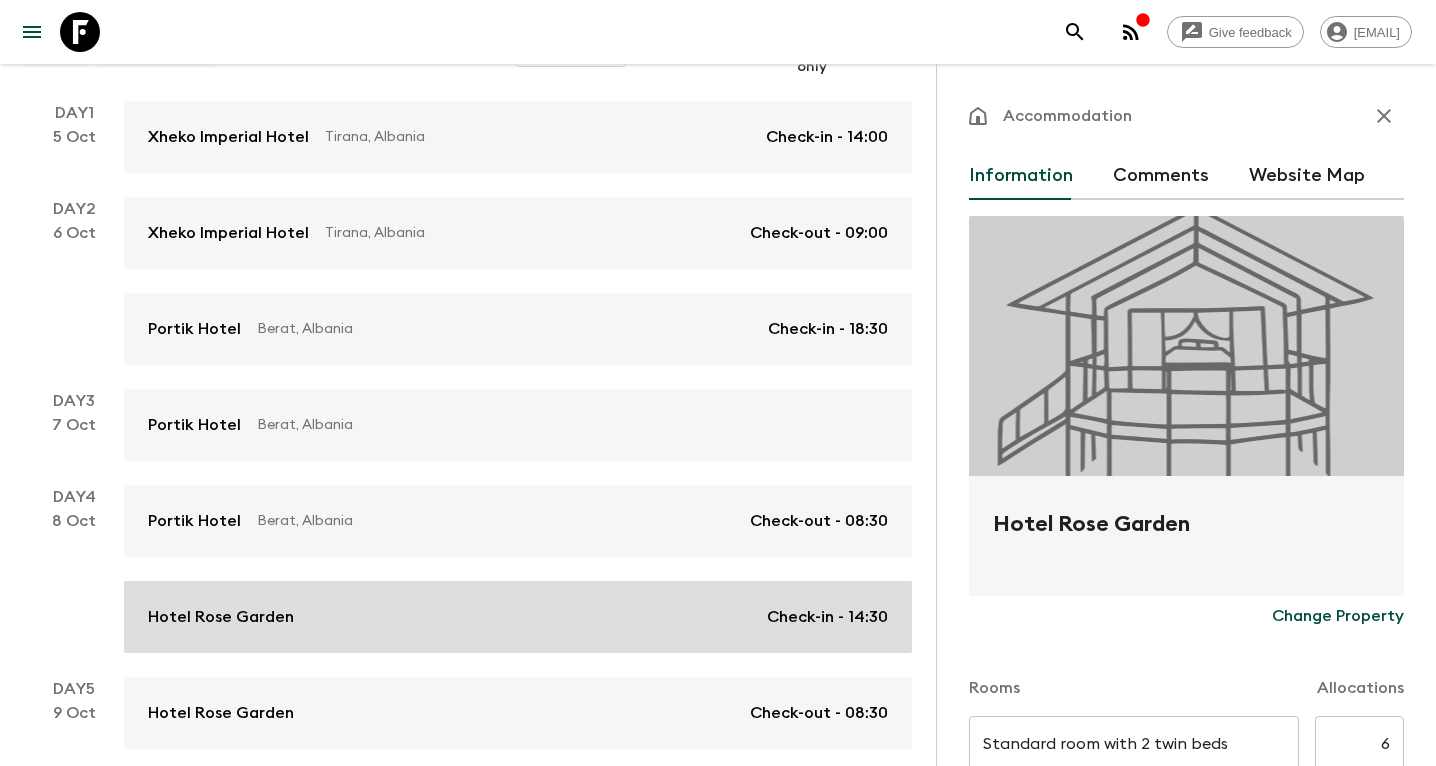 type on "Day 4" 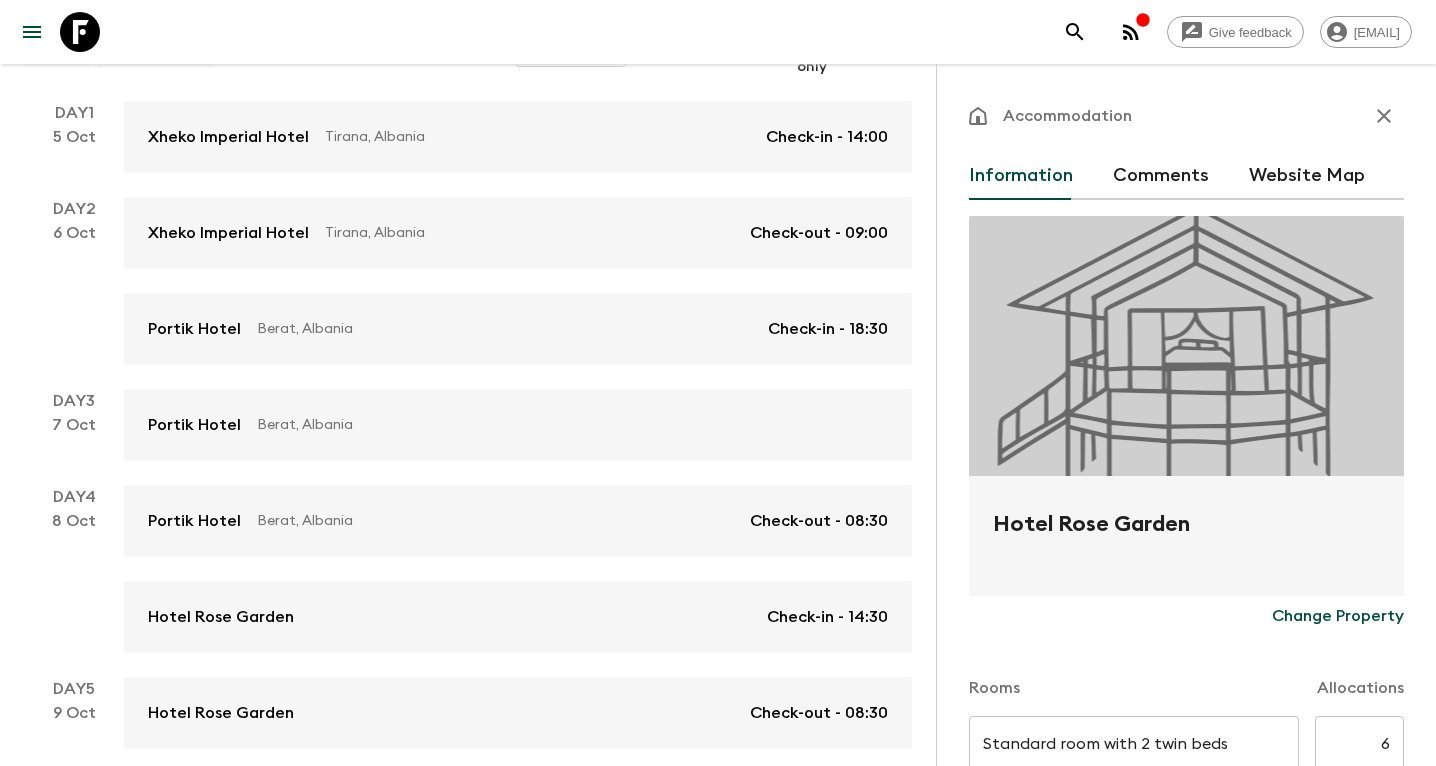 scroll, scrollTop: 491, scrollLeft: 0, axis: vertical 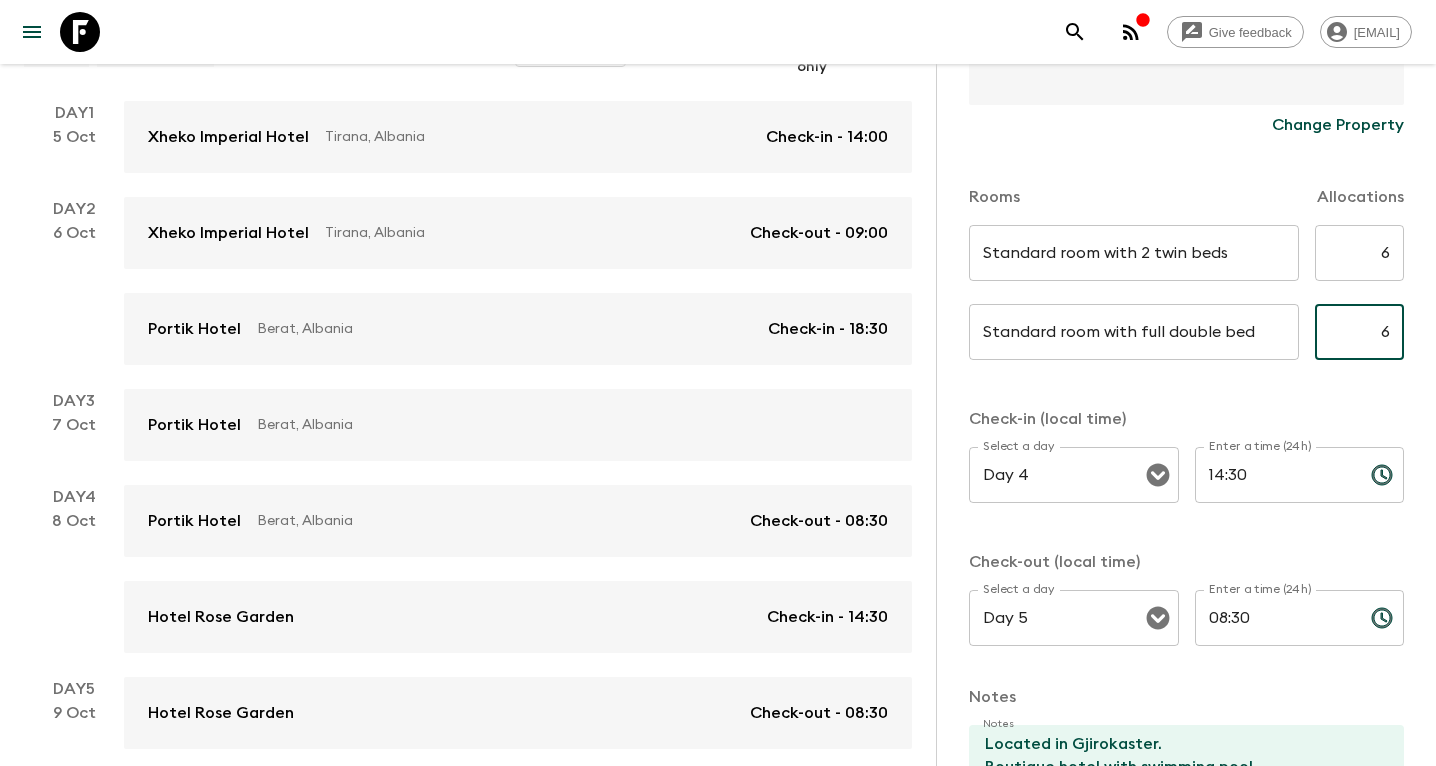 drag, startPoint x: 1380, startPoint y: 333, endPoint x: 1451, endPoint y: 333, distance: 71 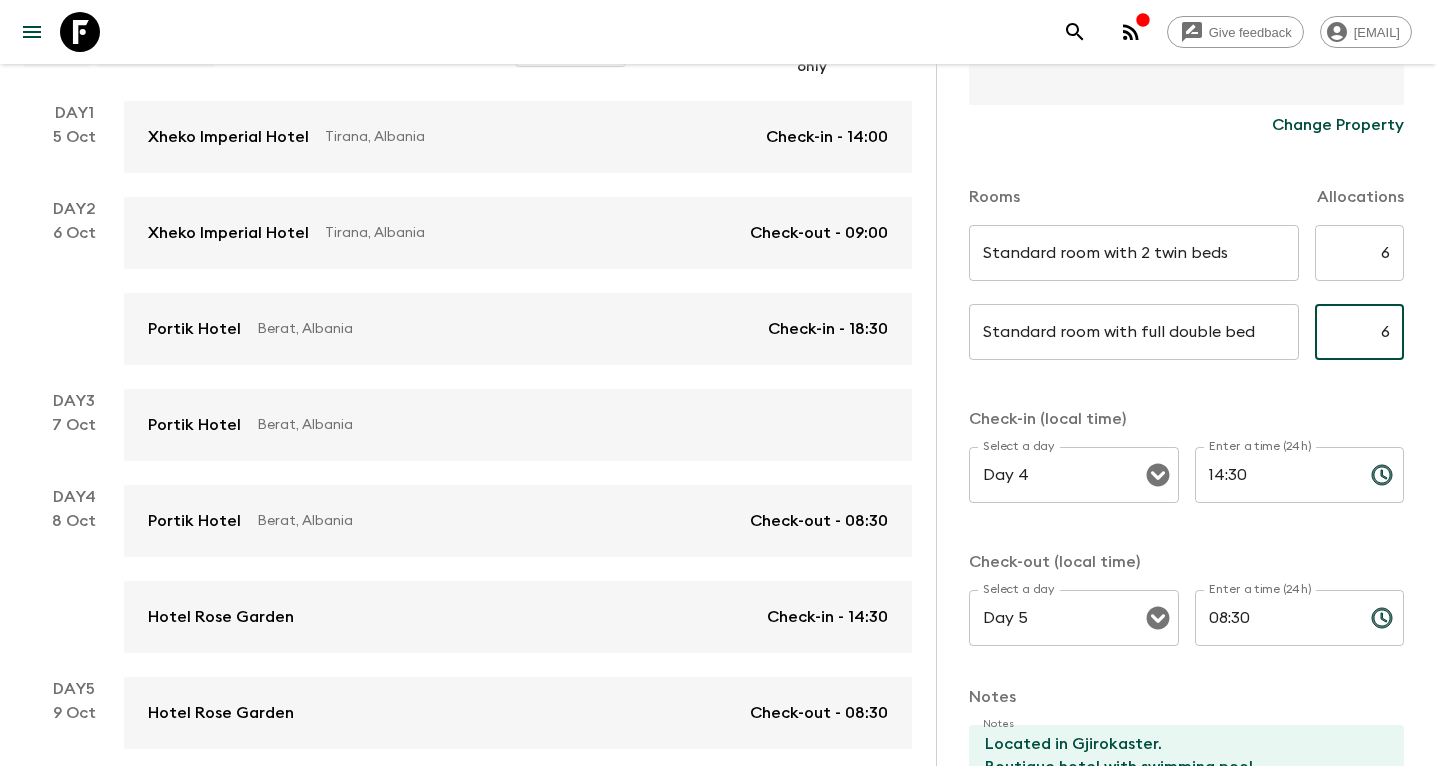 click on "Give feedback [EMAIL] We use functional & tracking cookies to deliver this experience. See our Privacy Policy for more. Dismiss Untouched [COUNTRY] • AL2 Departure [DATE] Room Release: 30 days Sold Out Secured On Site 16 / 16 Guaranteed Accommodation Information Comments Website Map Hotel [HOTEL] Change Property Rooms Allocations Standard room with 2 twin beds ​ ​ 6 ​ Standard room with full double bed ​ ​ 6 ​ Check-in (local time) Select a day Day 4 Select a day ​ Enter a time (24h) [TIME] Enter a time (24h) ​ Check-out (local time) Select a day Day 5 Select a day ​ Enter a time (24h) [TIME] Enter a time (24h) ​ Notes Notes Located in [CITY].
Boutique hotel with swimming pool.
400 yards from centre of [CITY].
9.5/10 on booking.com x Notes Notes are only visible to FlashPack employees Delete Cancel Save Changes 1 h 1 day 30 m View Map Move multiple Show Accommodation only Day 1 [DATE] [HOTEL] [CITY], [COUNTRY] Check-in - [TIME] Day" at bounding box center [718, 459] 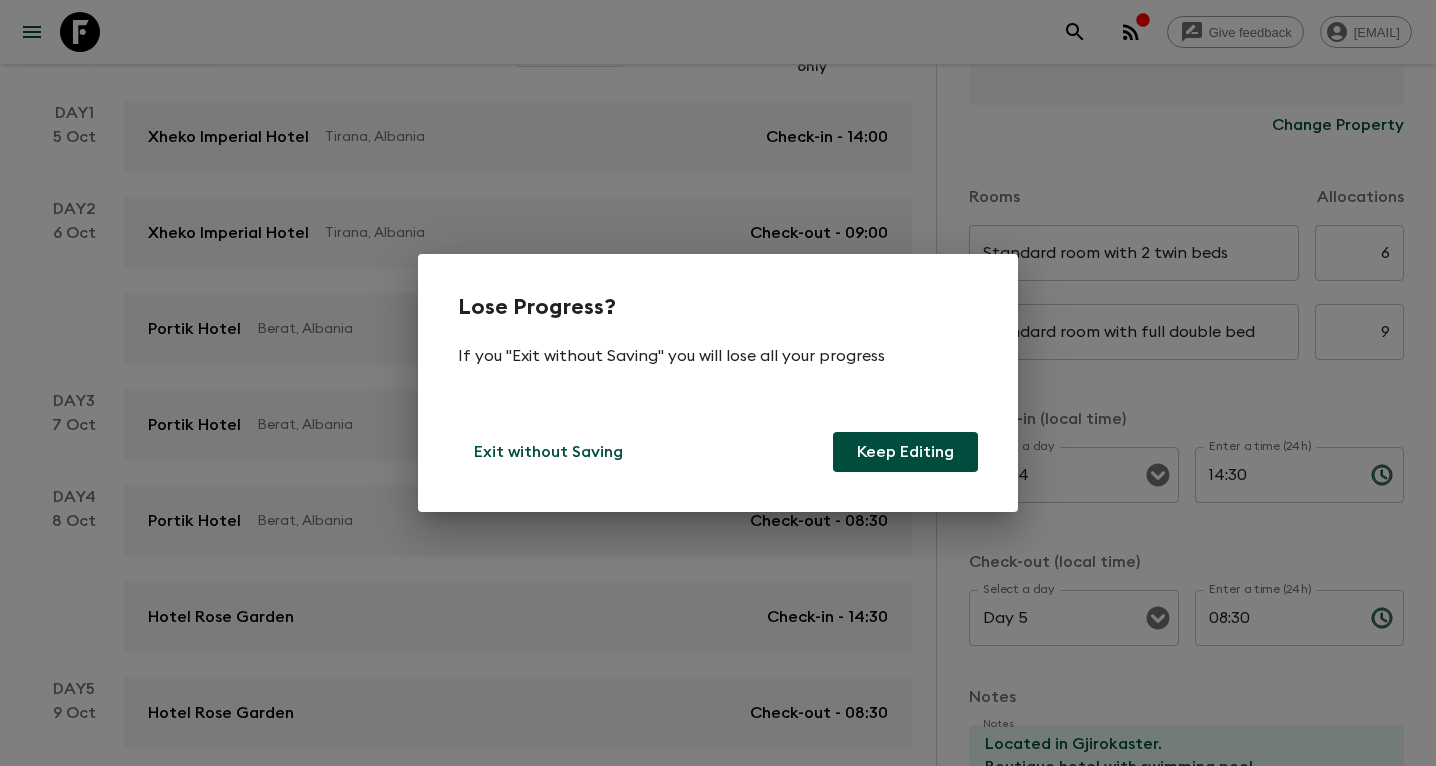 click on "Keep Editing" at bounding box center [905, 452] 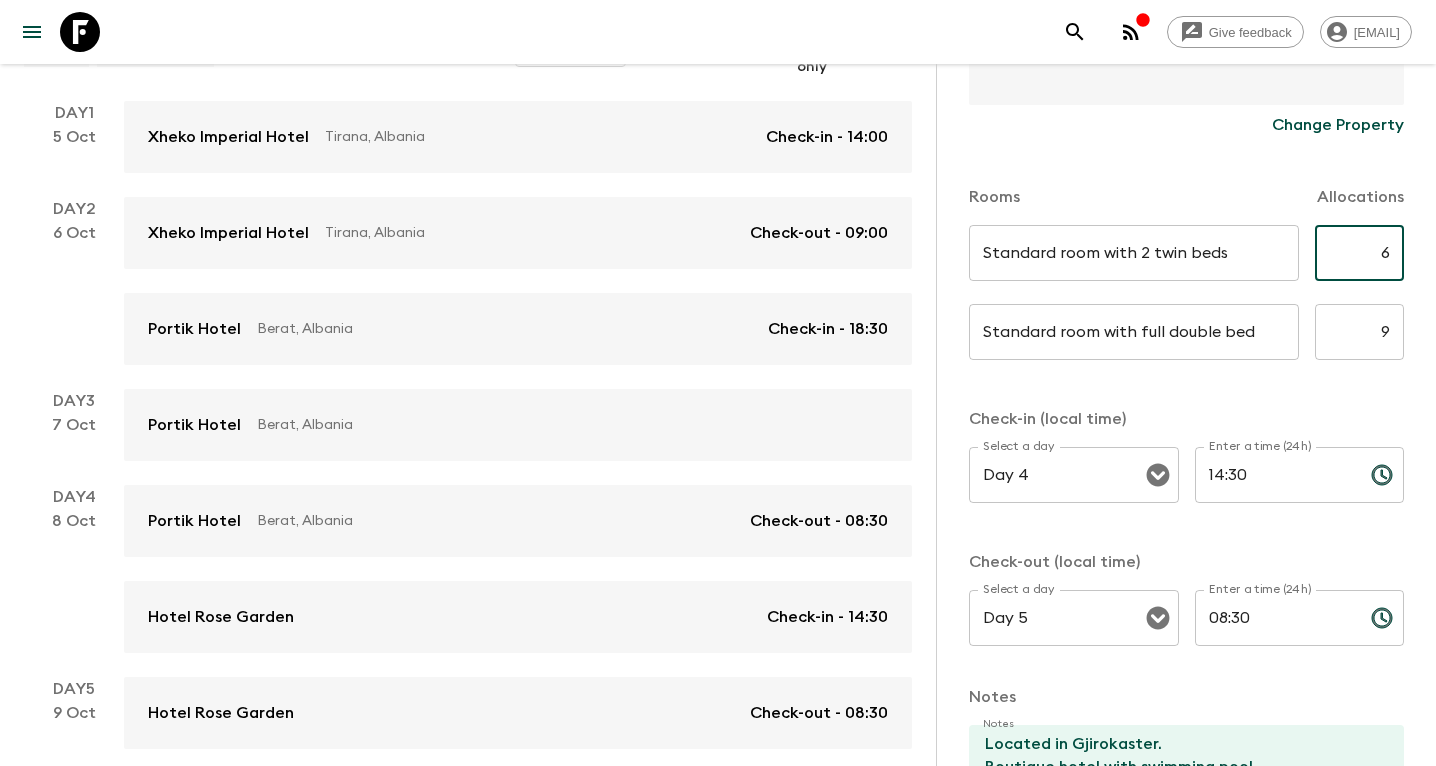 drag, startPoint x: 1376, startPoint y: 256, endPoint x: 1445, endPoint y: 256, distance: 69 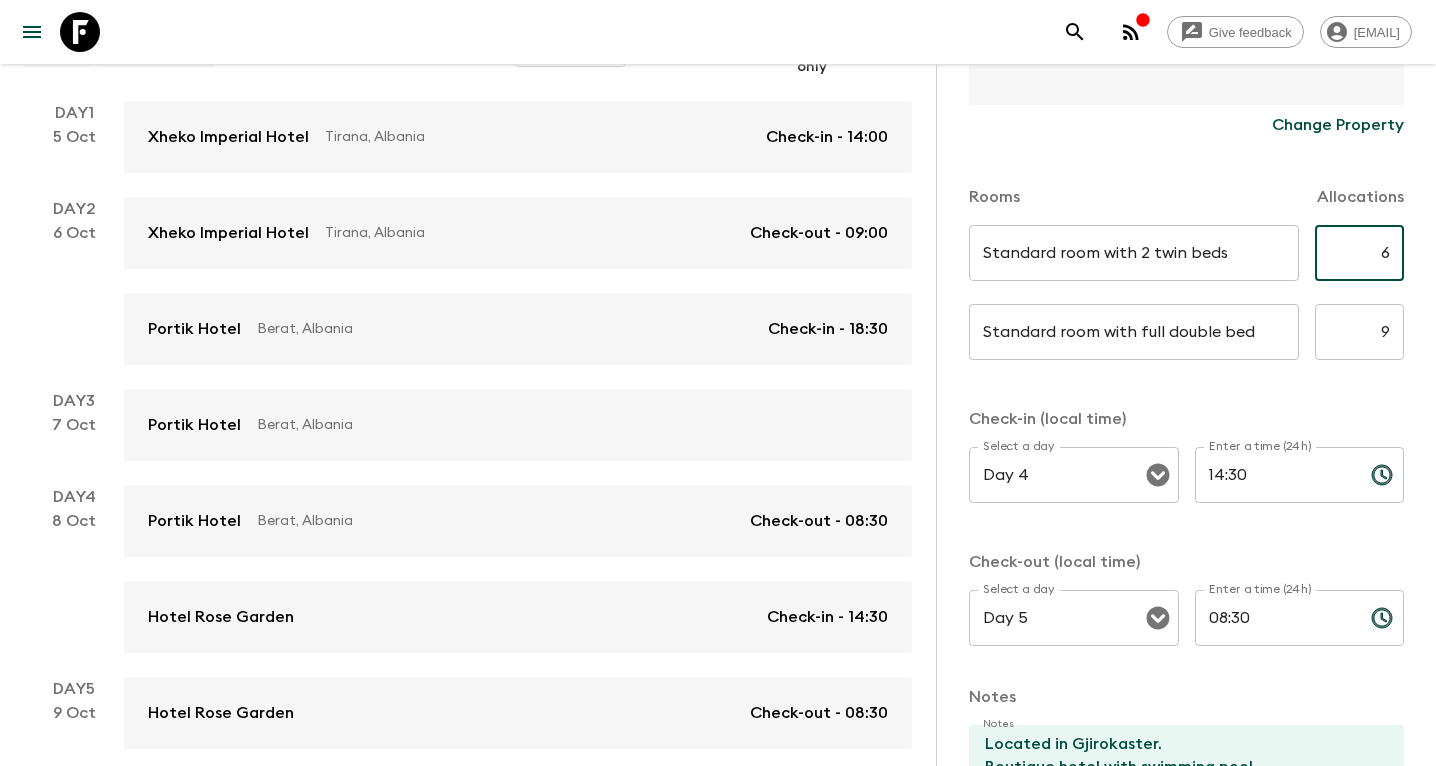 click on "Give feedback [EMAIL] We use functional & tracking cookies to deliver this experience. See our Privacy Policy for more. Dismiss Untouched [COUNTRY] • AL2 Departure [DATE] Room Release: 30 days Sold Out Secured On Site 16 / 16 Guaranteed Accommodation Information Comments Website Map Hotel [HOTEL] Change Property Rooms Allocations Standard room with 2 twin beds ​ ​ 6 ​ Standard room with full double bed ​ ​ 9 ​ Check-in (local time) Select a day Day 4 Select a day ​ Enter a time (24h) [TIME] Enter a time (24h) ​ Check-out (local time) Select a day Day 5 Select a day ​ Enter a time (24h) [TIME] Enter a time (24h) ​ Notes Notes Located in [CITY].
Boutique hotel with swimming pool.
400 yards from centre of [CITY].
9.5/10 on booking.com x Notes Notes are only visible to FlashPack employees Delete Cancel Save Changes 1 h 1 day 30 m View Map Move multiple Show Accommodation only Day 1 [DATE] [HOTEL] [CITY], [COUNTRY] Check-in - [TIME] Day" at bounding box center (718, 459) 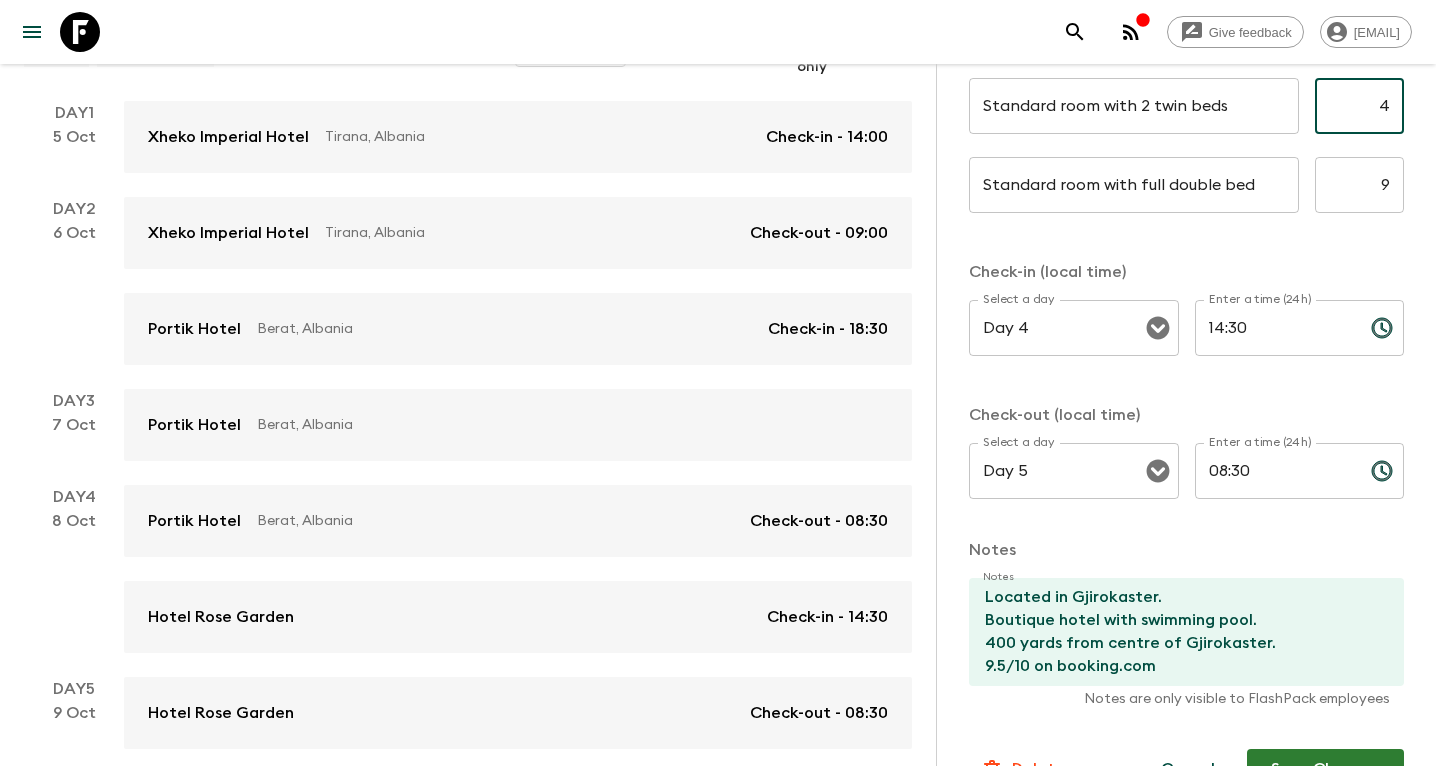 scroll, scrollTop: 687, scrollLeft: 0, axis: vertical 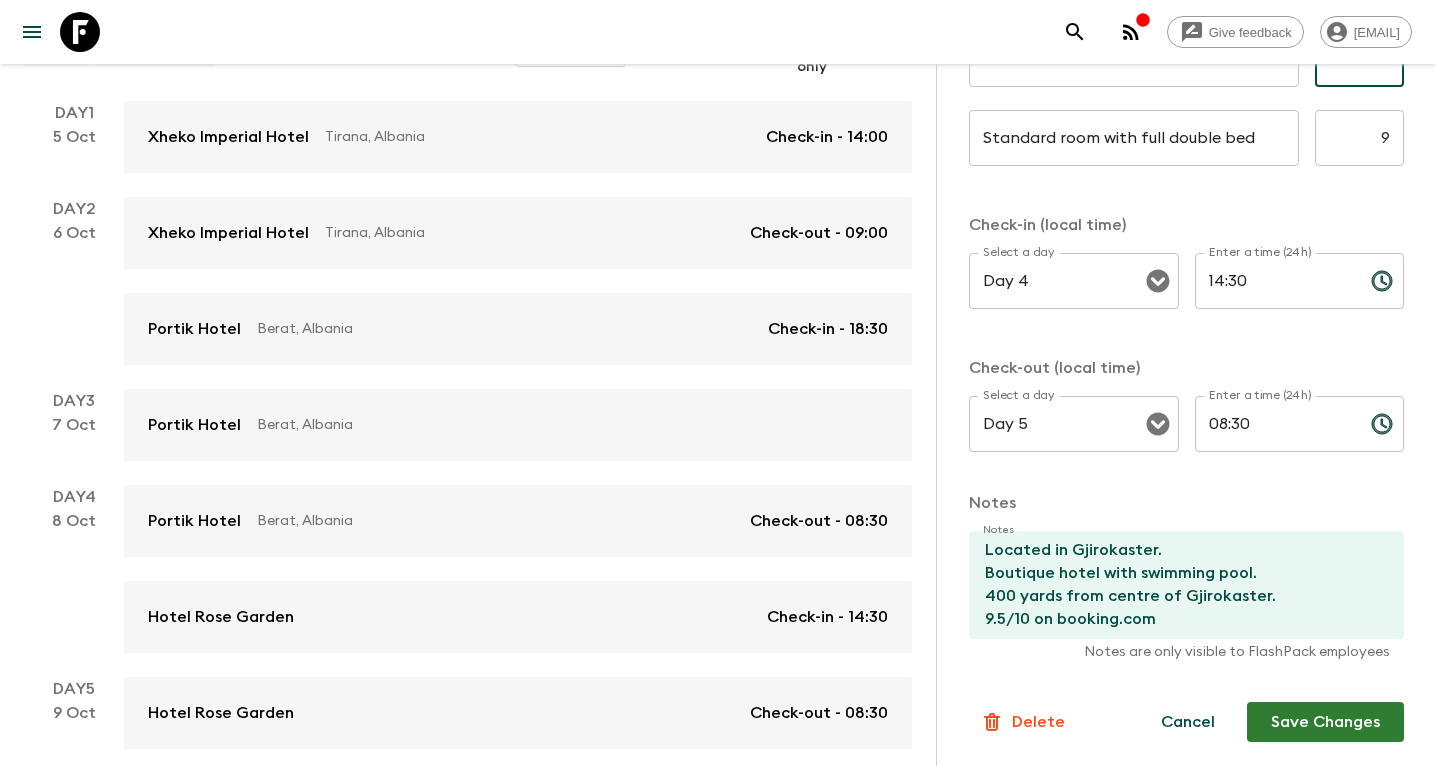type on "4" 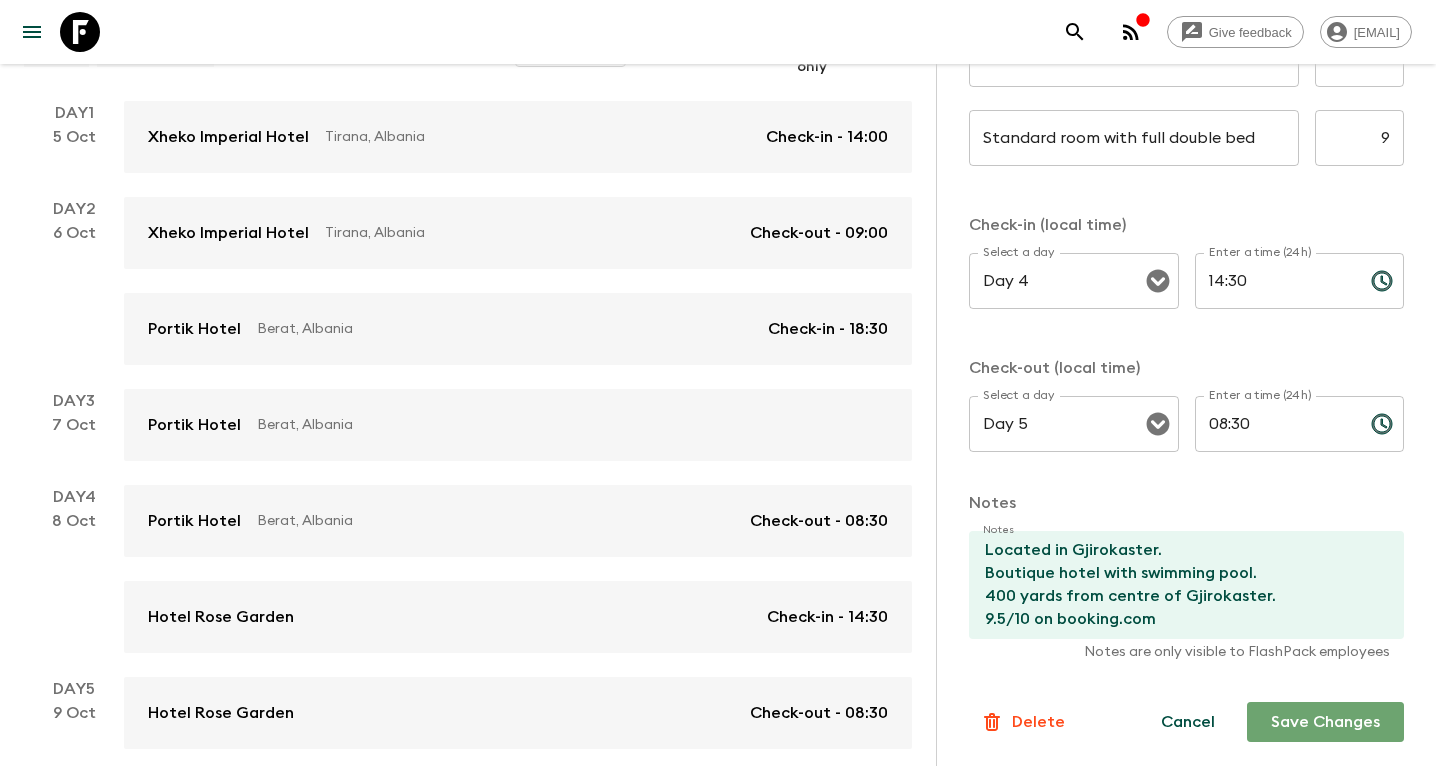 click on "Save Changes" at bounding box center [1325, 722] 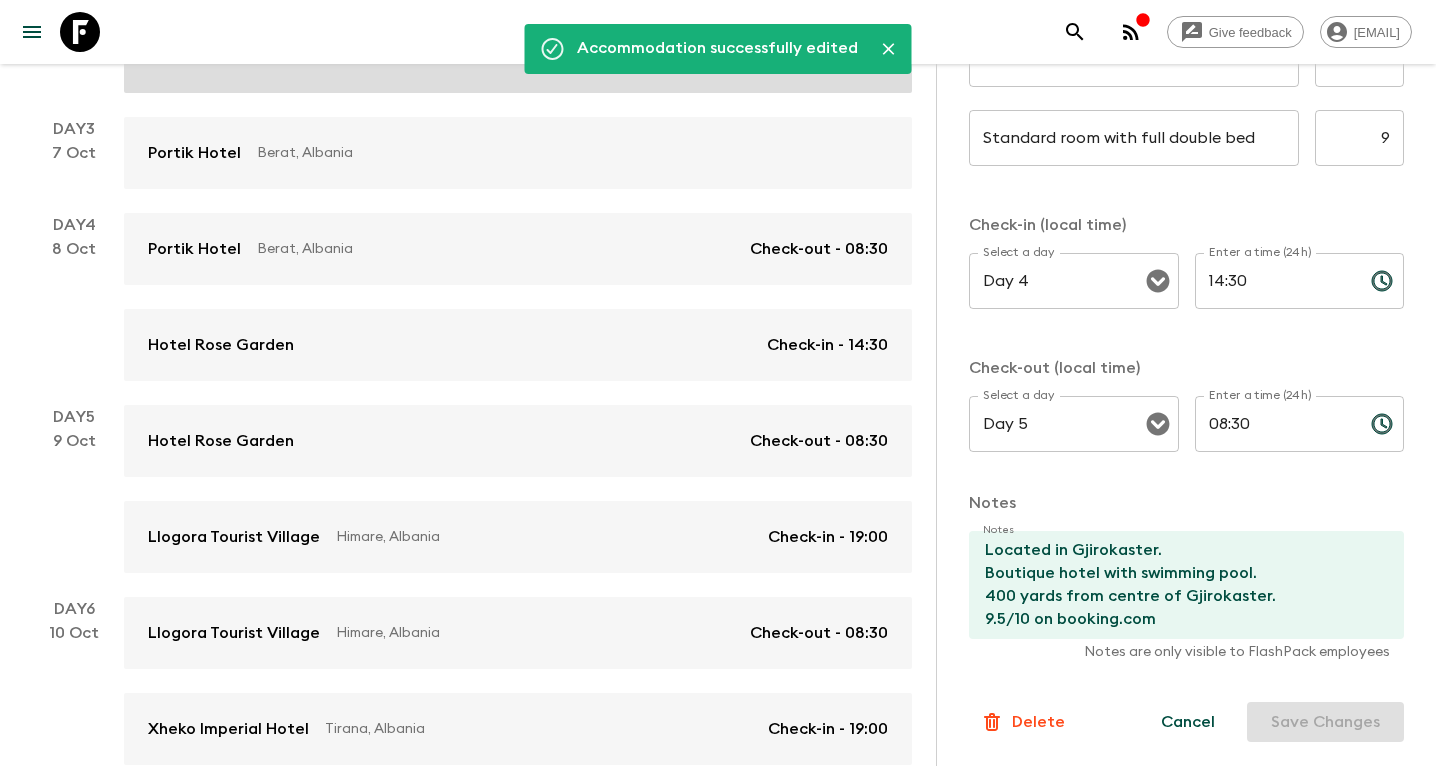 scroll, scrollTop: 608, scrollLeft: 0, axis: vertical 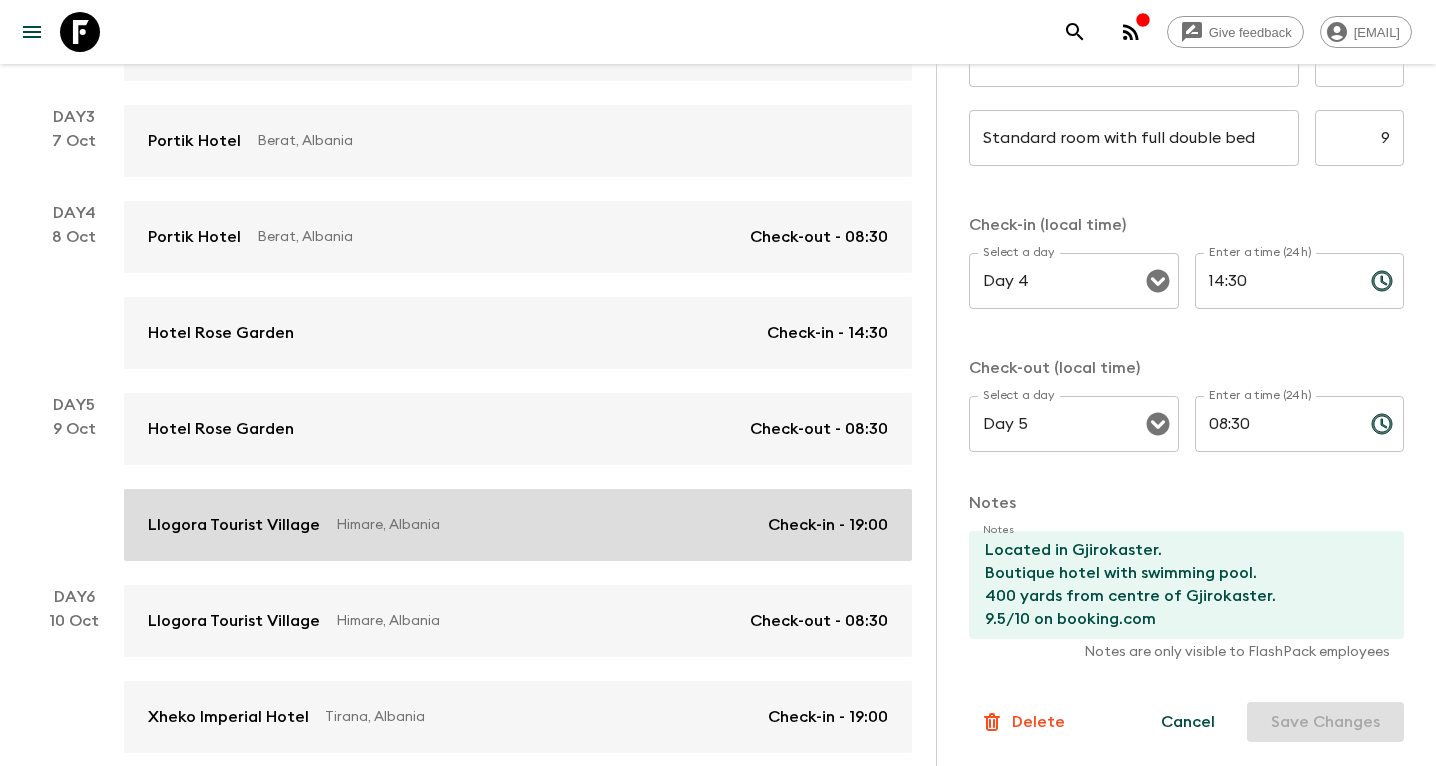 click on "Check-in - 19:00" at bounding box center [828, 525] 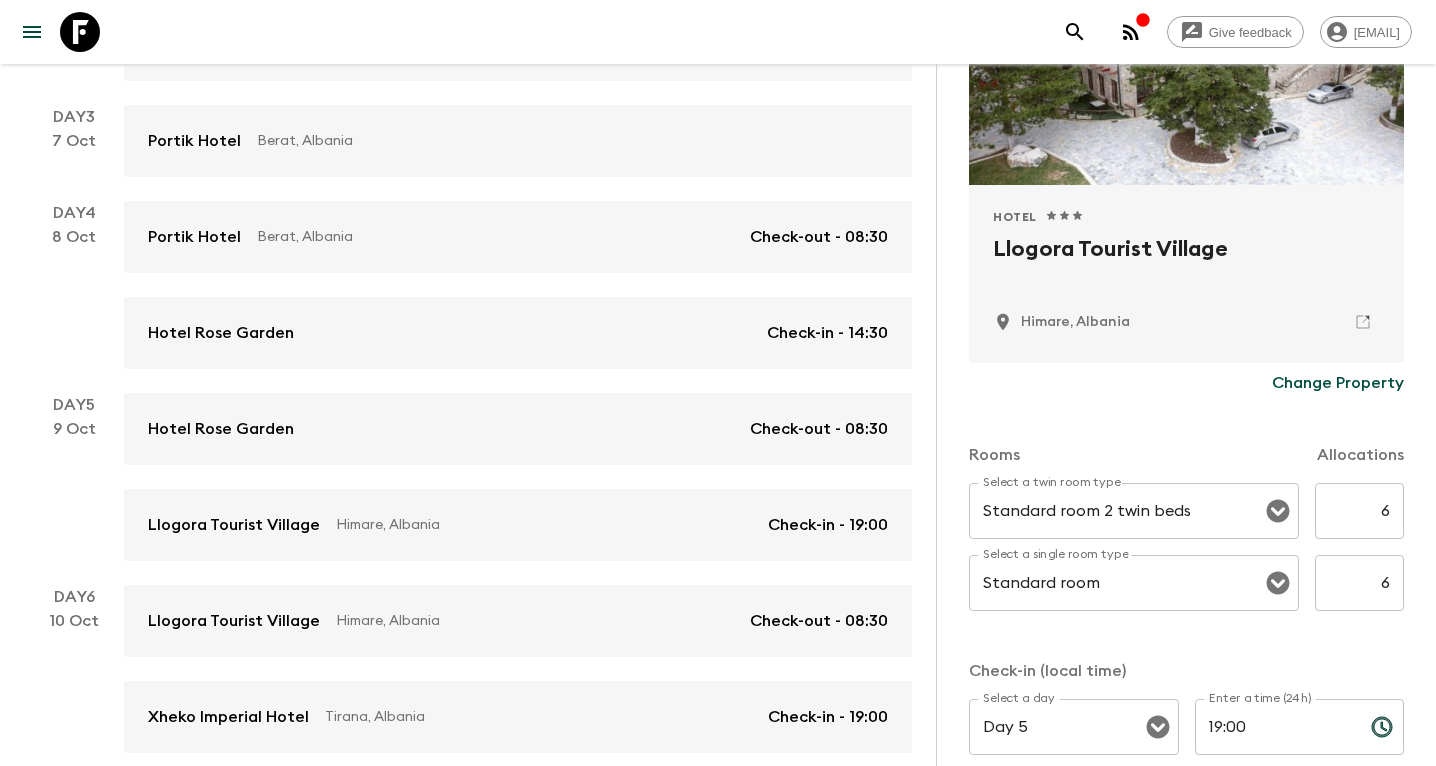 scroll, scrollTop: 334, scrollLeft: 0, axis: vertical 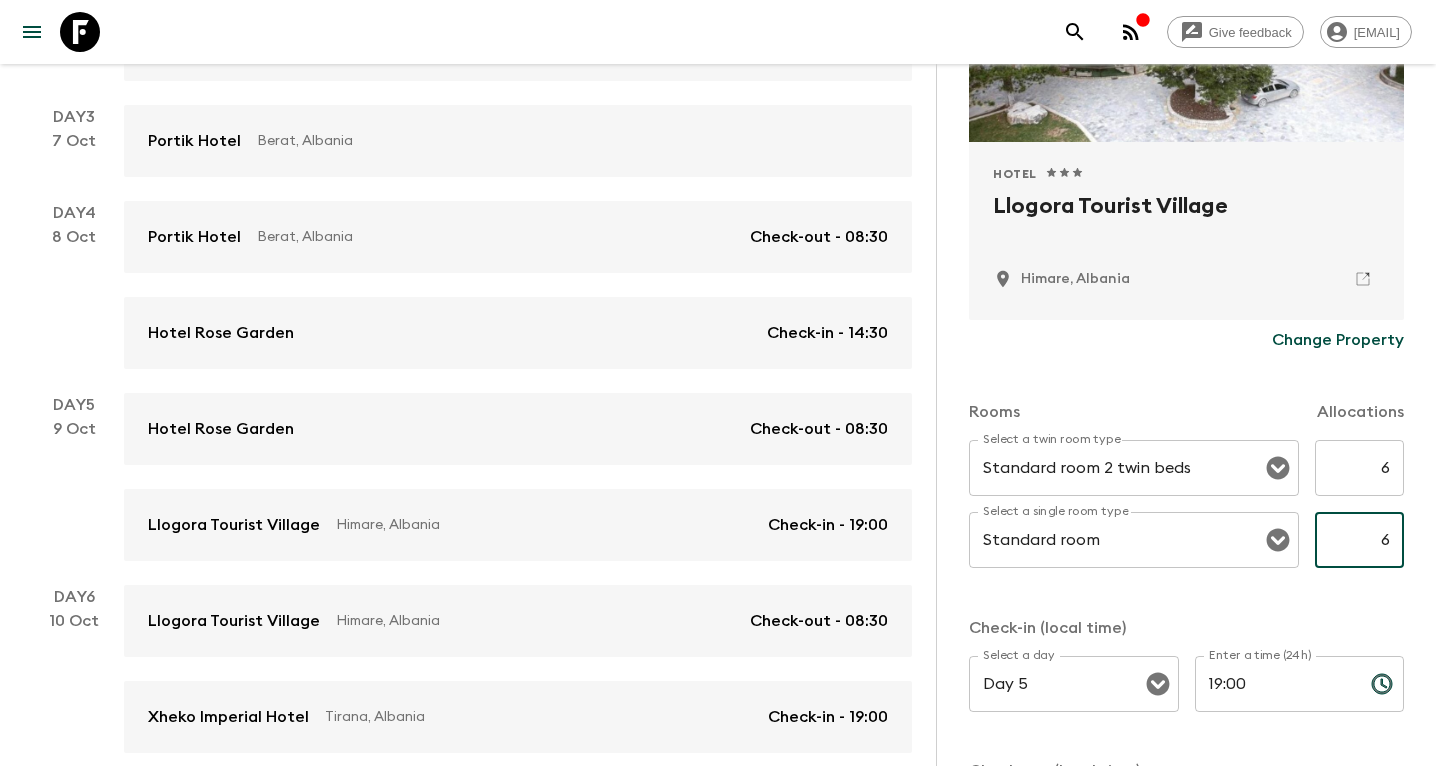 drag, startPoint x: 1373, startPoint y: 539, endPoint x: 1438, endPoint y: 539, distance: 65 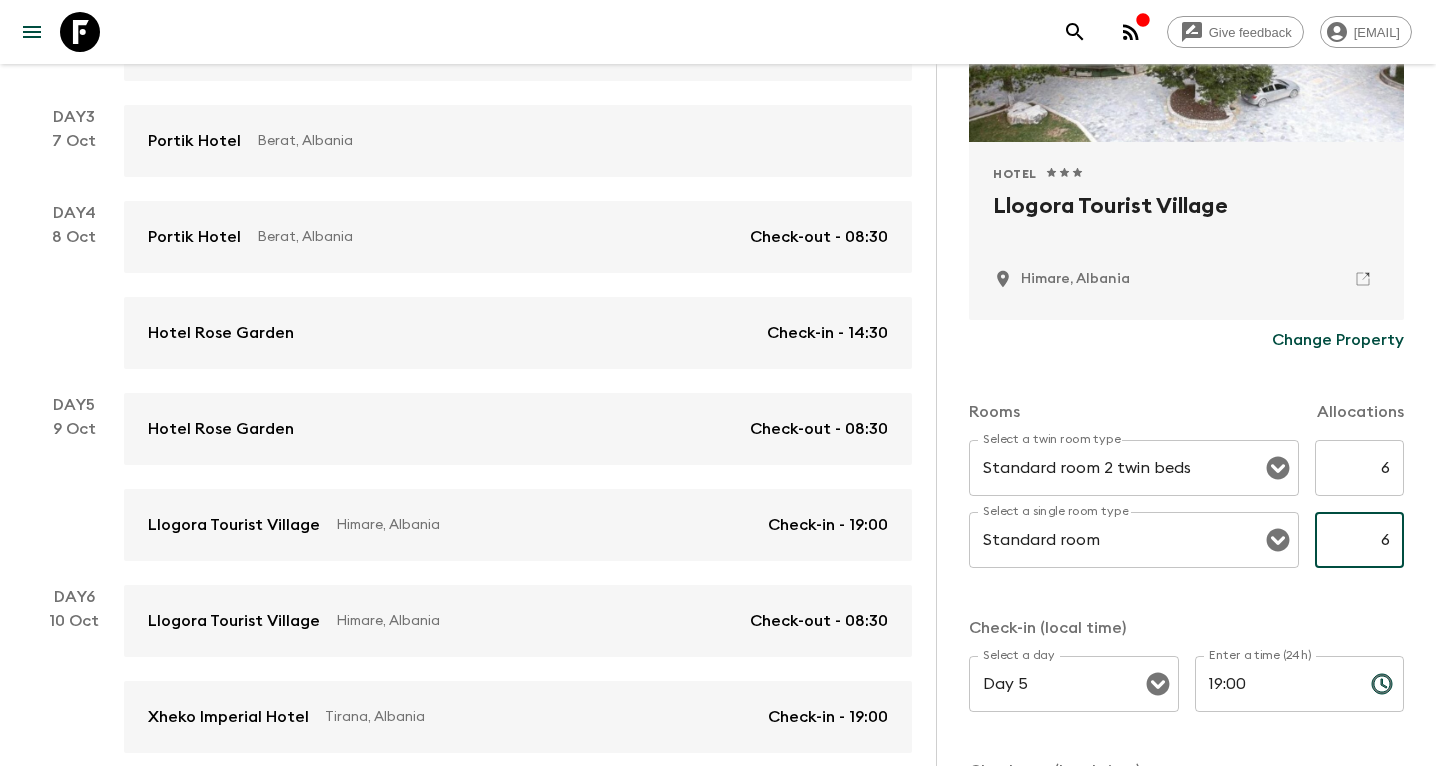 click on "Give feedback [EMAIL] We use functional & tracking cookies to deliver this experience. See our Privacy Policy for more. Dismiss Untouched [COUNTRY] • AL2 Departure [DATE] Room Release: 30 days Sold Out Secured On Site 16 / 16 Guaranteed Accommodation Information Comments Website Map Approved Hotel 1 Star 2 Stars 3 Stars 4 Stars 5 Stars [HOTEL] [CITY], [COUNTRY] Change Property Rooms Allocations Select a twin room type Standard room 2 twin beds Select a twin room type 6 ​ Select a single room type Standard room Select a single room type 6 ​ Check-in (local time) Select a day Day 5 Select a day ​ Enter a time (24h) [TIME] Enter a time (24h) ​ Check-out (local time) Select a day Day 6 Select a day ​ Enter a time (24h) [TIME] Enter a time (24h) ​ Notes Notes x Notes Notes are only visible to FlashPack employees Delete Cancel Save Changes 1 h 1 day 30 m View Map Move multiple Show Accommodation only Day 1 [DATE] [HOTEL] [CITY], [COUNTRY] Day 2" at bounding box center (718, 175) 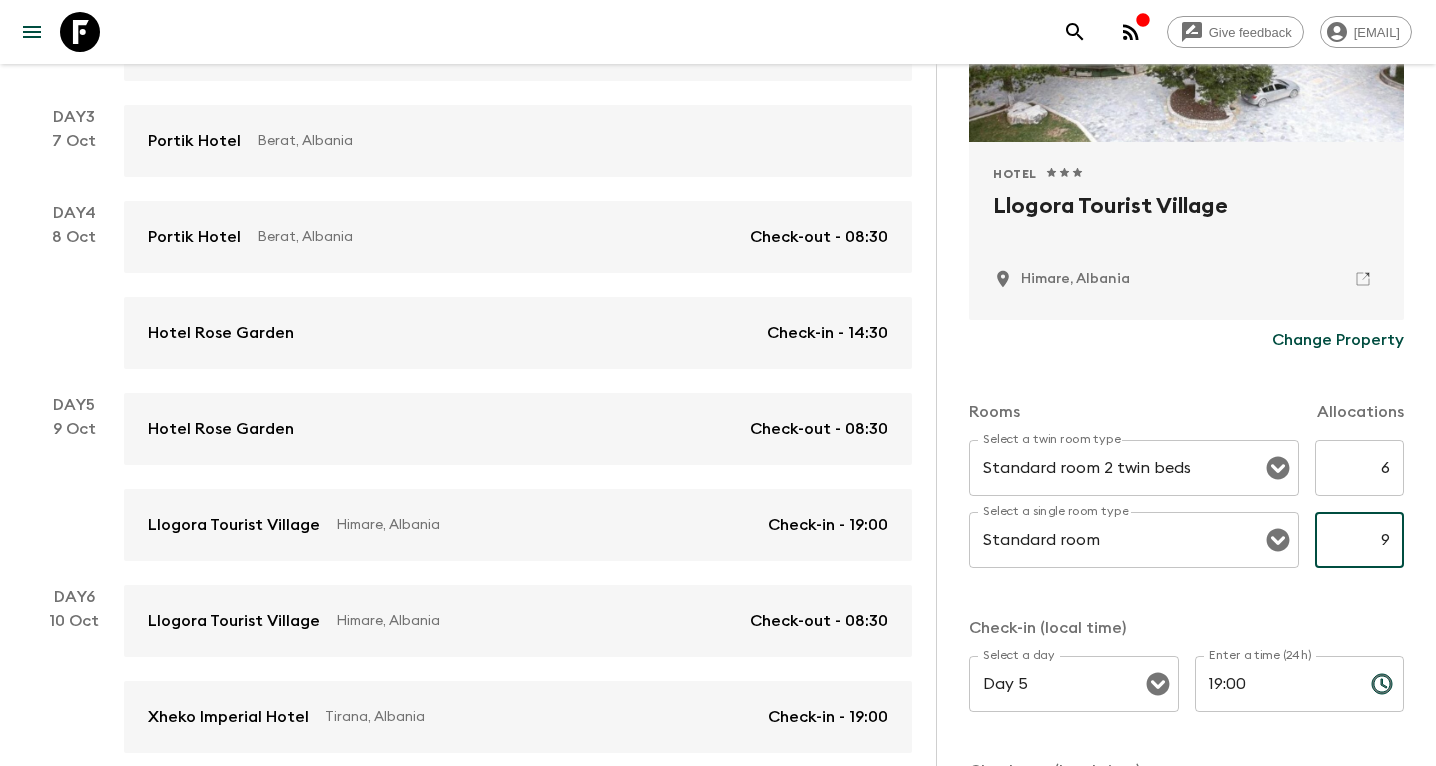 type on "9" 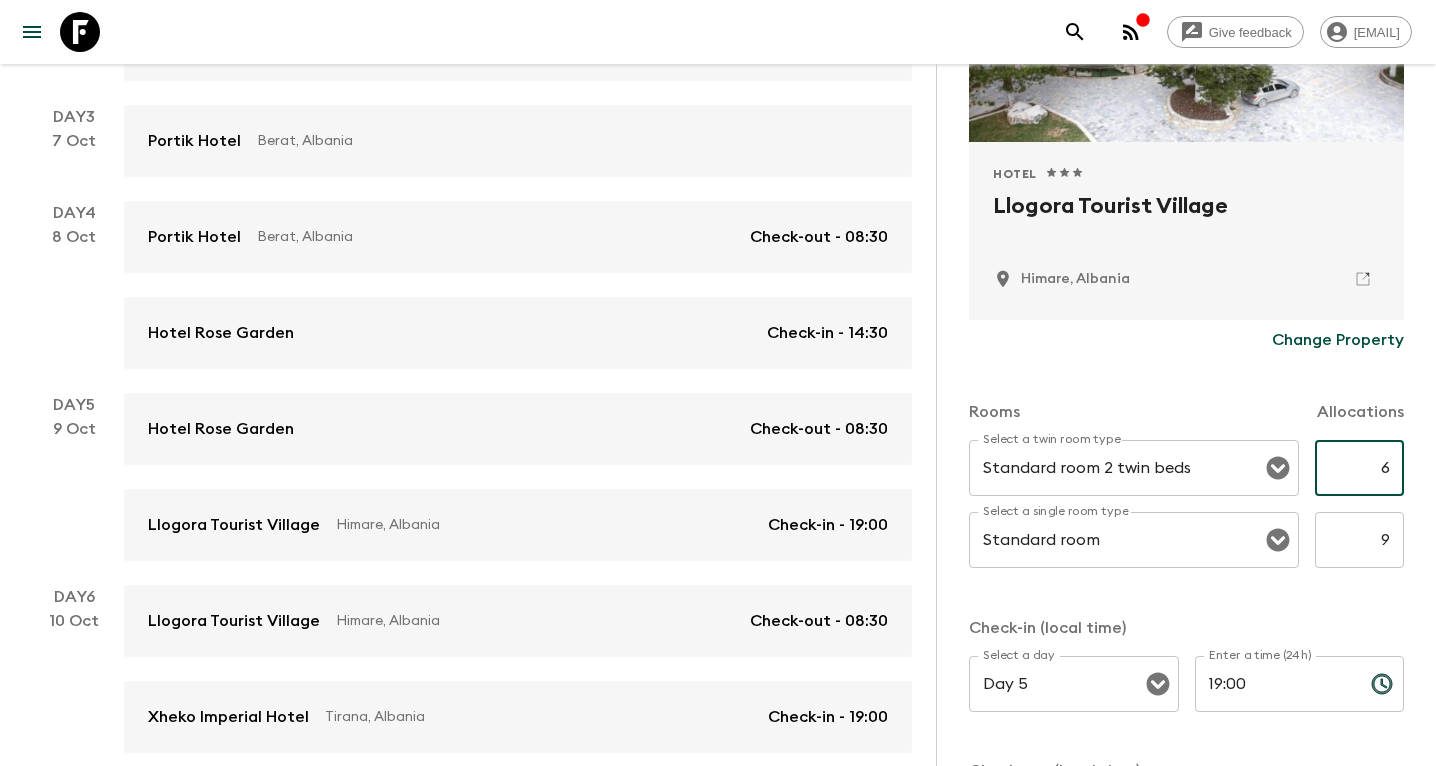 drag, startPoint x: 1376, startPoint y: 475, endPoint x: 1434, endPoint y: 475, distance: 58 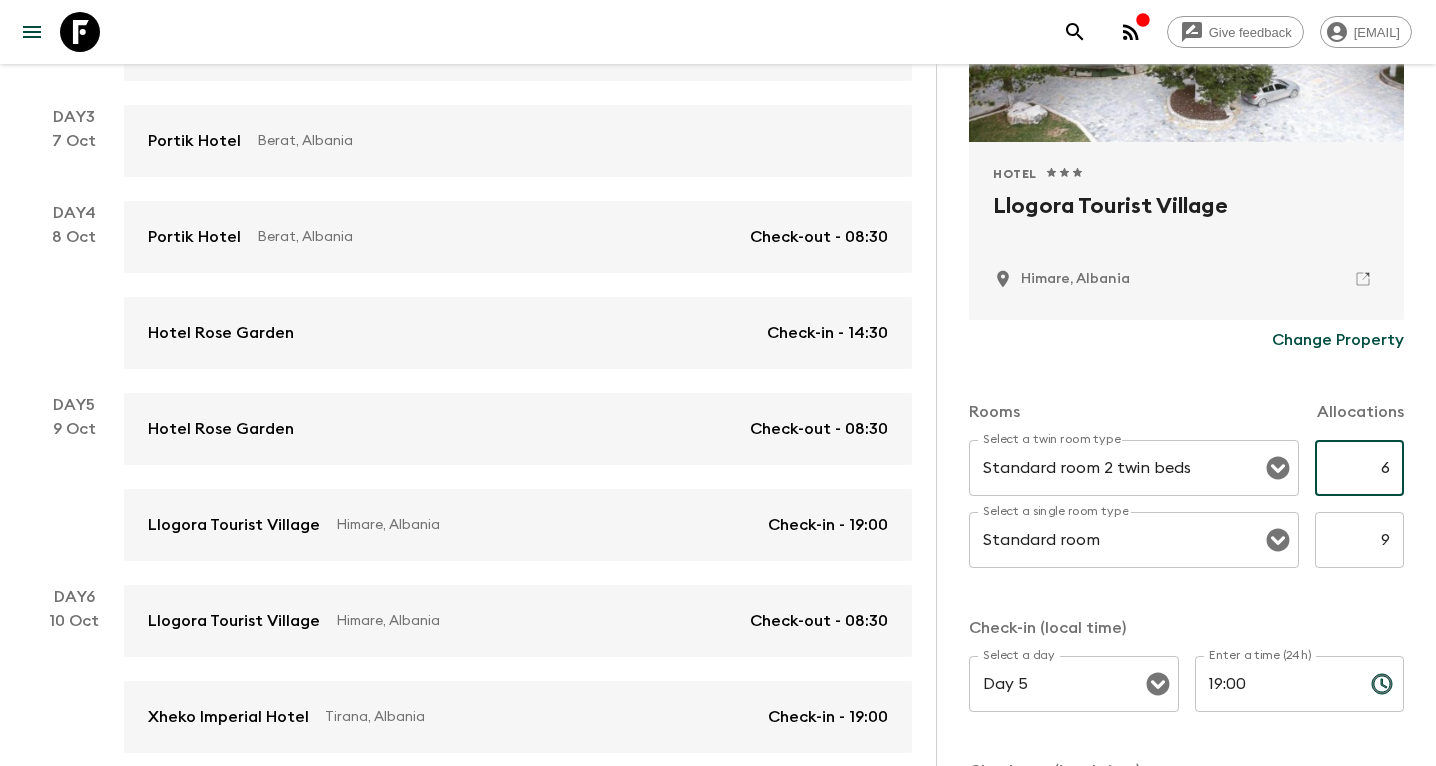 click on "Accommodation Information Comments Website Map Approved Hotel 1 Star 2 Stars 3 Stars 4 Stars 5 Stars [HOTEL] [CITY], [COUNTRY] Change Property Rooms Allocations Select a twin room type Standard room 2 twin beds Select a twin room type 6 ​ Select a single room type Standard room Select a single room type 9 ​ Check-in (local time) Select a day Day 5 Select a day ​ Enter a time (24h) [TIME] Enter a time (24h) ​ Check-out (local time) Select a day Day 6 Select a day ​ Enter a time (24h) [TIME] Enter a time (24h) ​ Notes Notes x Notes Notes are only visible to FlashPack employees Delete Cancel Save Changes" at bounding box center [1186, 447] 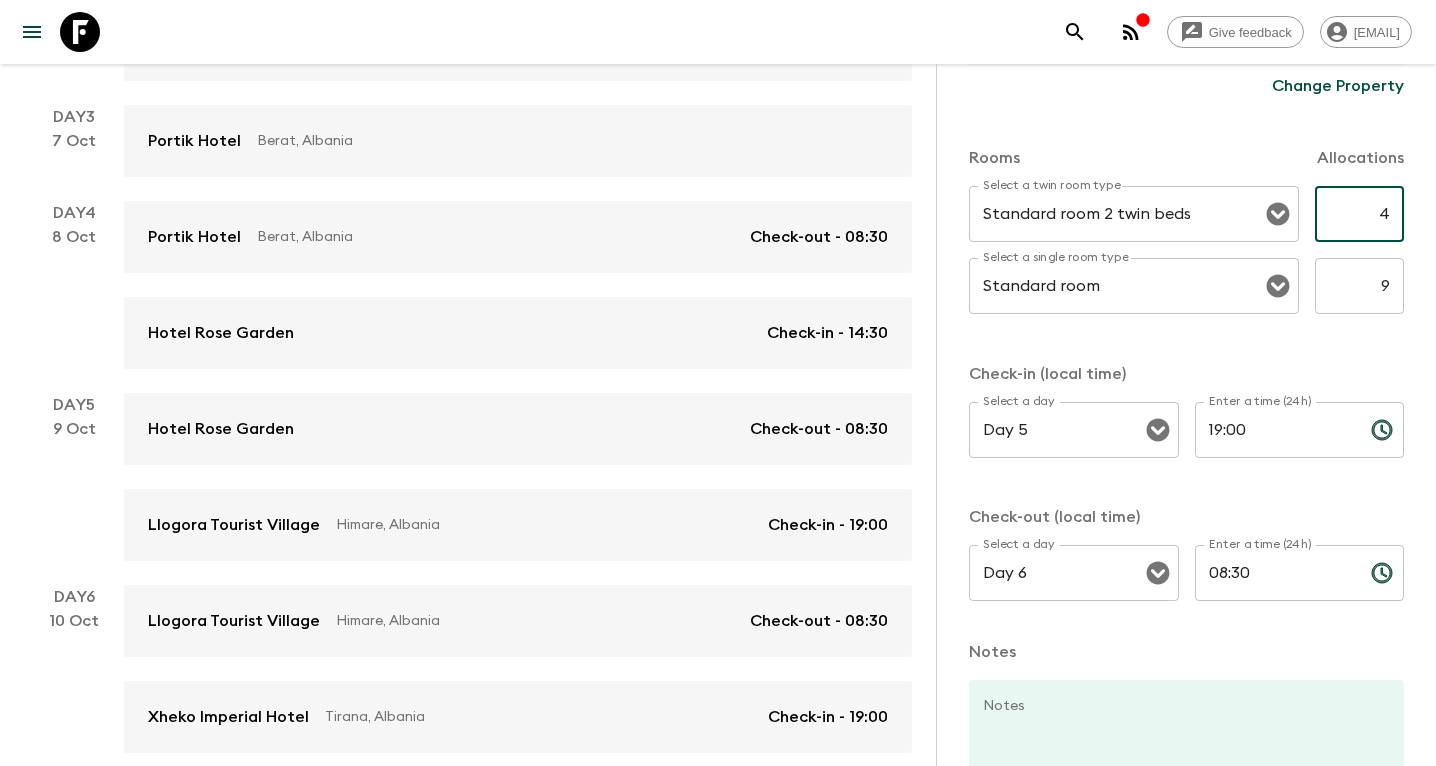 scroll, scrollTop: 738, scrollLeft: 0, axis: vertical 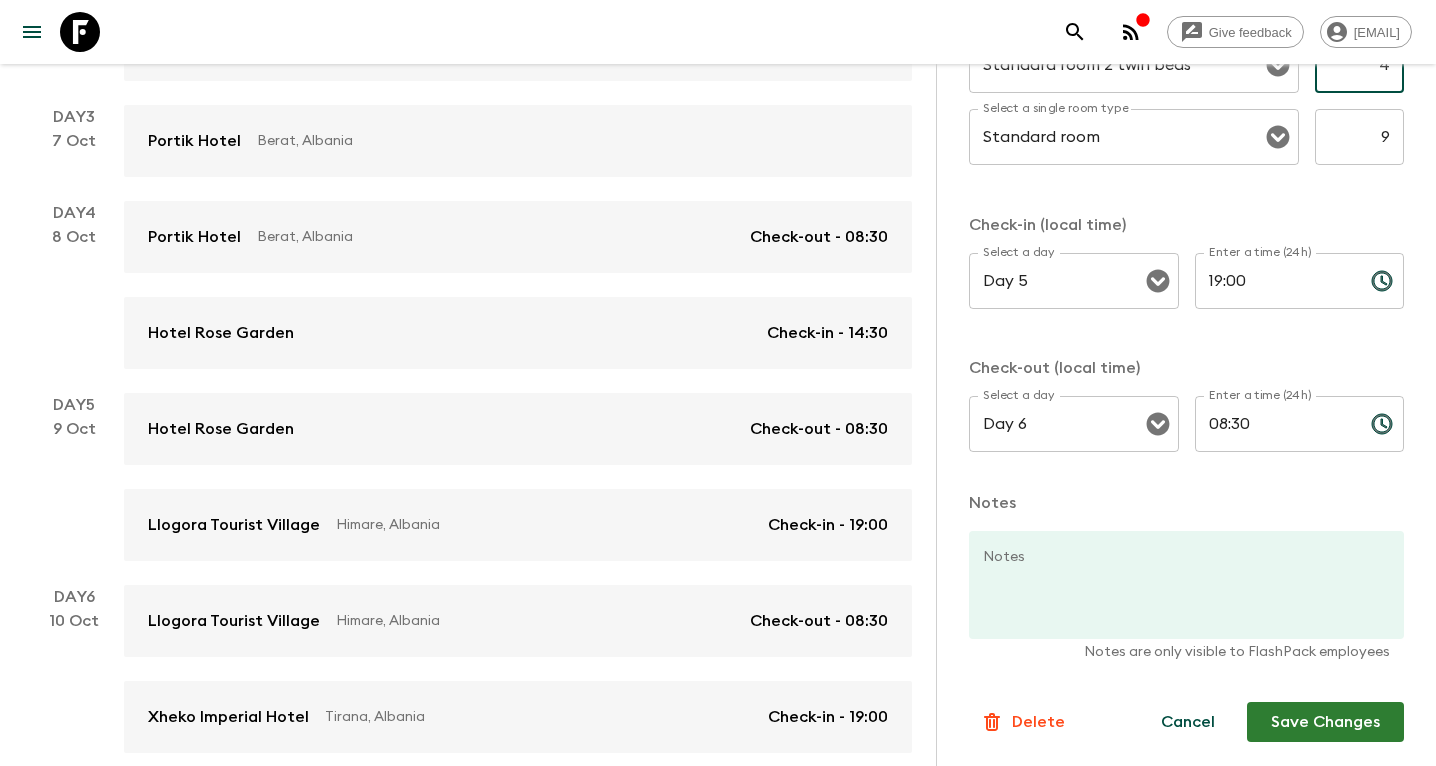 type on "4" 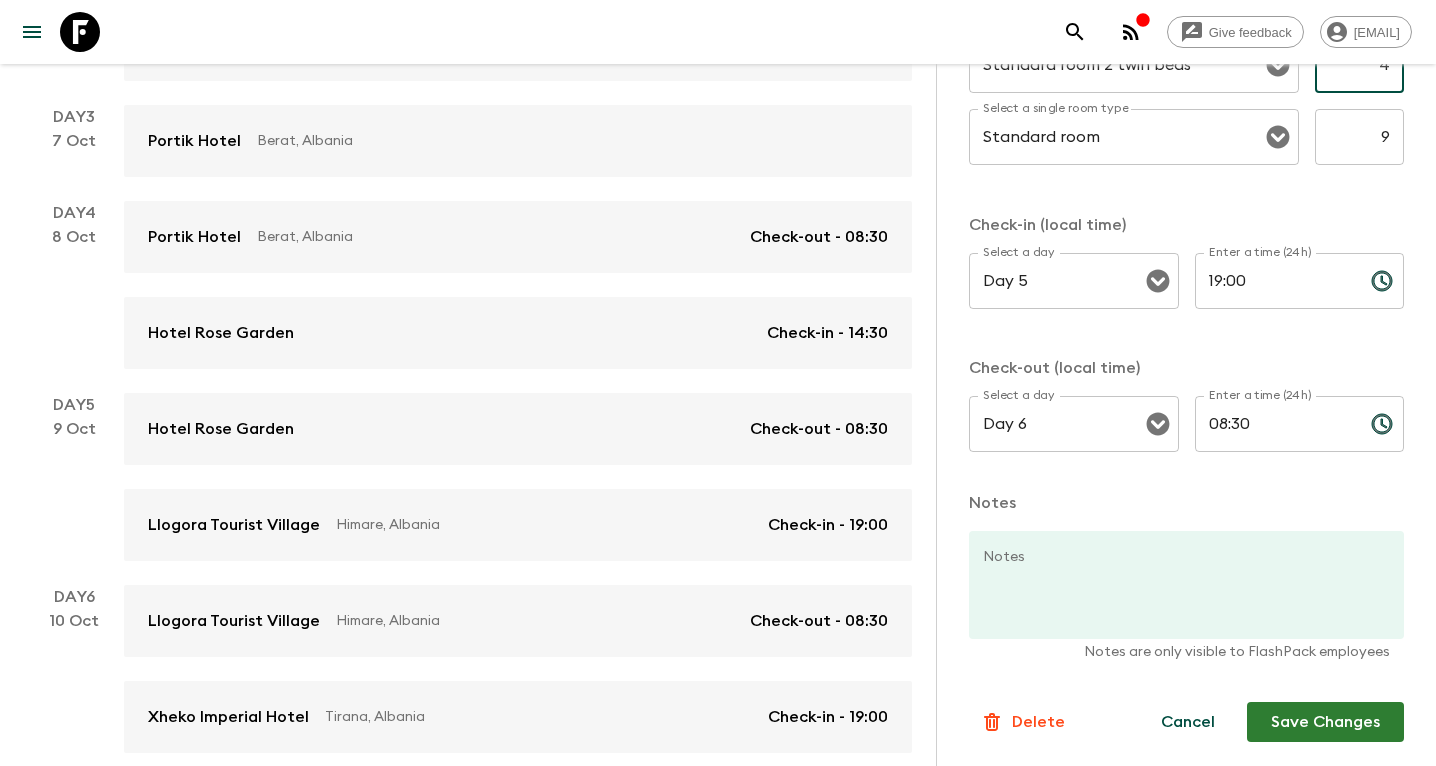 click on "Save Changes" at bounding box center (1325, 722) 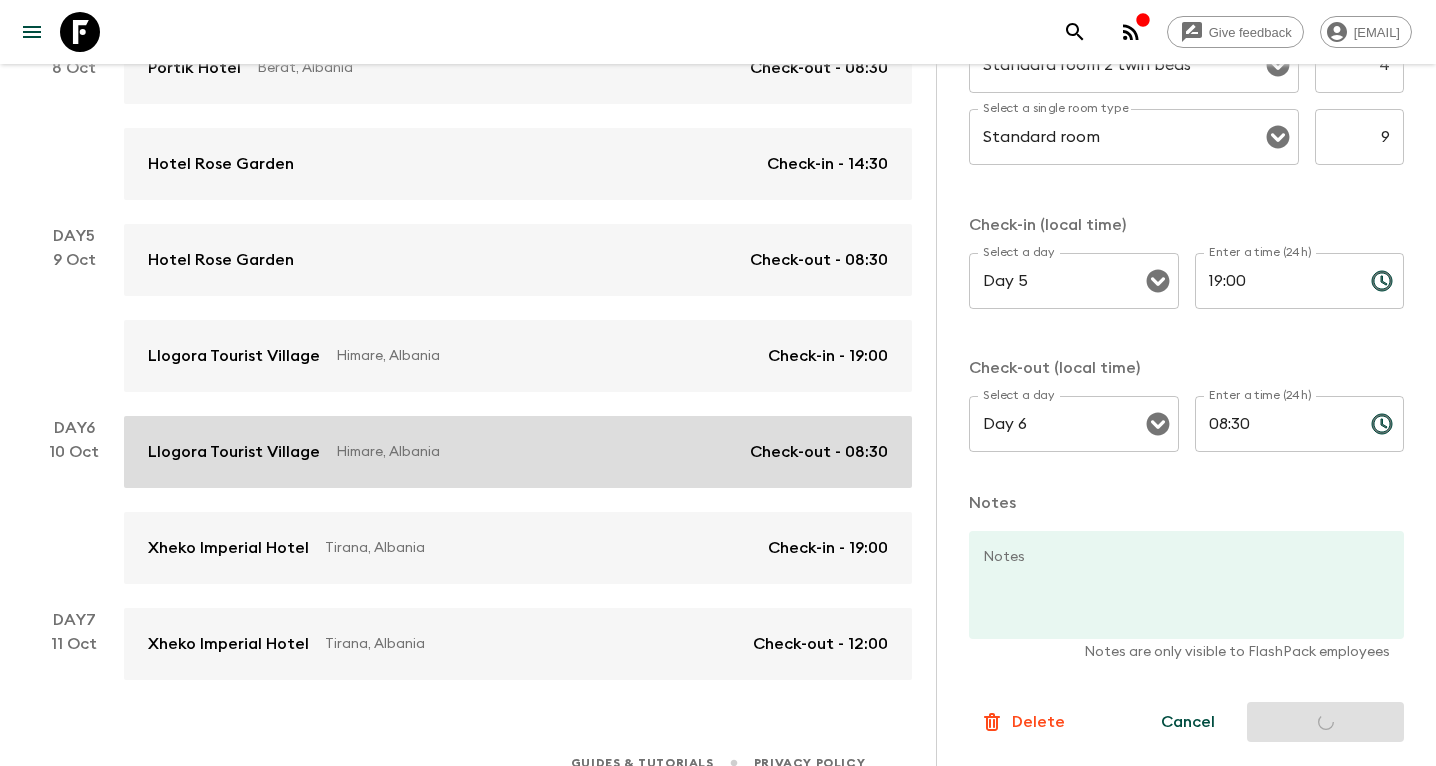 scroll, scrollTop: 776, scrollLeft: 0, axis: vertical 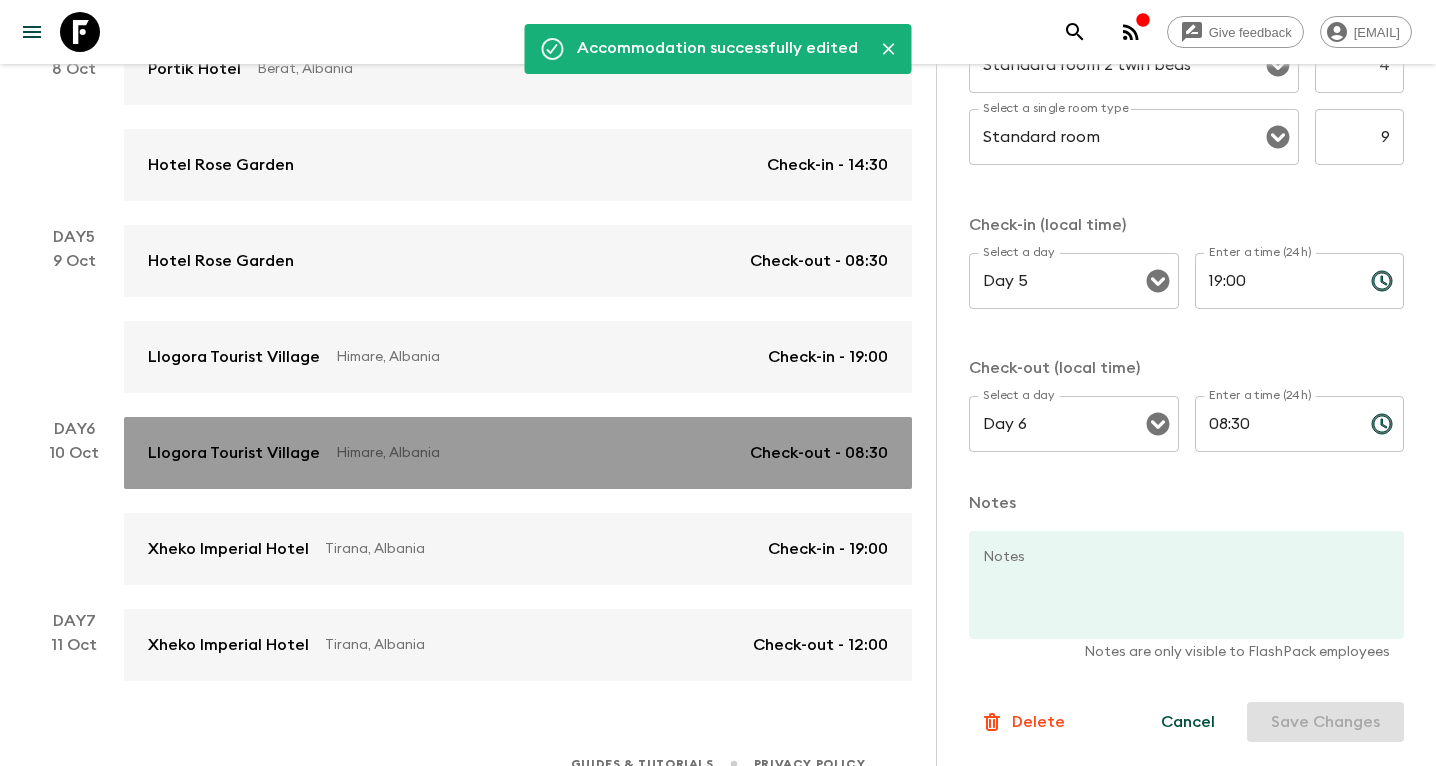 click on "Himare, Albania" at bounding box center (535, 453) 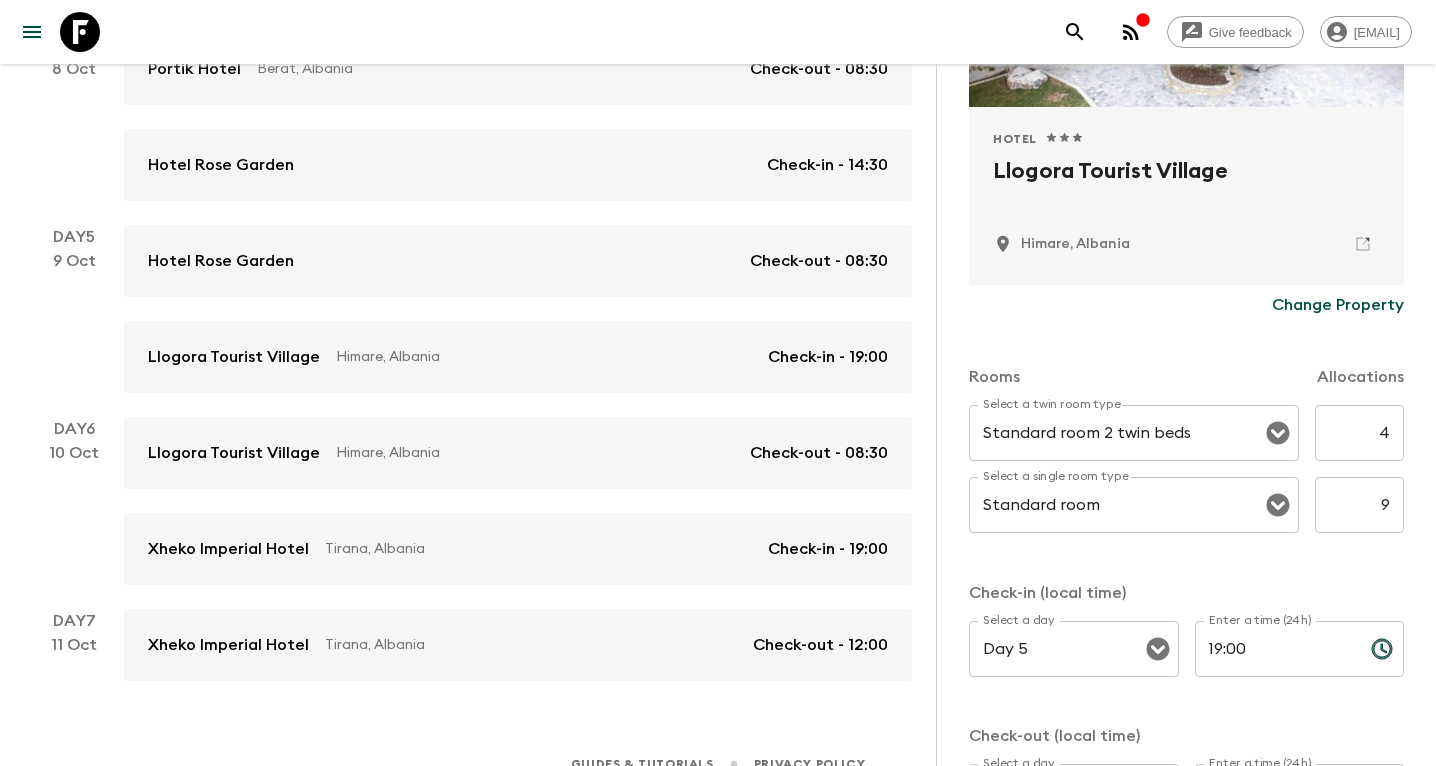 scroll, scrollTop: 367, scrollLeft: 0, axis: vertical 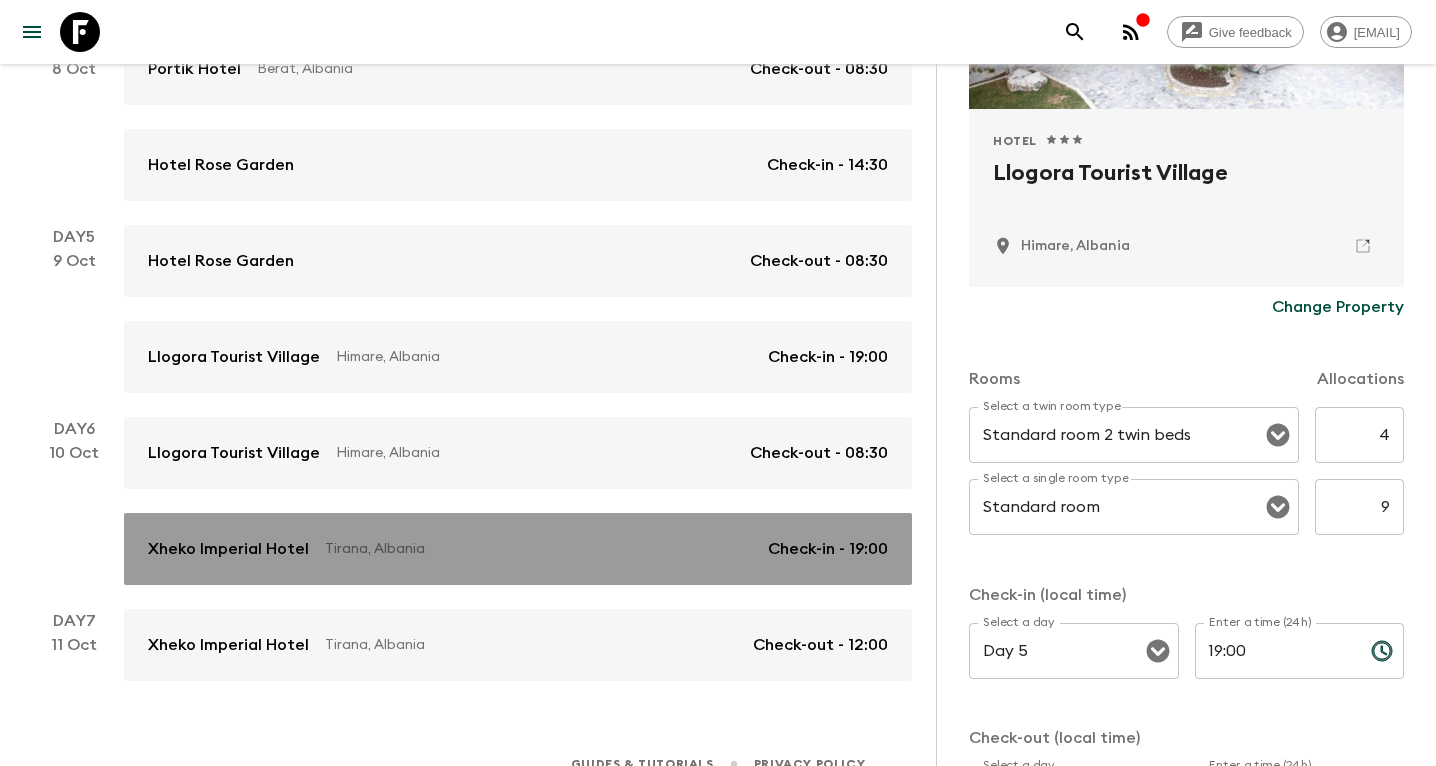 click on "[HOTEL] [CITY], [COUNTRY] Check-in - [TIME]" at bounding box center (518, 549) 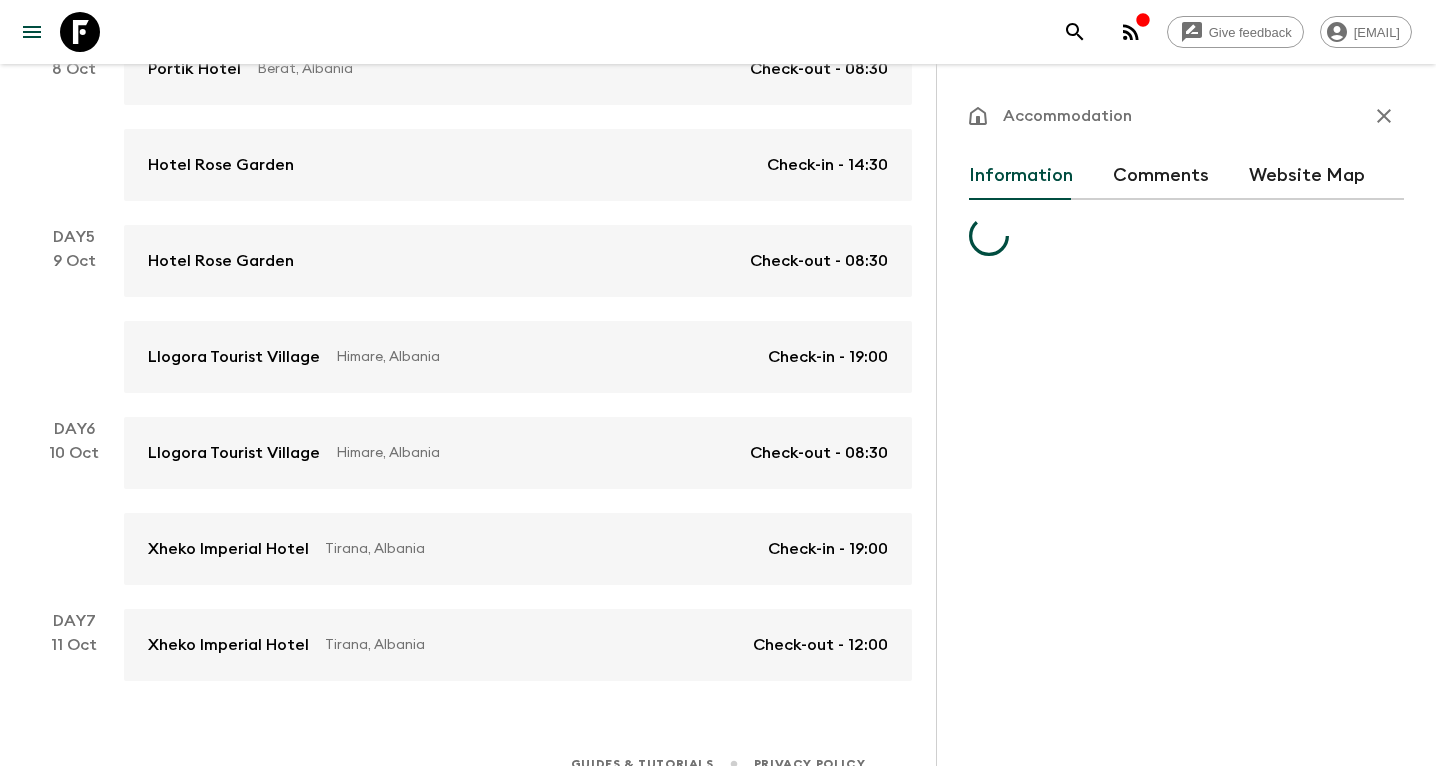 scroll, scrollTop: 801, scrollLeft: 0, axis: vertical 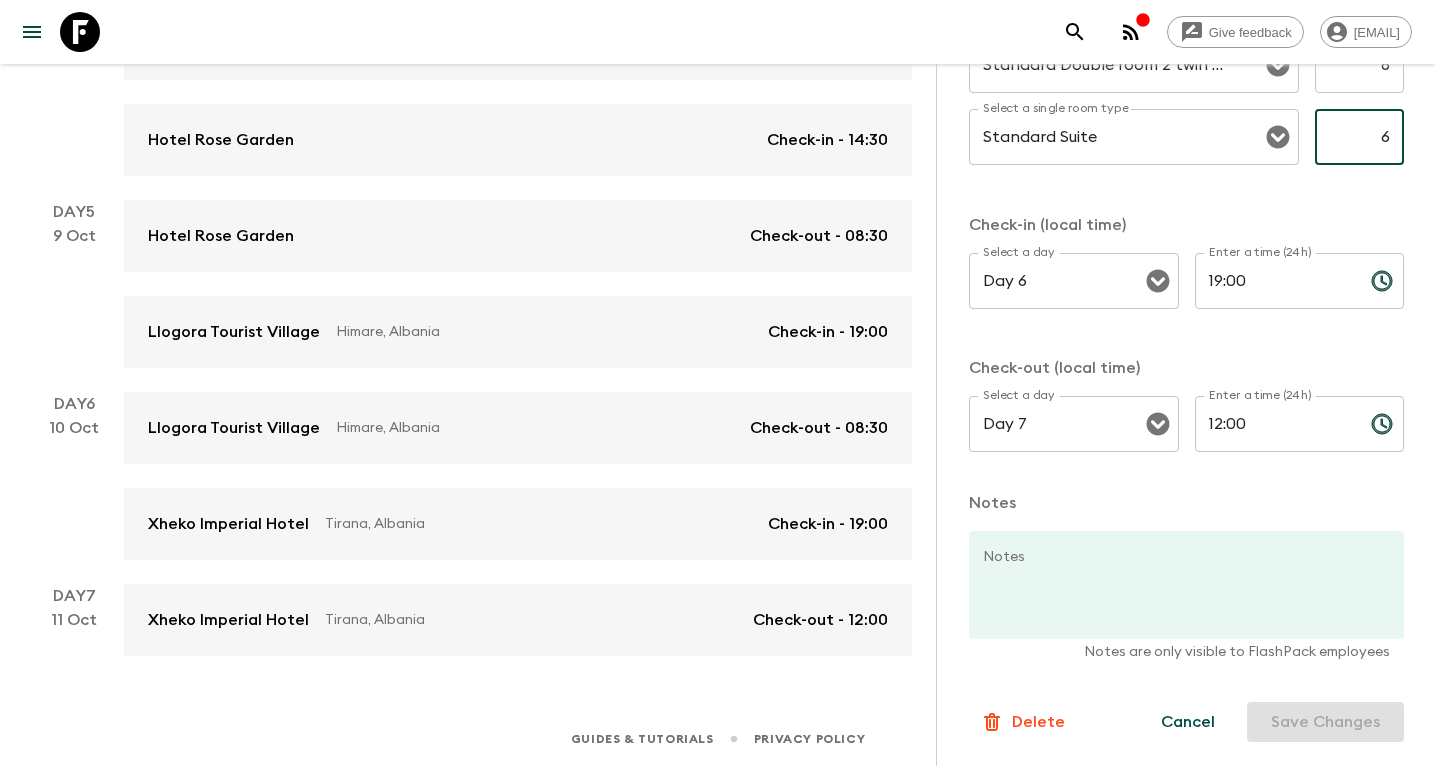 drag, startPoint x: 1370, startPoint y: 142, endPoint x: 1451, endPoint y: 142, distance: 81 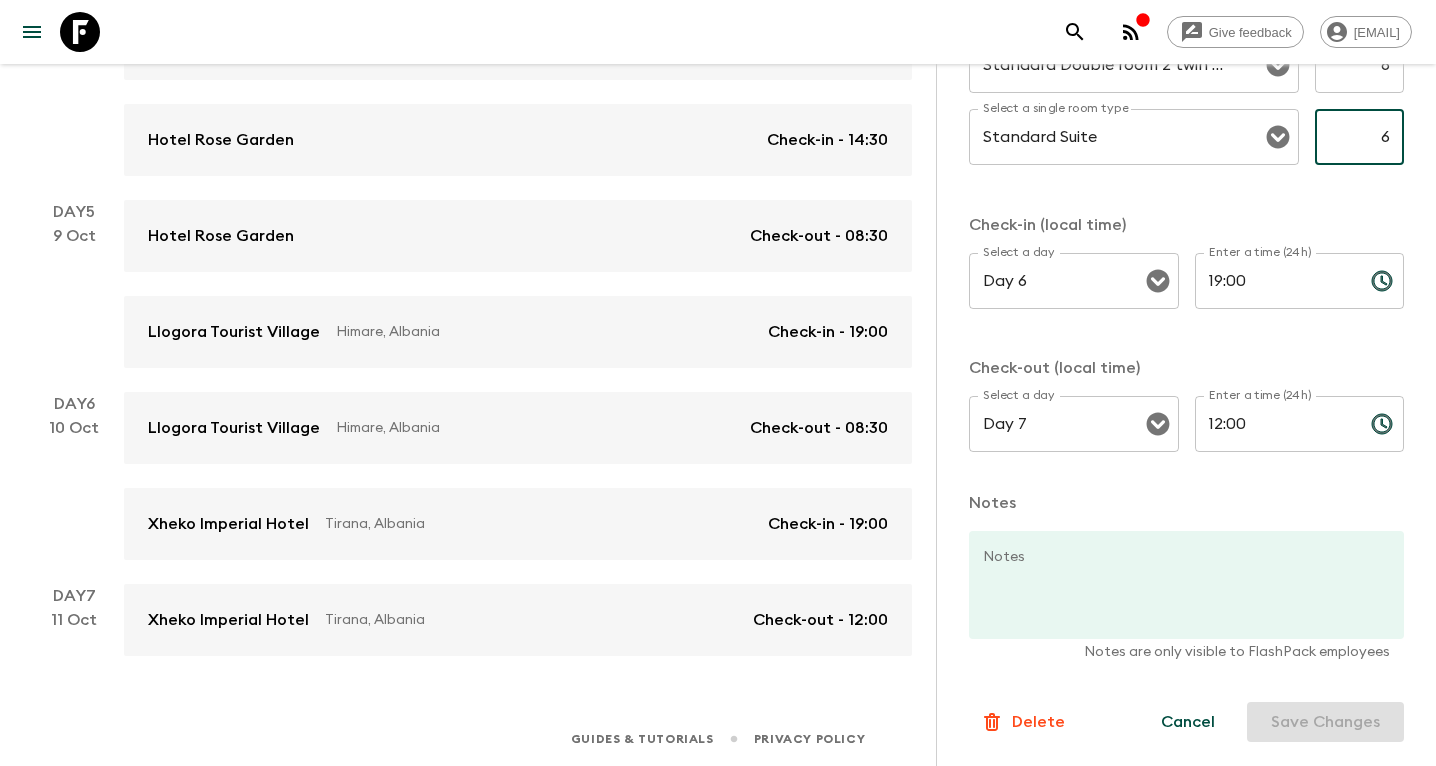 click on "Give feedback [EMAIL] We use functional & tracking cookies to deliver this experience. See our Privacy Policy for more. Dismiss Untouched [COUNTRY] • AL2 Departure [DATE] Room Release: 30 days Sold Out Secured On Site 16 / 16 Guaranteed Accommodation Information Comments Website Map Approved Hotel 1 Star 2 Stars 3 Stars 4 Stars 5 Stars [HOTEL] [CITY], [COUNTRY] Change Property Rooms Allocations Select a twin room type Standard Double room 2 twin beds Select a twin room type 6 ​ Select a single room type Standard Suite Select a single room type 6 ​ Check-in (local time) Select a day Day 6 Select a day ​ Enter a time (24h) [TIME] Enter a time (24h) ​ Check-out (local time) Select a day Day 7 Select a day ​ Enter a time (24h) [TIME] Enter a time (24h) ​ Notes Notes x Notes Notes are only visible to FlashPack employees Delete Cancel Save Changes 1 h 1 day 30 m View Map Move multiple Show Accommodation only Day 1 [DATE] [HOTEL] [CITY], [COUNTRY] 2" at bounding box center (718, -18) 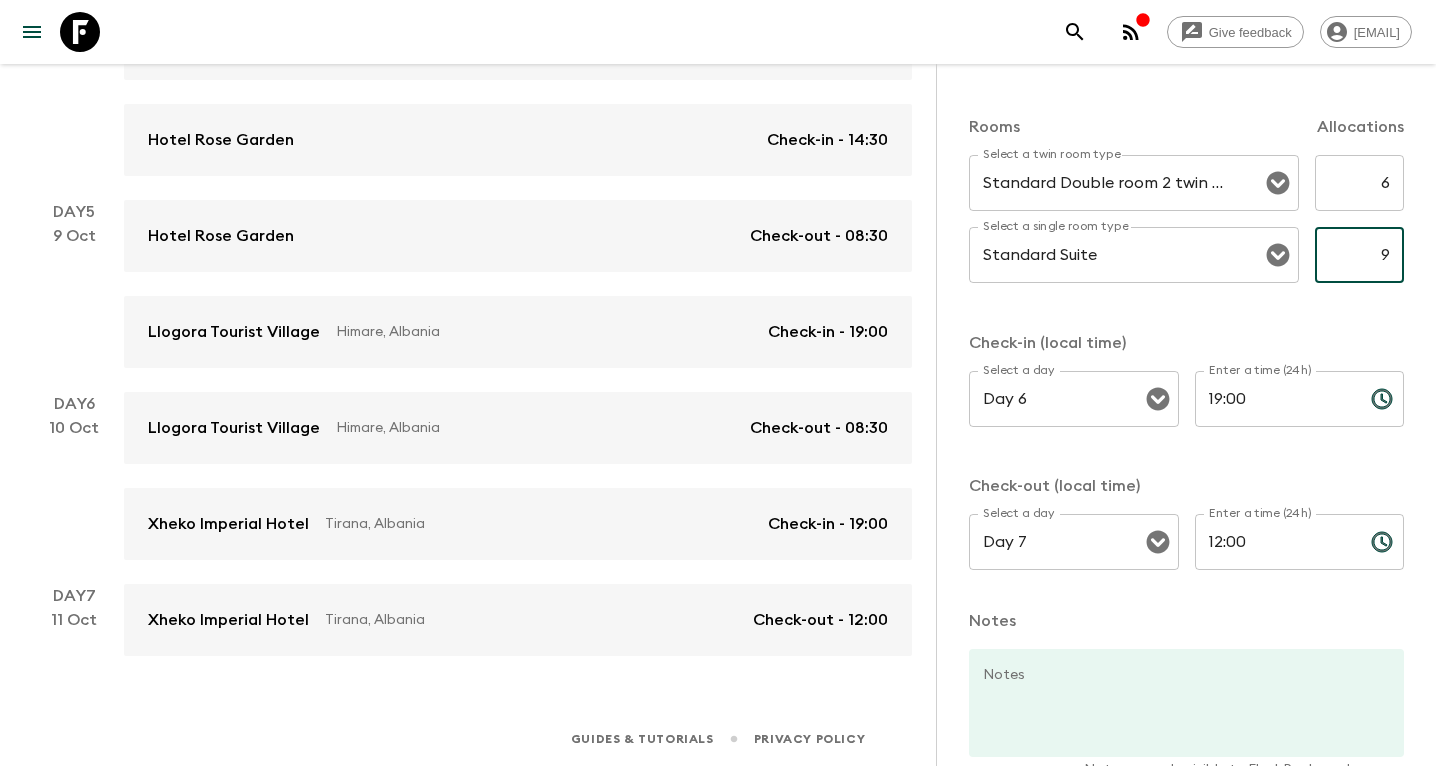 scroll, scrollTop: 600, scrollLeft: 0, axis: vertical 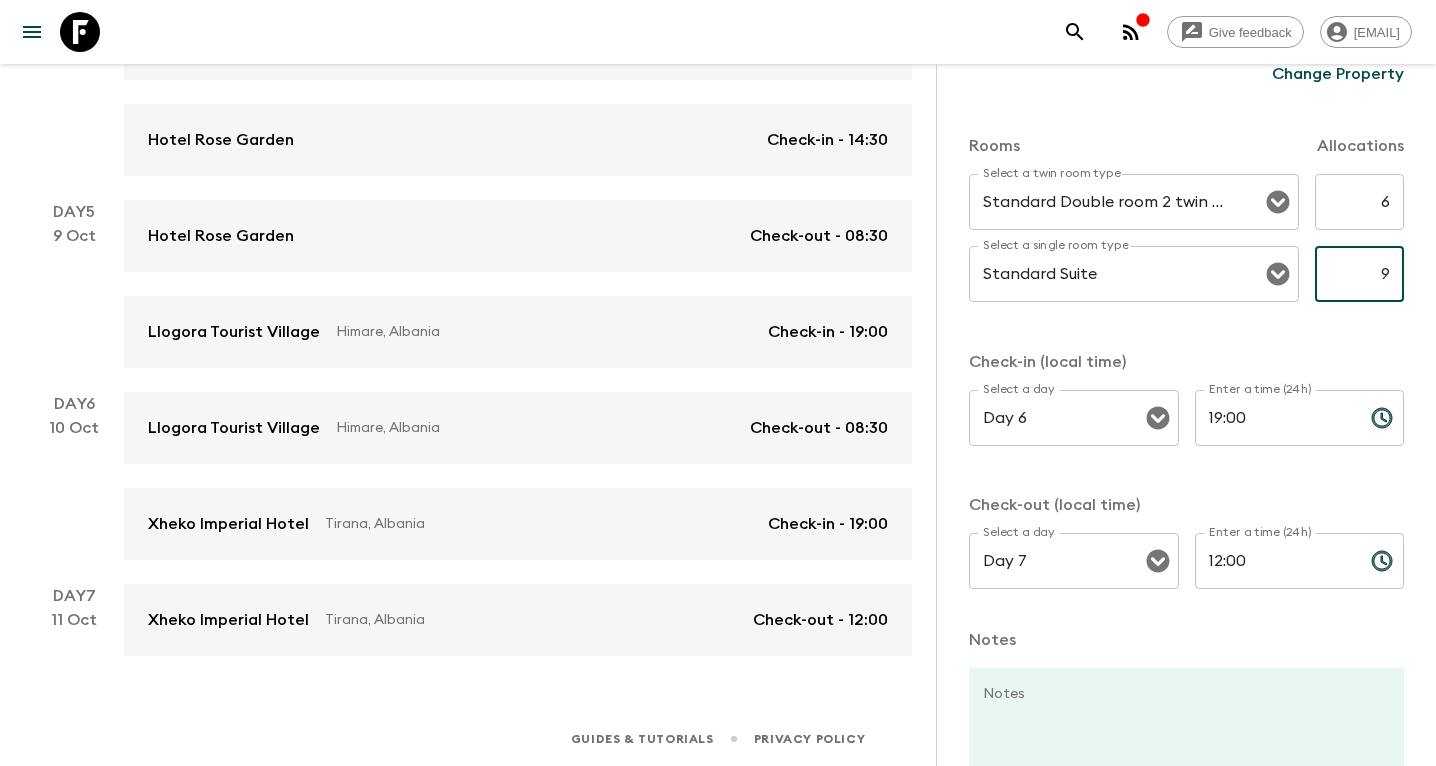type on "9" 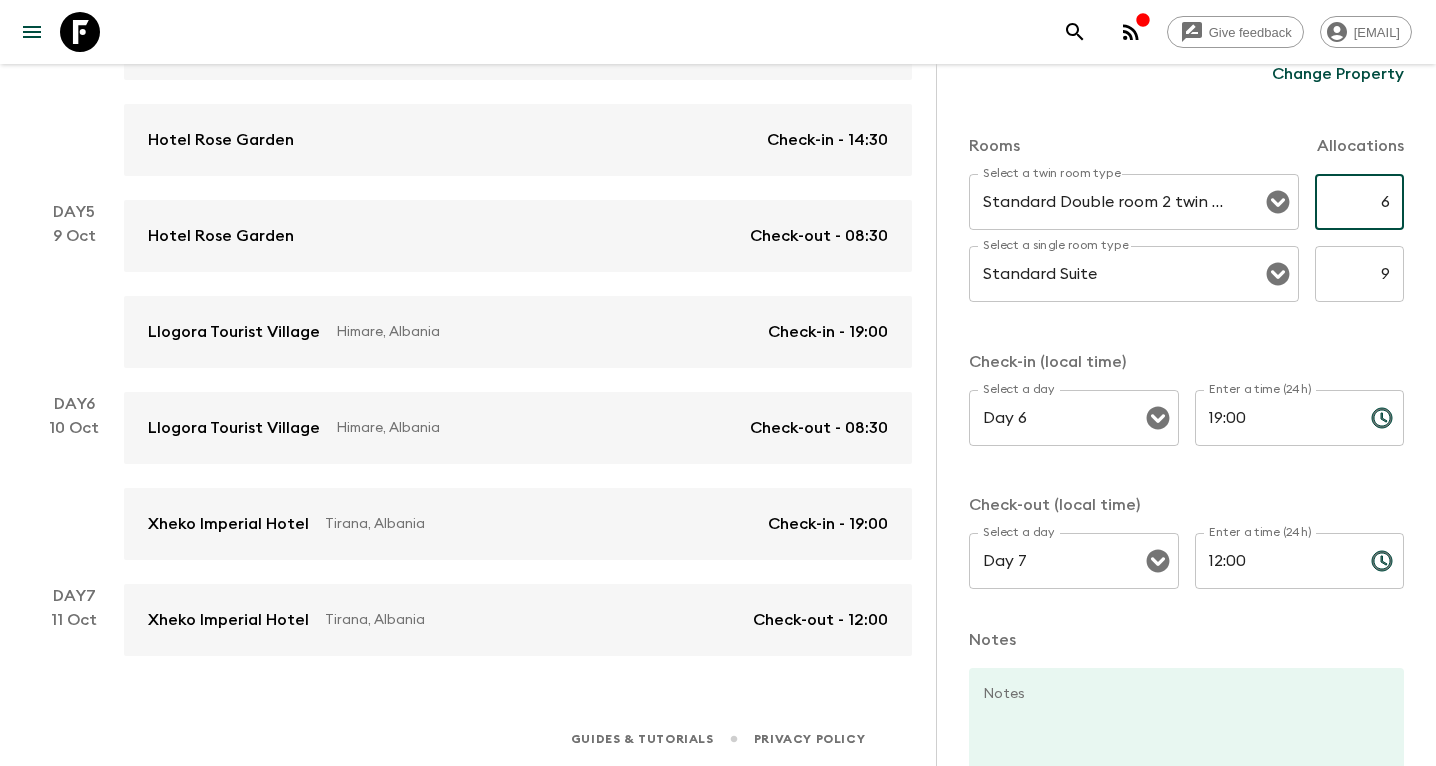 drag, startPoint x: 1375, startPoint y: 211, endPoint x: 1424, endPoint y: 210, distance: 49.010204 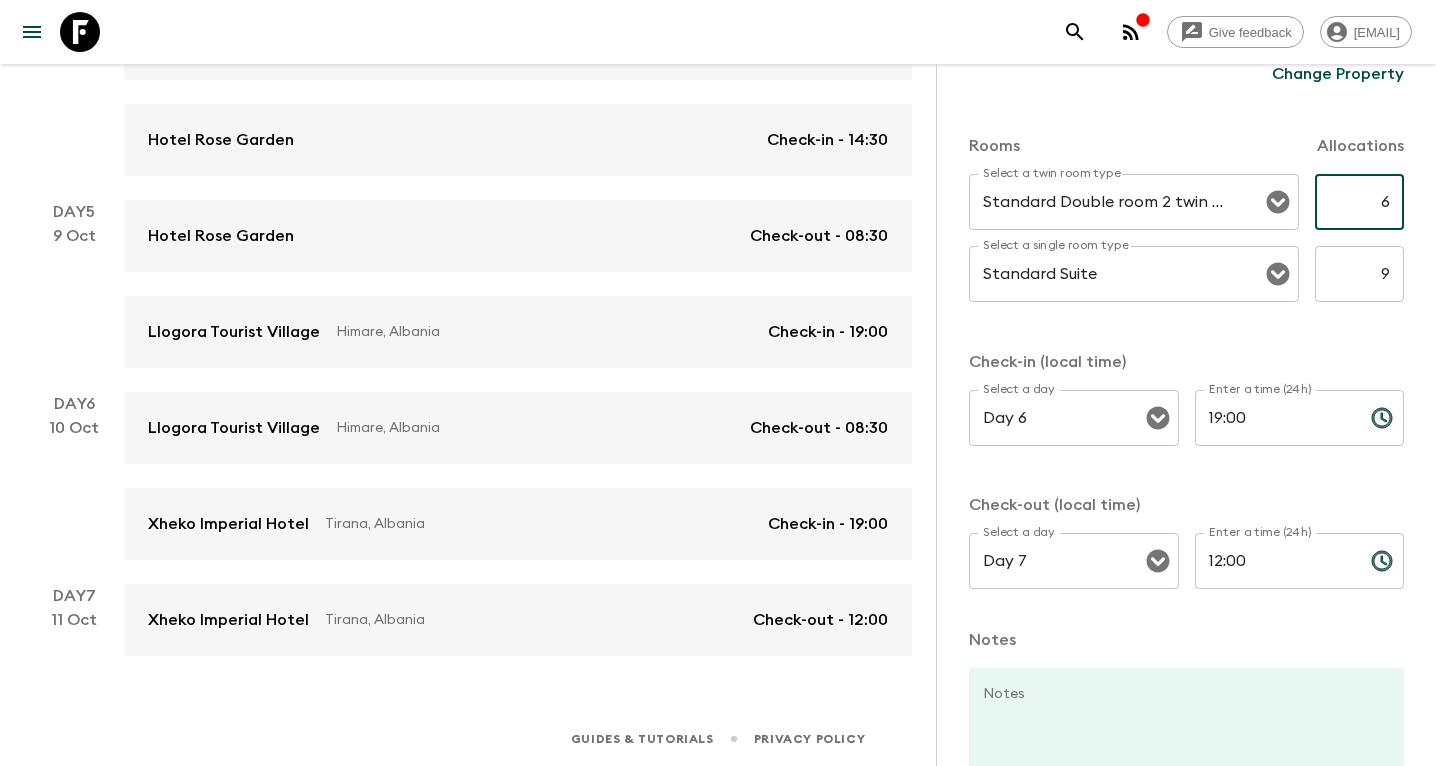 click on "Accommodation Information Comments Website Map Approved Hotel 1 Star 2 Stars 3 Stars 4 Stars 5 Stars [HOTEL] [CITY], [COUNTRY] Change Property Rooms Allocations Select a twin room type Standard Double room 2 twin beds Select a twin room type 6 ​ Select a single room type Standard Suite Select a single room type 9 ​ Check-in (local time) Select a day Day 6 Select a day ​ Enter a time (24h) [TIME] Enter a time (24h) ​ Check-out (local time) Select a day Day 7 Select a day ​ Enter a time (24h) [TIME] Enter a time (24h) ​ Notes Notes x Notes Notes are only visible to FlashPack employees Delete Cancel Save Changes" at bounding box center [1186, 447] 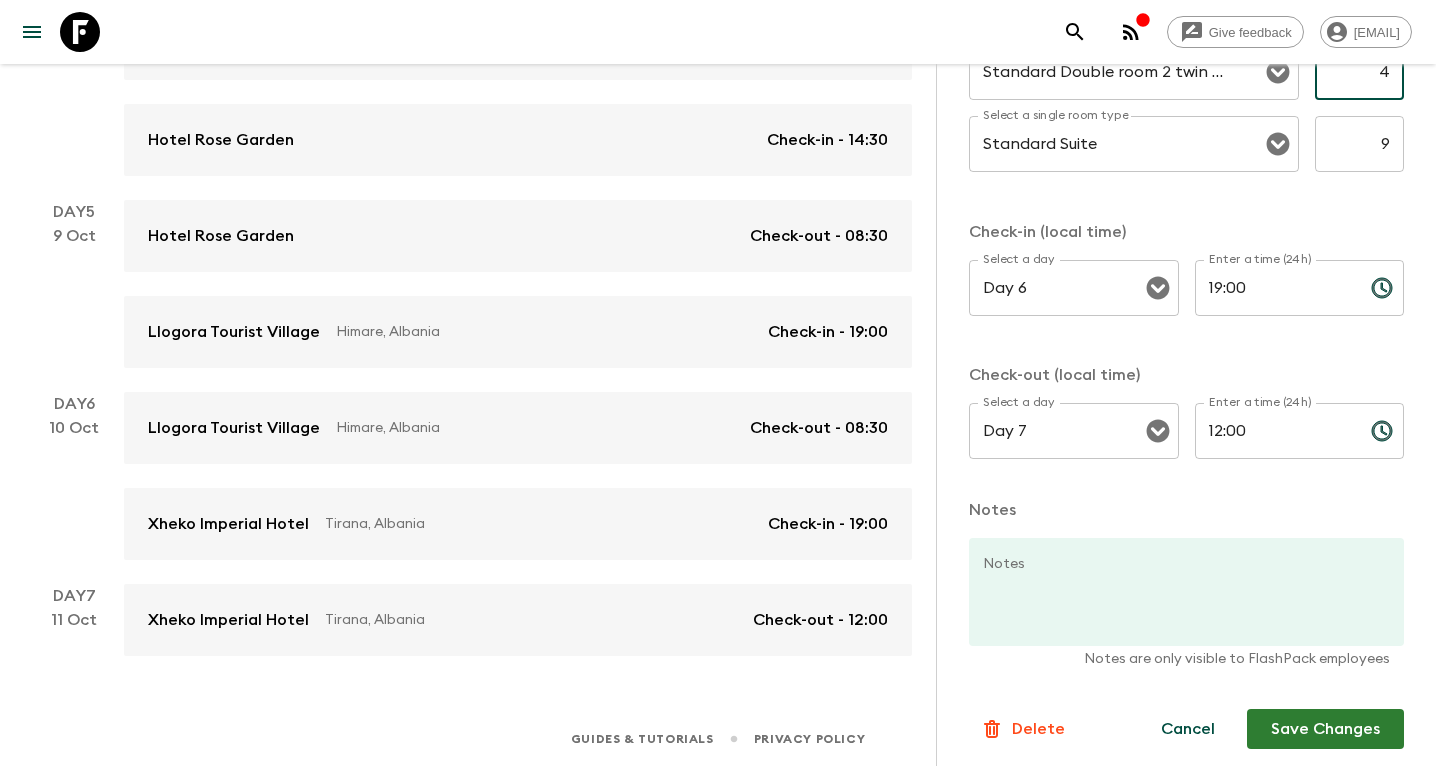 scroll, scrollTop: 738, scrollLeft: 0, axis: vertical 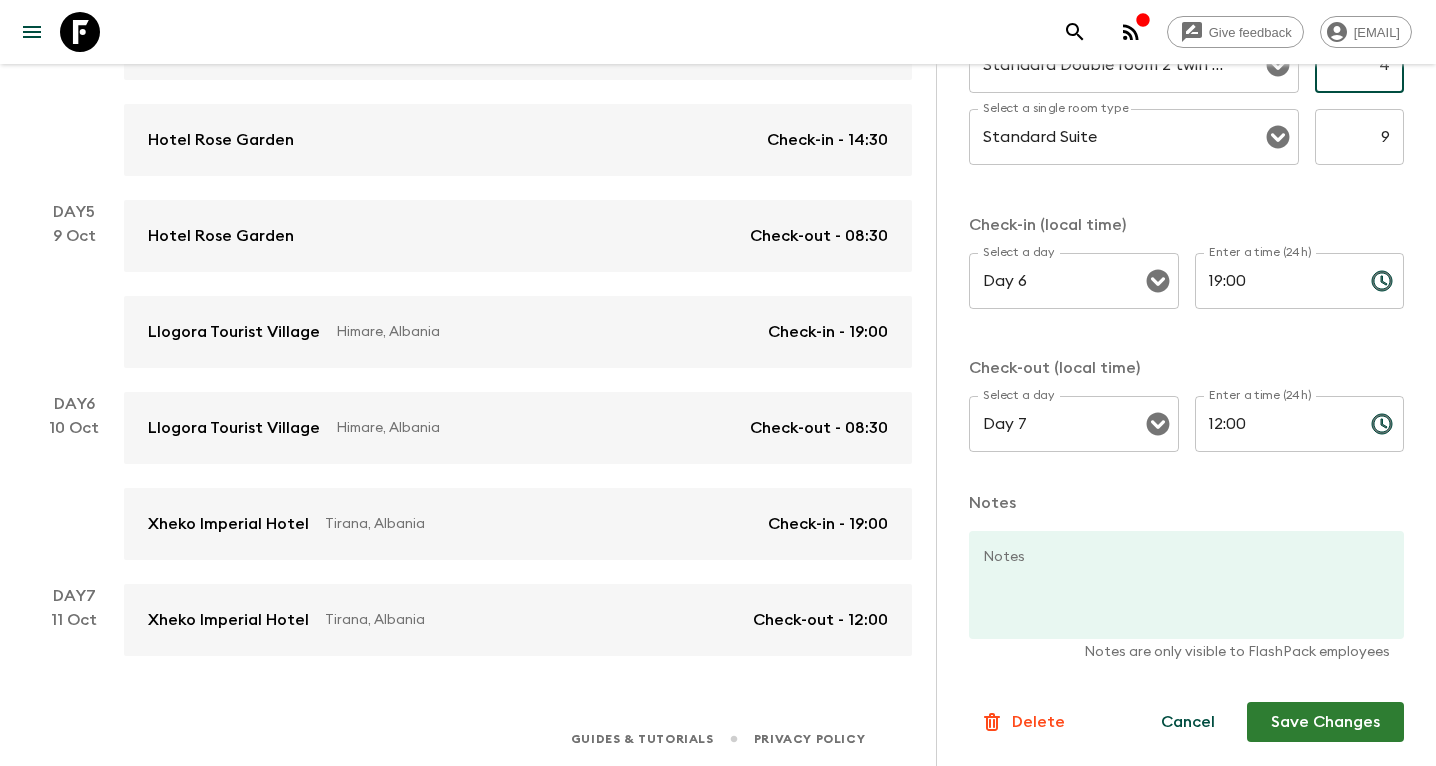 type on "4" 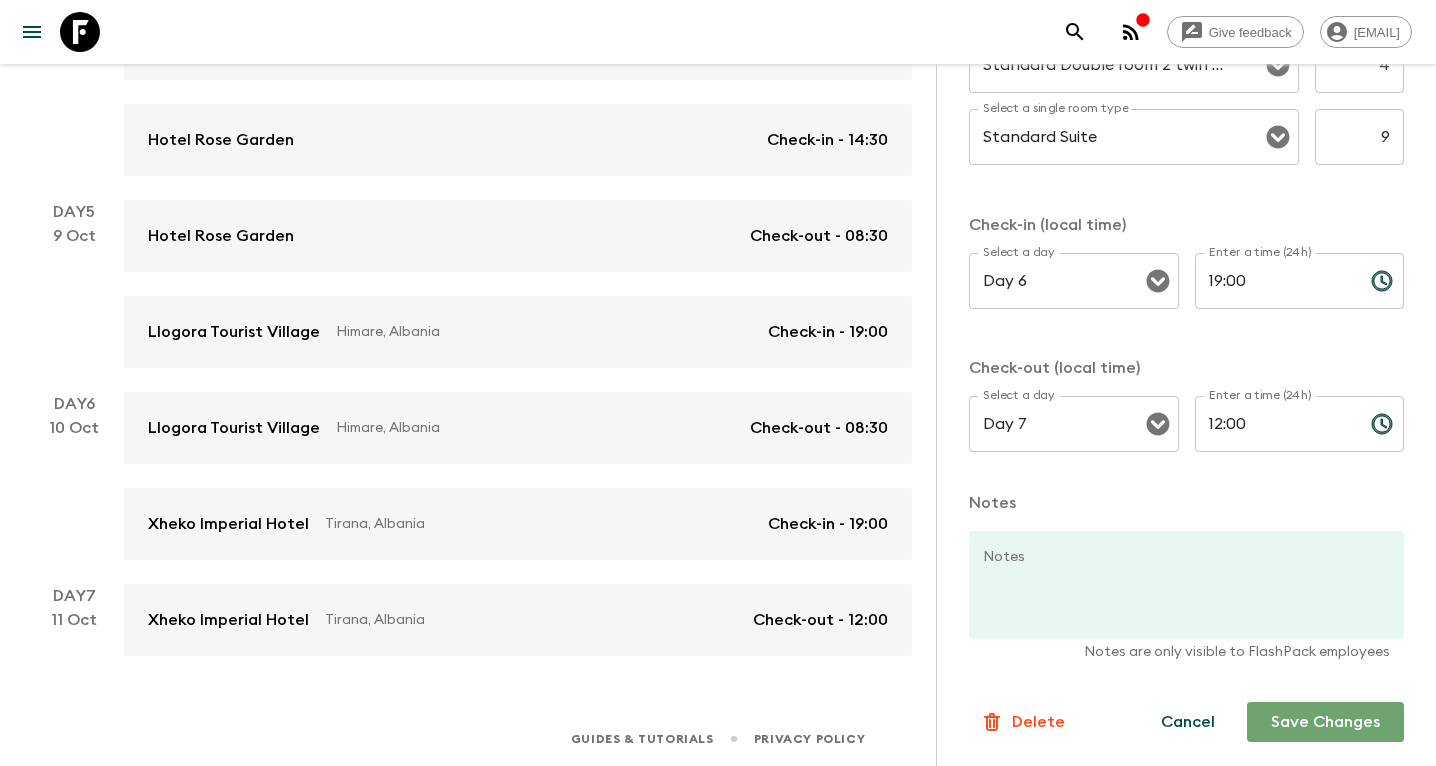 click on "Save Changes" at bounding box center [1325, 722] 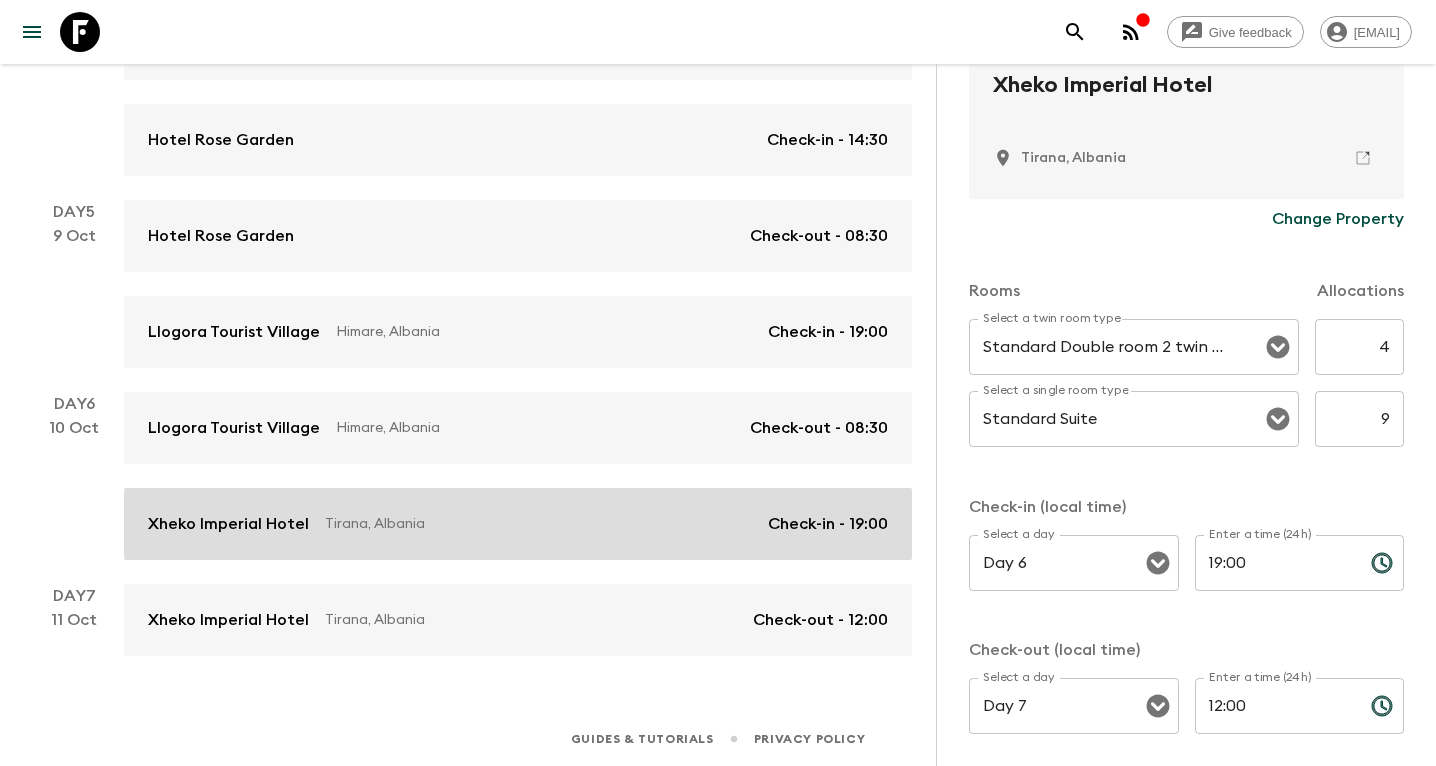 scroll, scrollTop: 438, scrollLeft: 0, axis: vertical 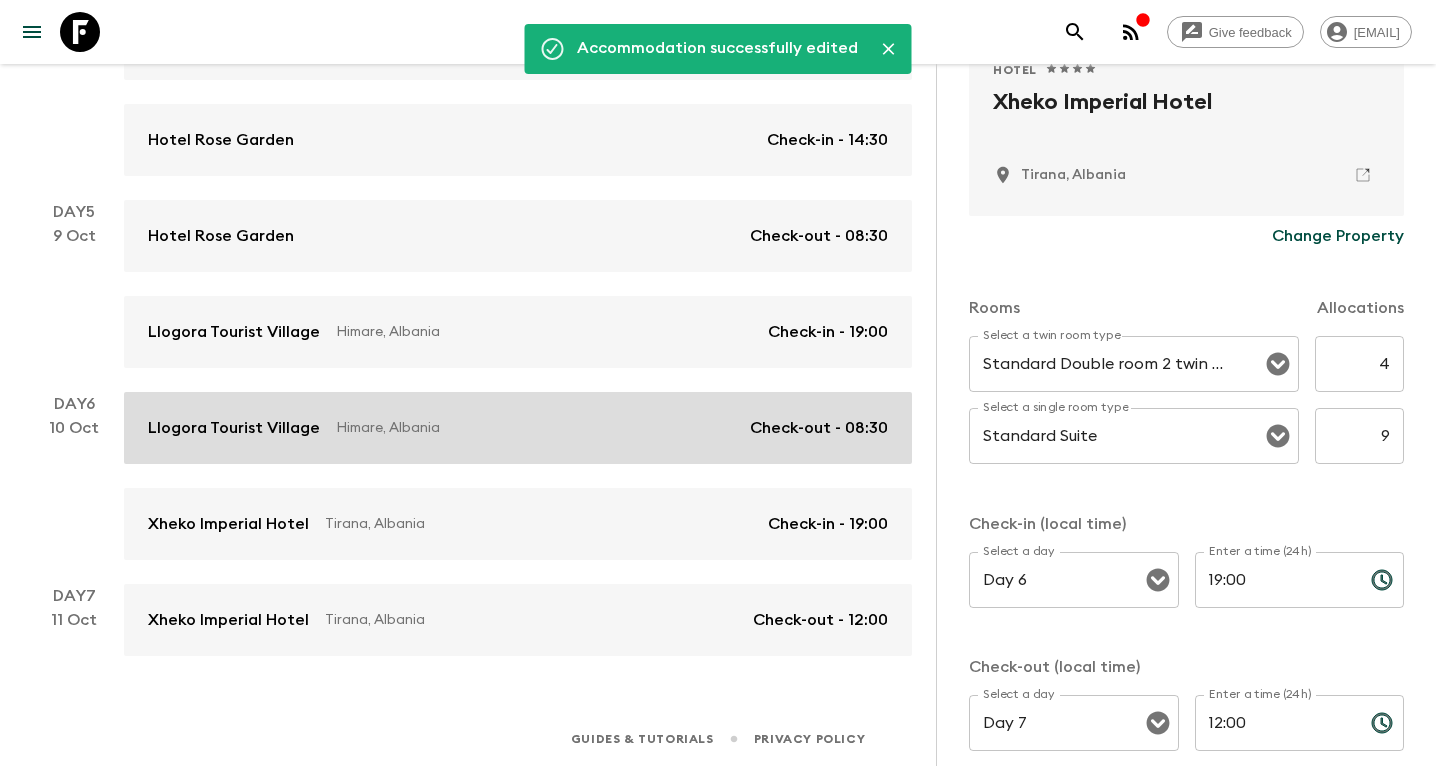 click on "Himare, Albania" at bounding box center (535, 428) 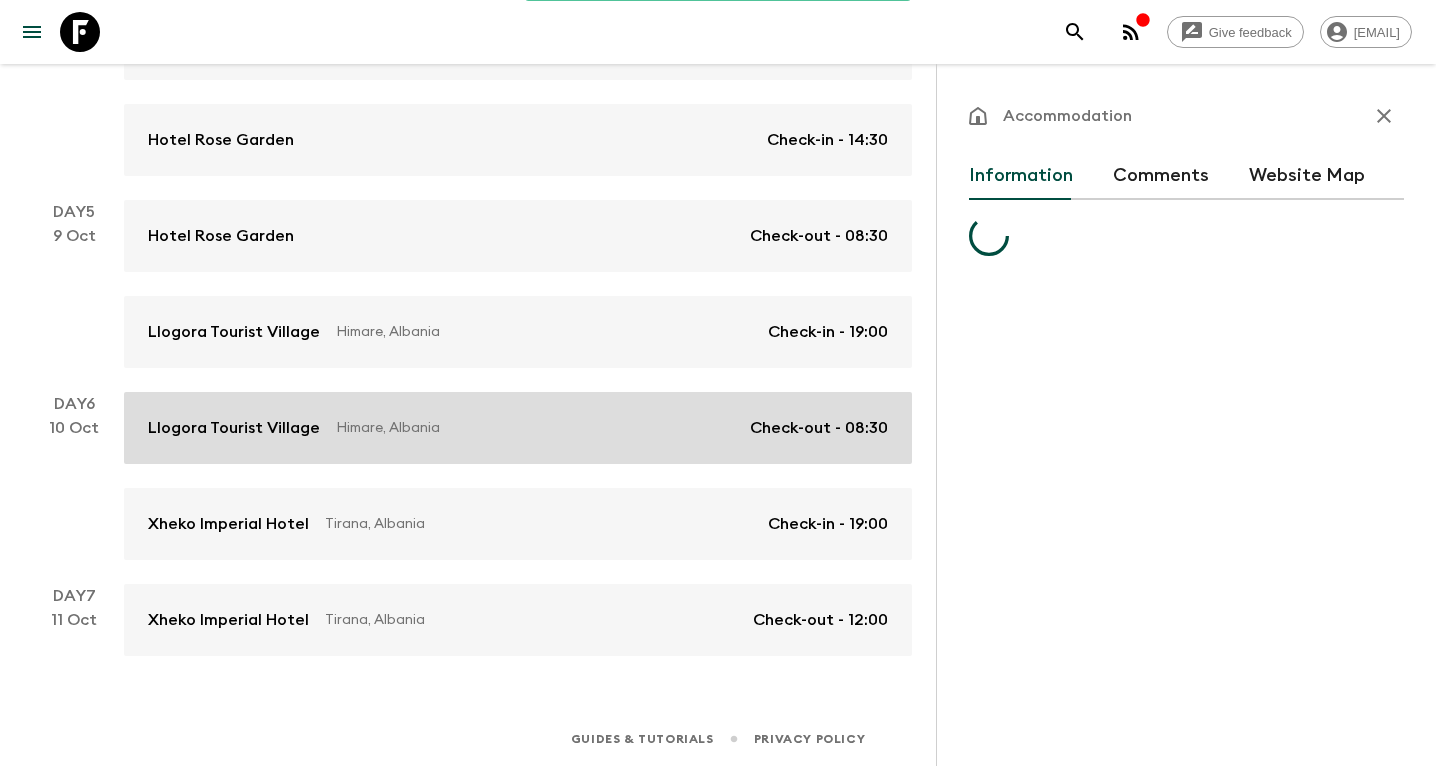 scroll, scrollTop: 0, scrollLeft: 0, axis: both 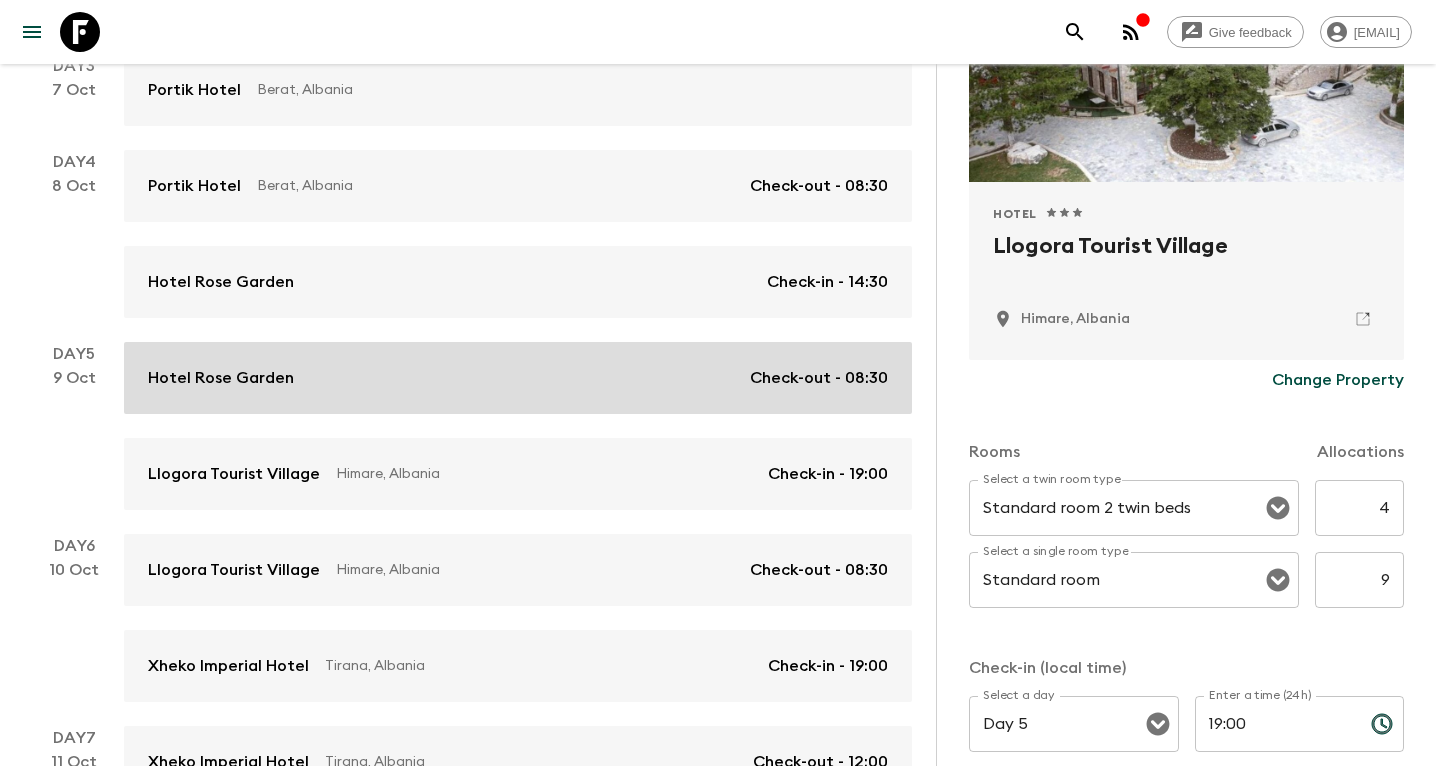 click on "Hotel Rose Garden Check-out - 08:30" at bounding box center (518, 378) 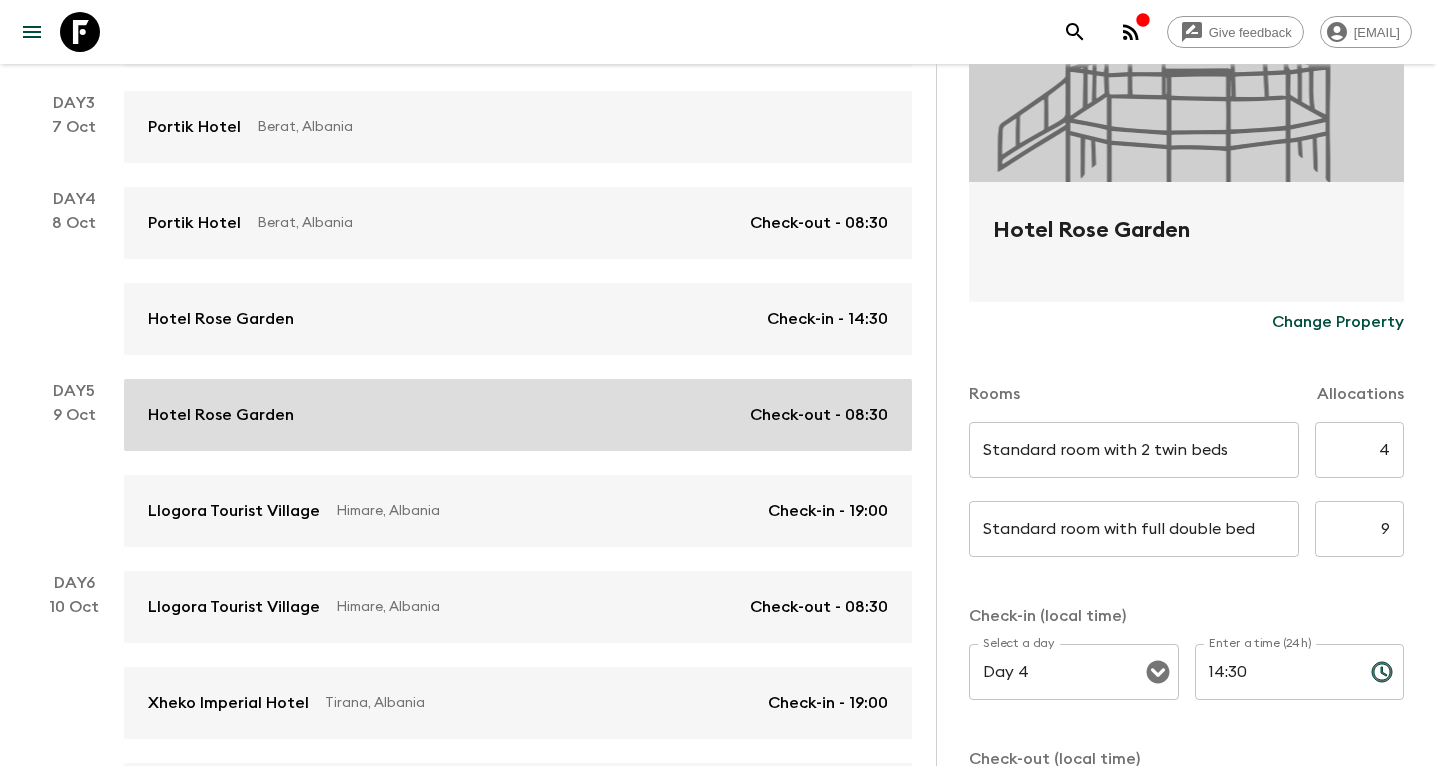 scroll, scrollTop: 580, scrollLeft: 0, axis: vertical 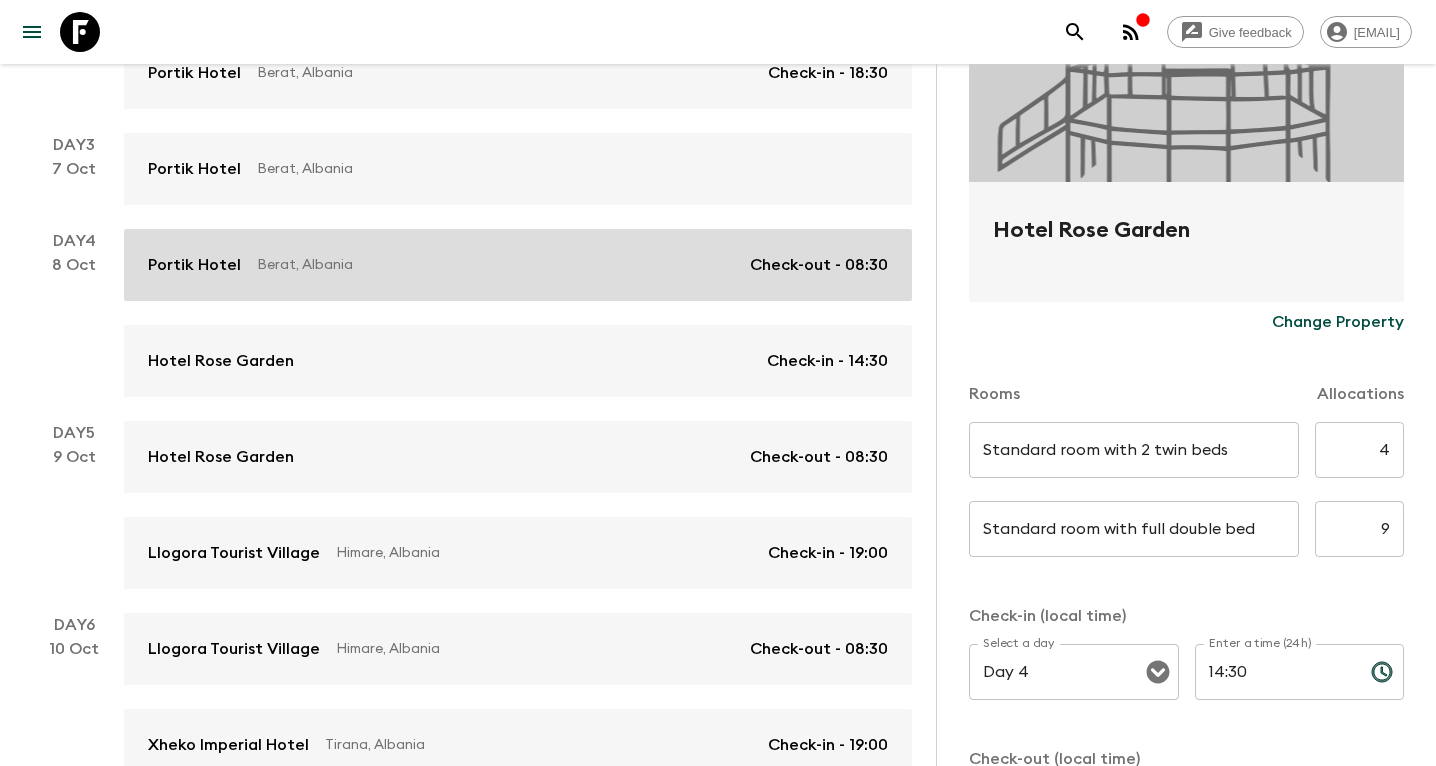click on "Berat, Albania" at bounding box center (495, 265) 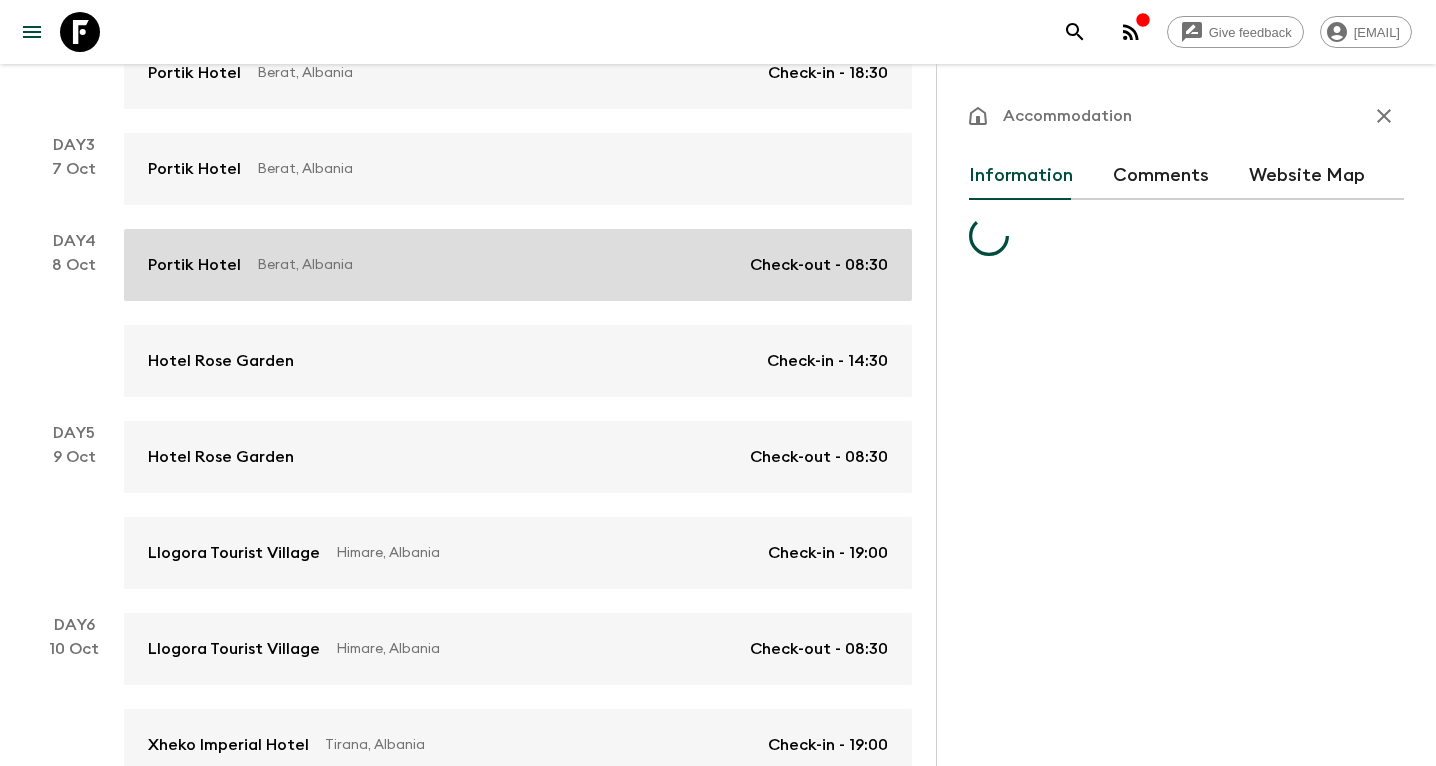 scroll, scrollTop: 0, scrollLeft: 0, axis: both 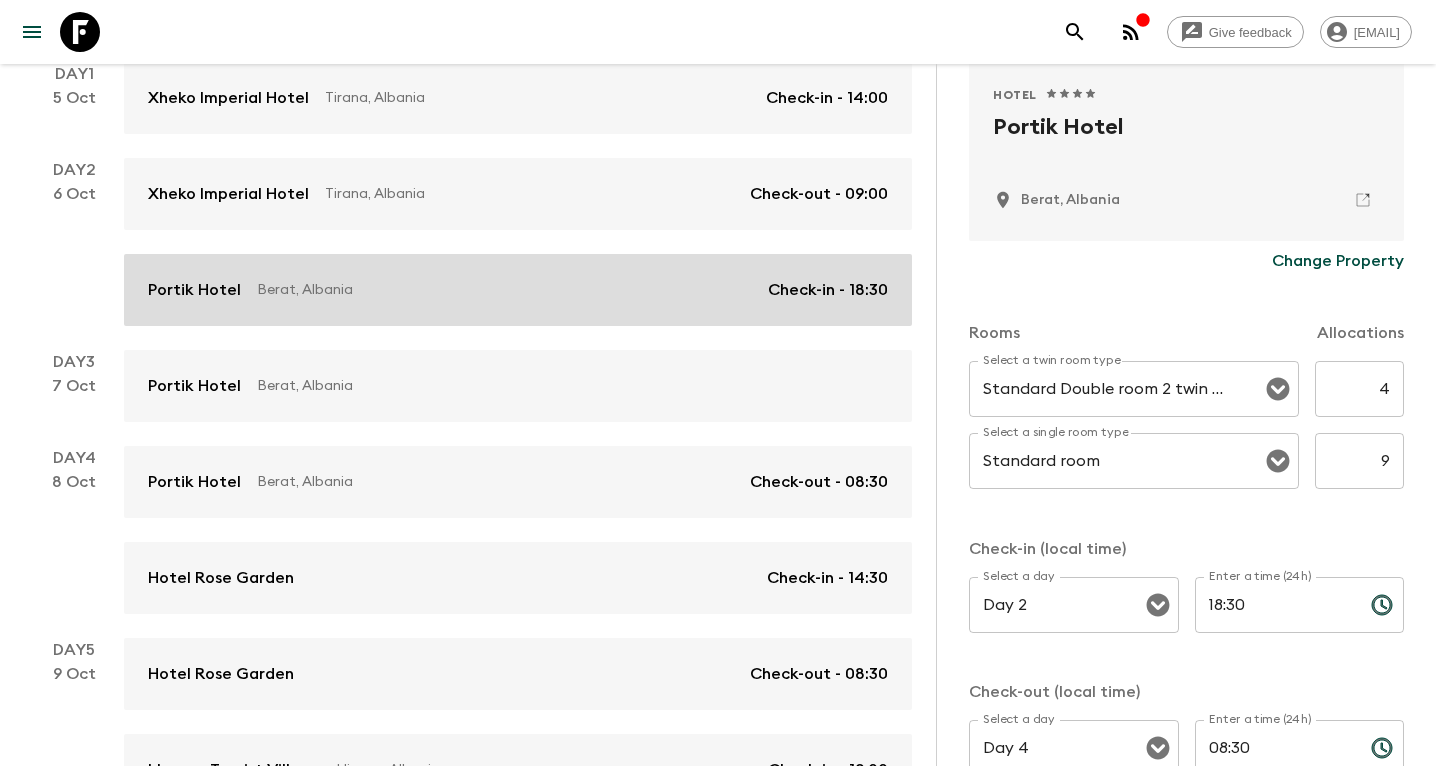 click on "Berat, Albania" at bounding box center [504, 290] 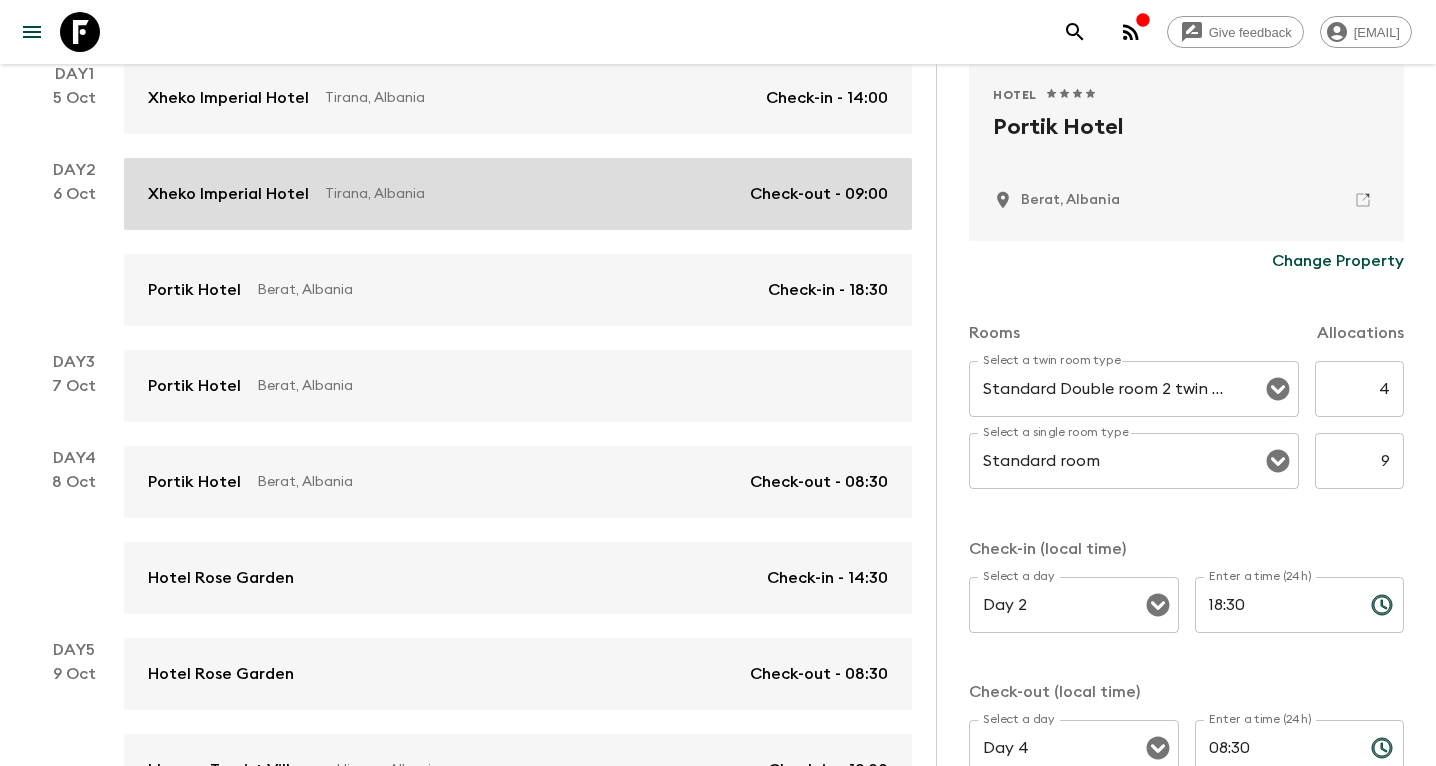 click on "[HOTEL] [CITY], [COUNTRY] Check-out - [TIME]" at bounding box center (518, 194) 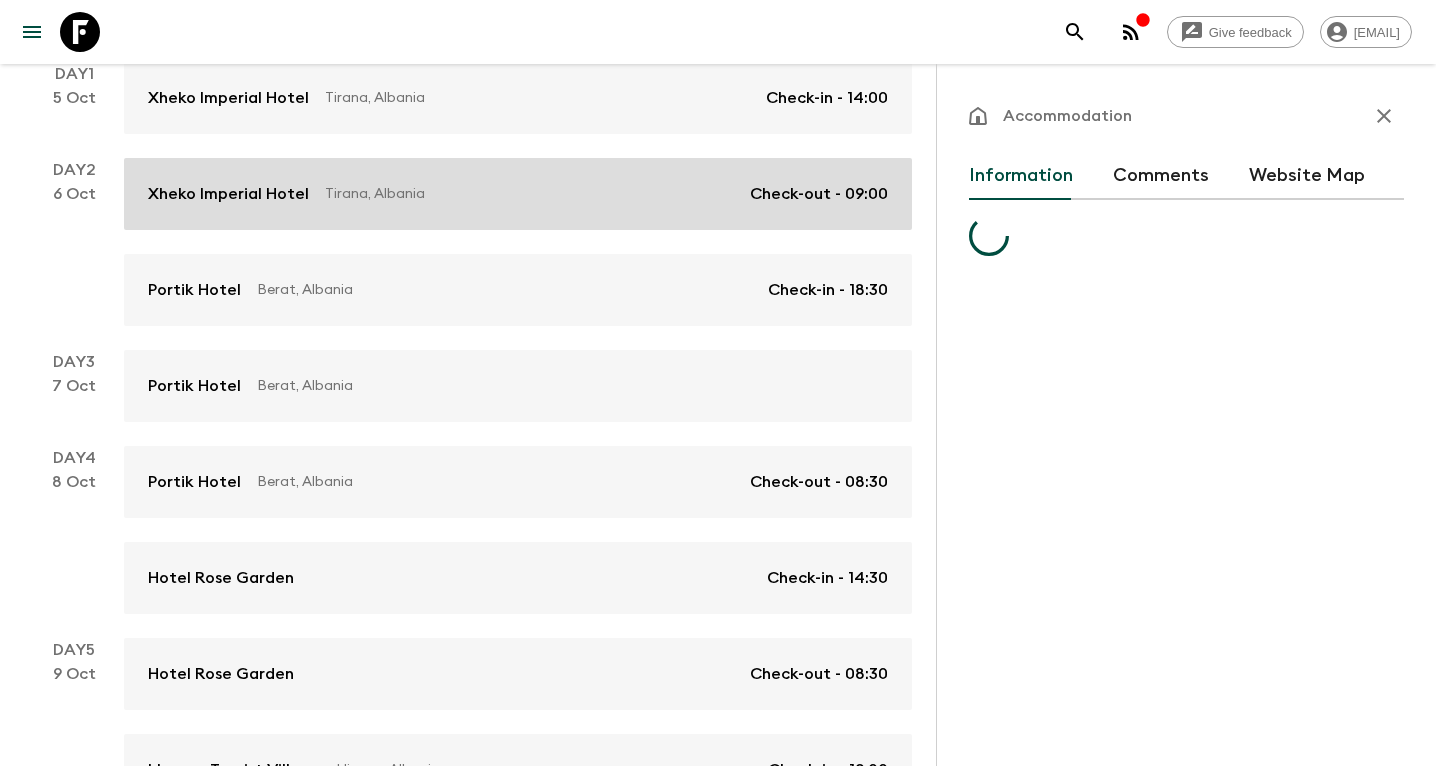 scroll, scrollTop: 0, scrollLeft: 0, axis: both 